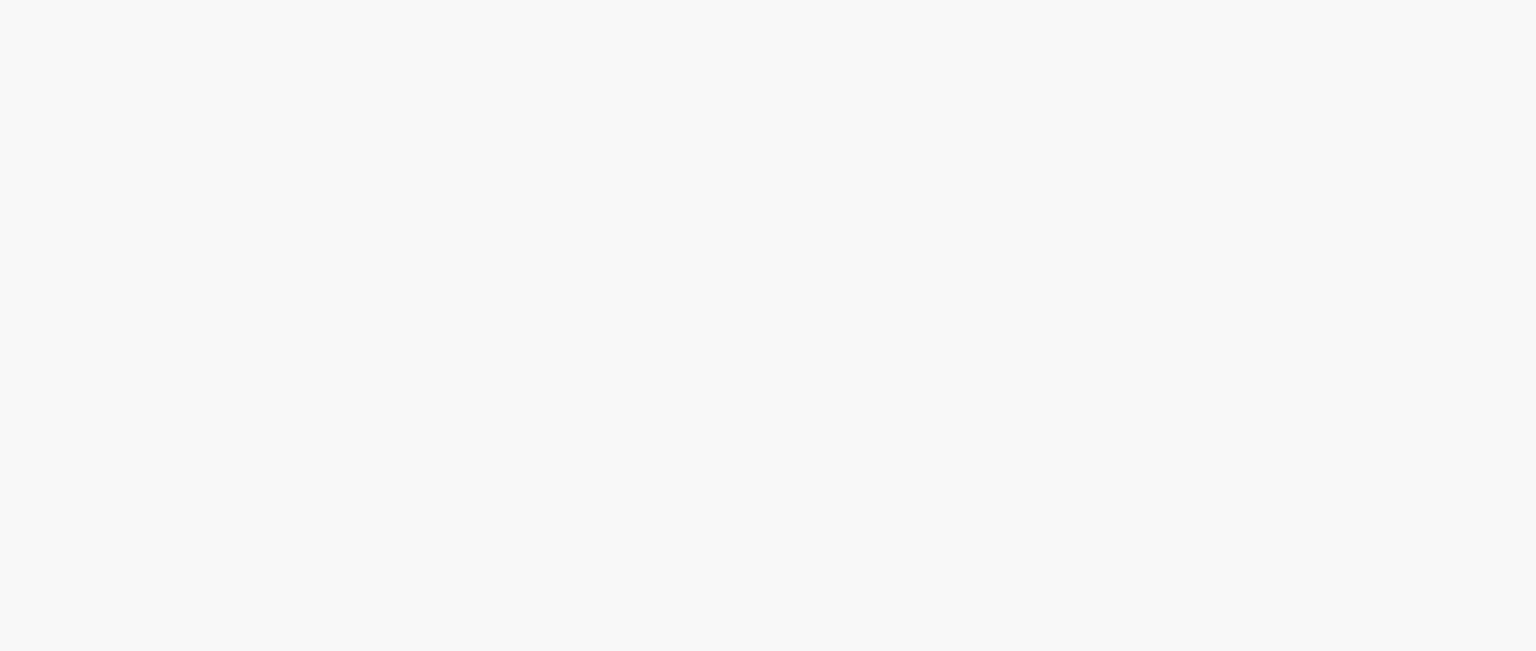 scroll, scrollTop: 0, scrollLeft: 0, axis: both 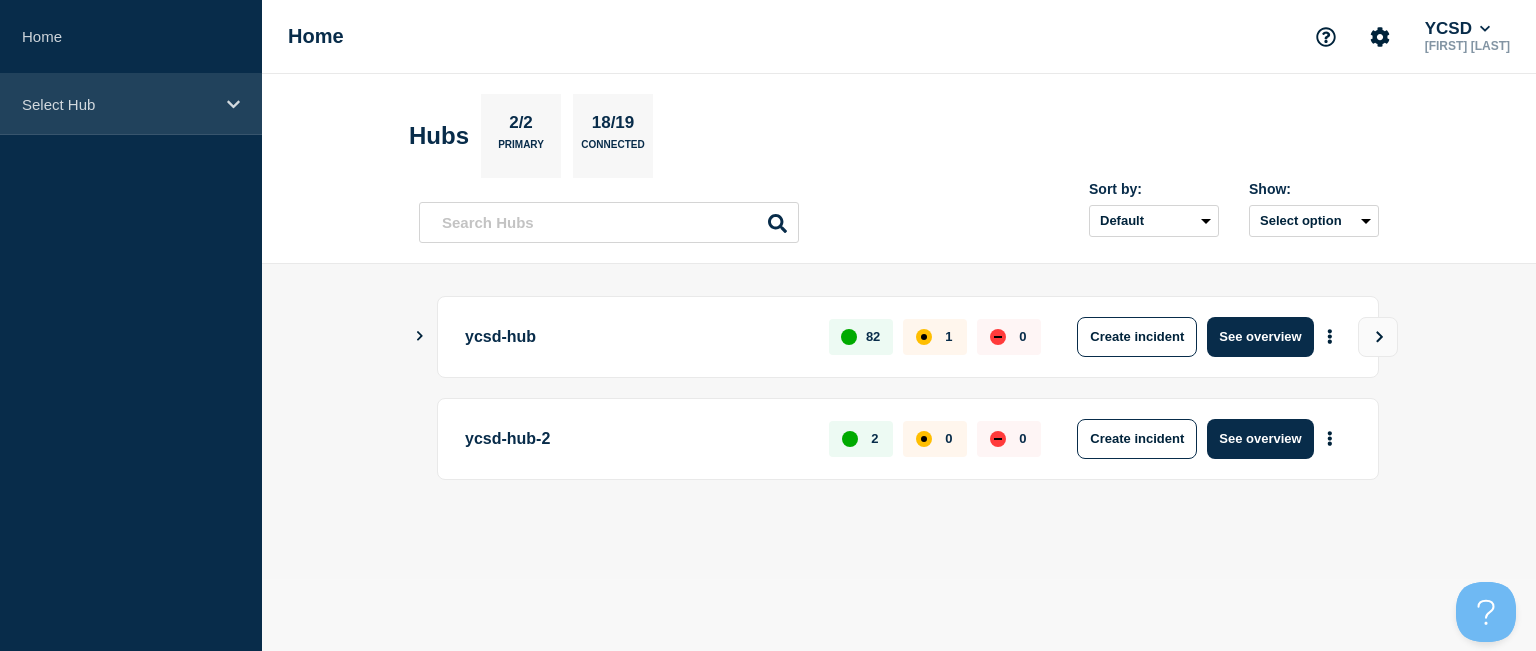 click on "Select Hub" at bounding box center [131, 104] 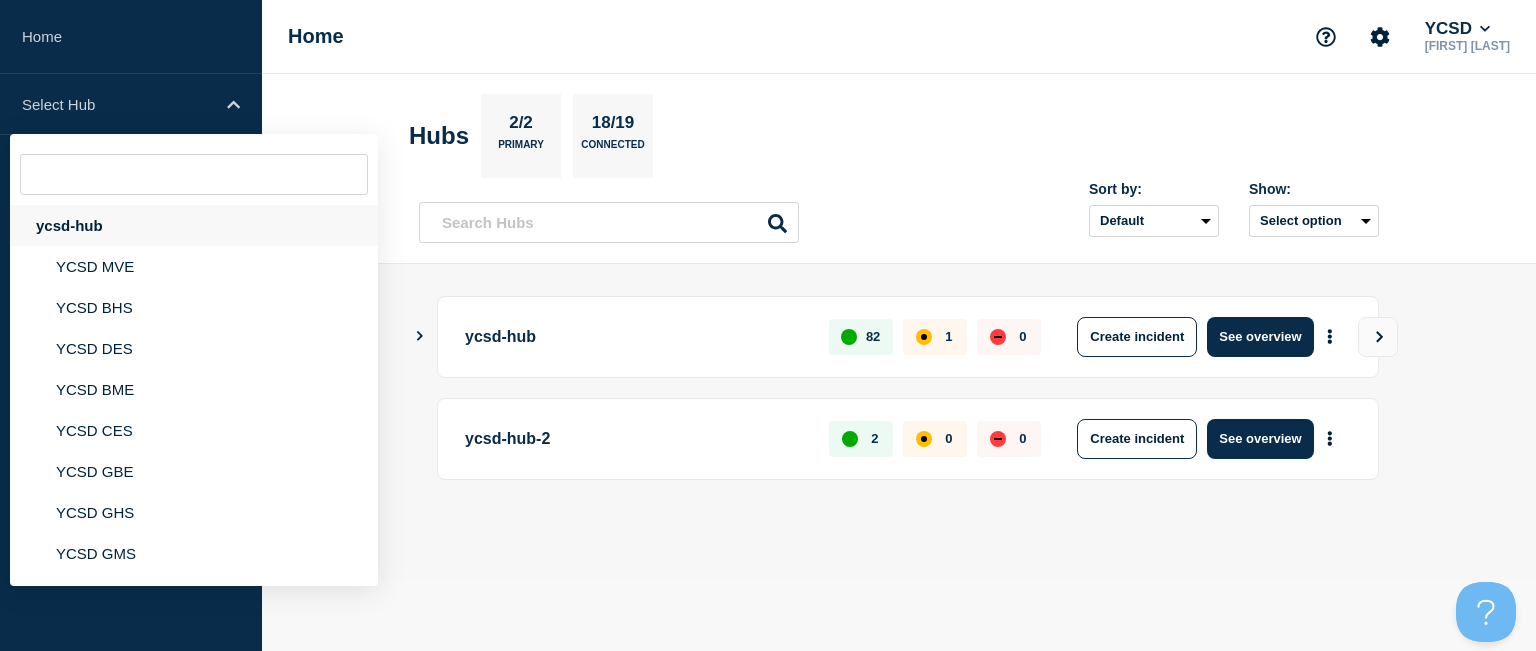 click on "ycsd-hub" at bounding box center [194, 225] 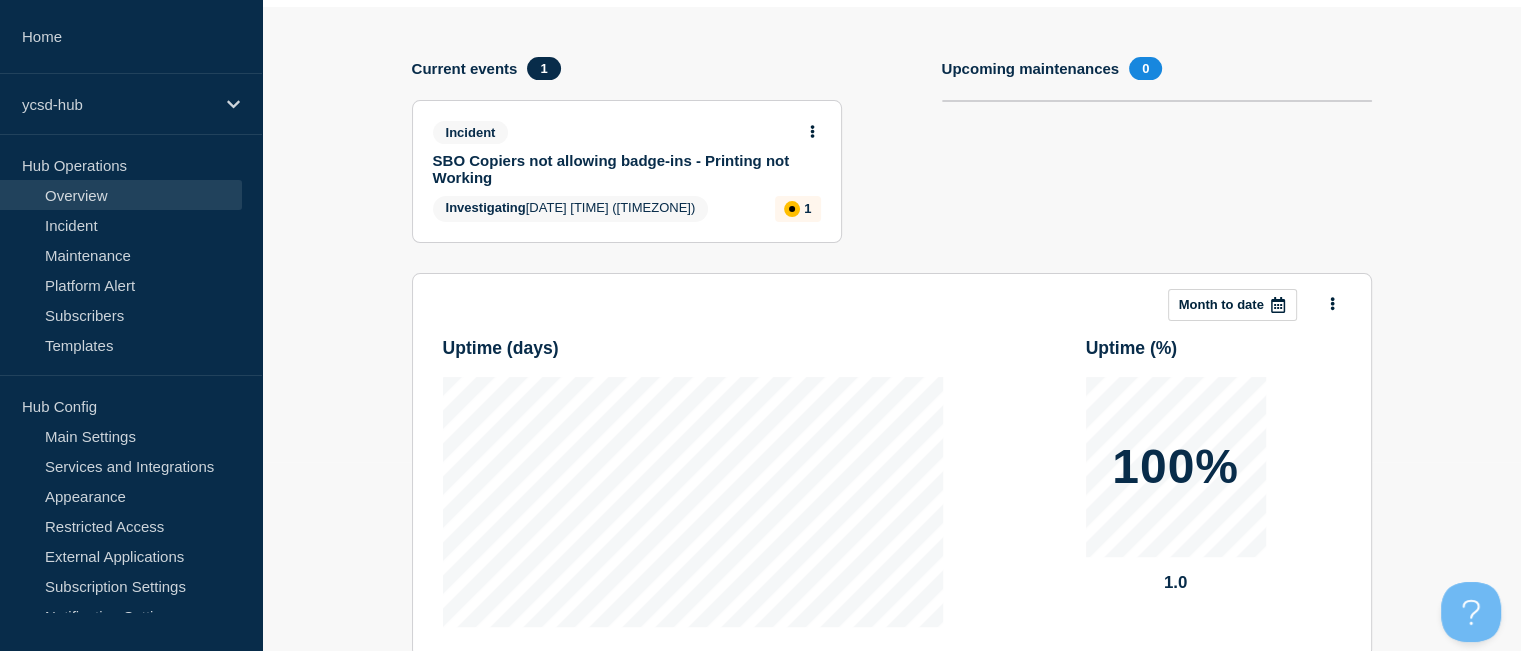 scroll, scrollTop: 0, scrollLeft: 0, axis: both 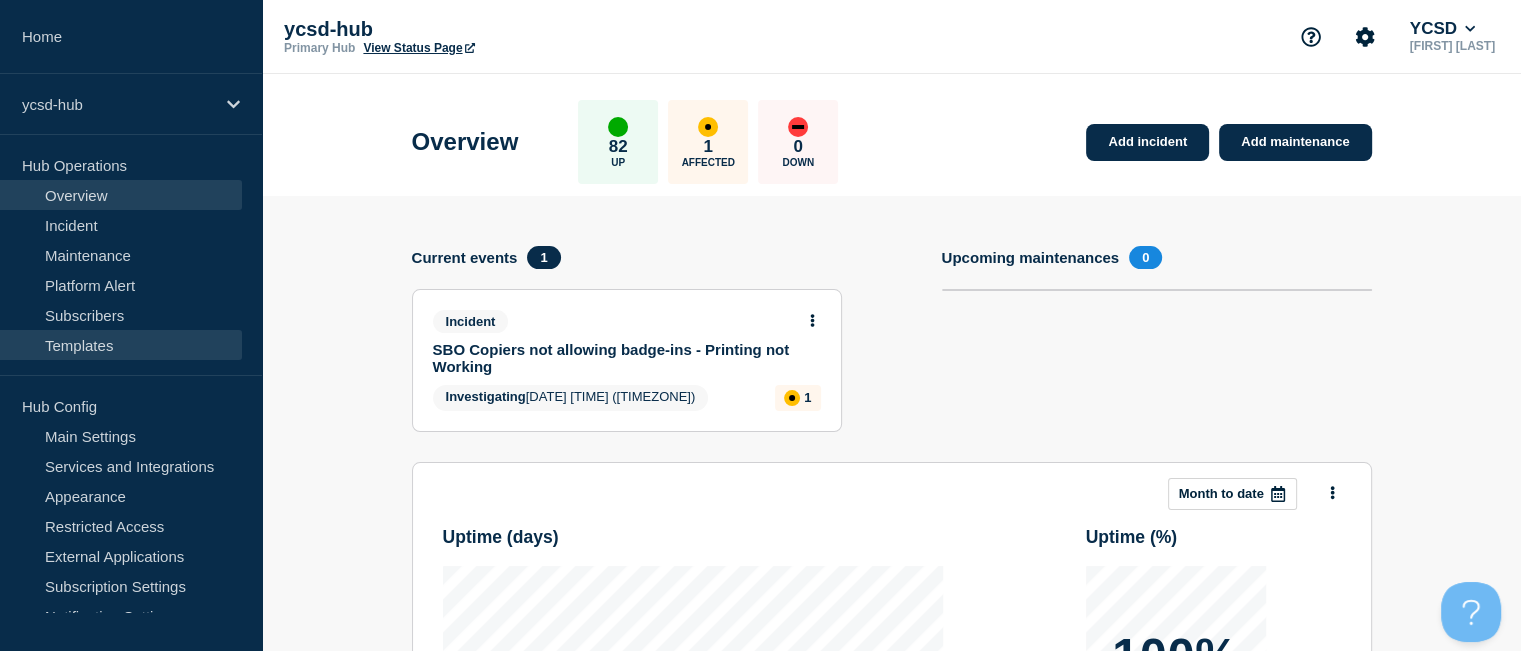 click on "Templates" at bounding box center [121, 345] 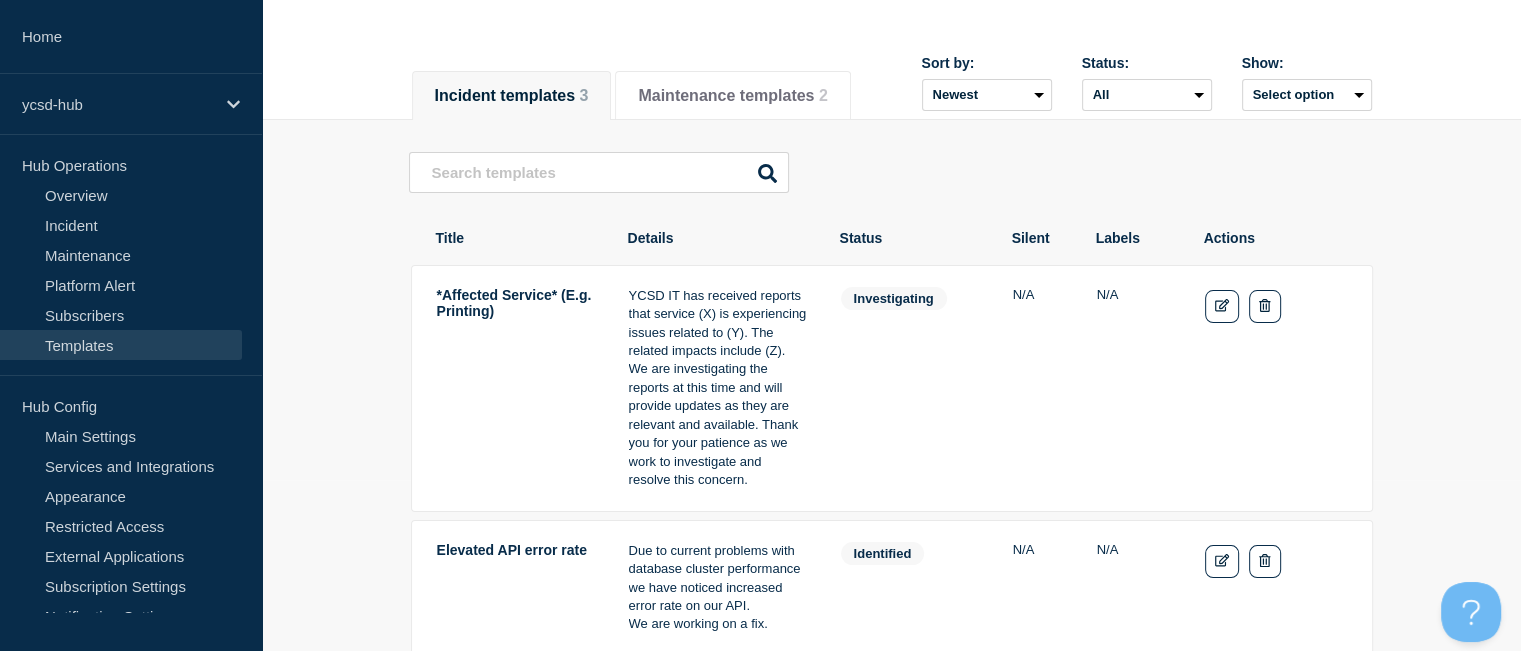scroll, scrollTop: 172, scrollLeft: 0, axis: vertical 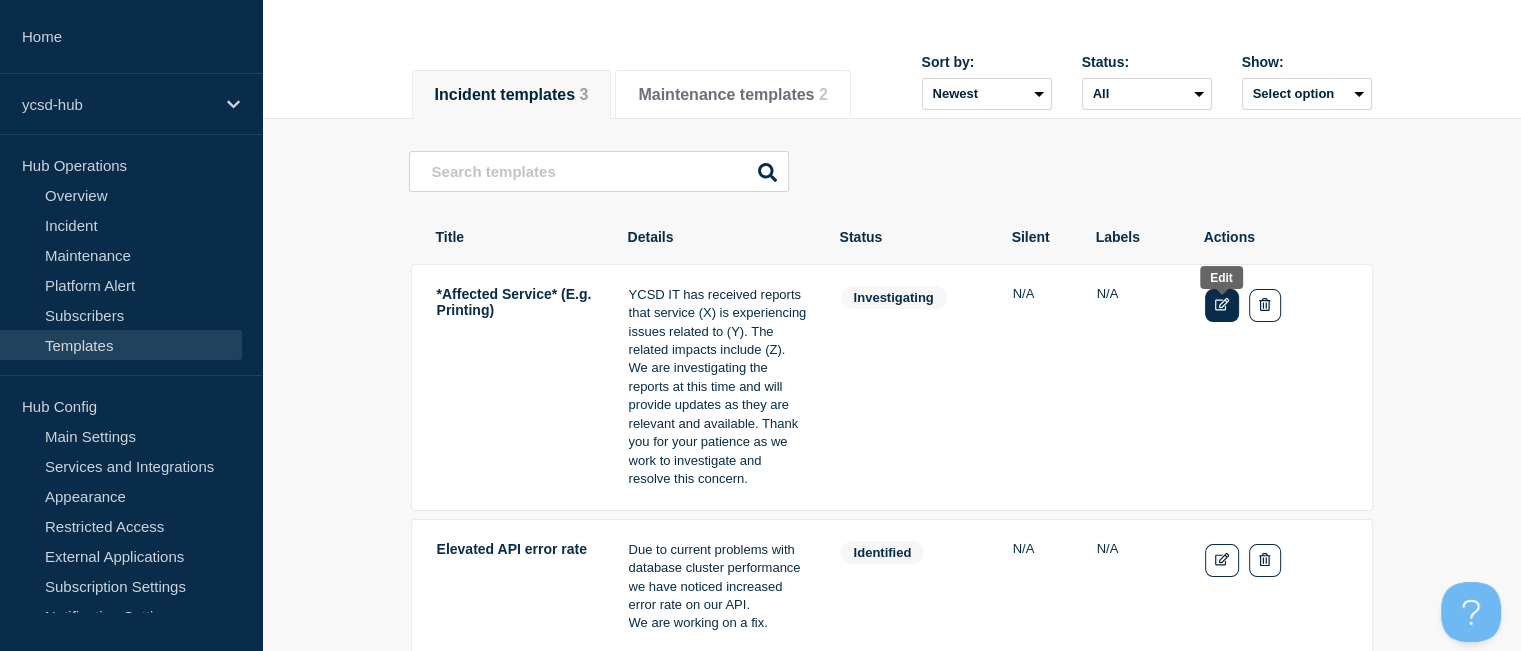 click 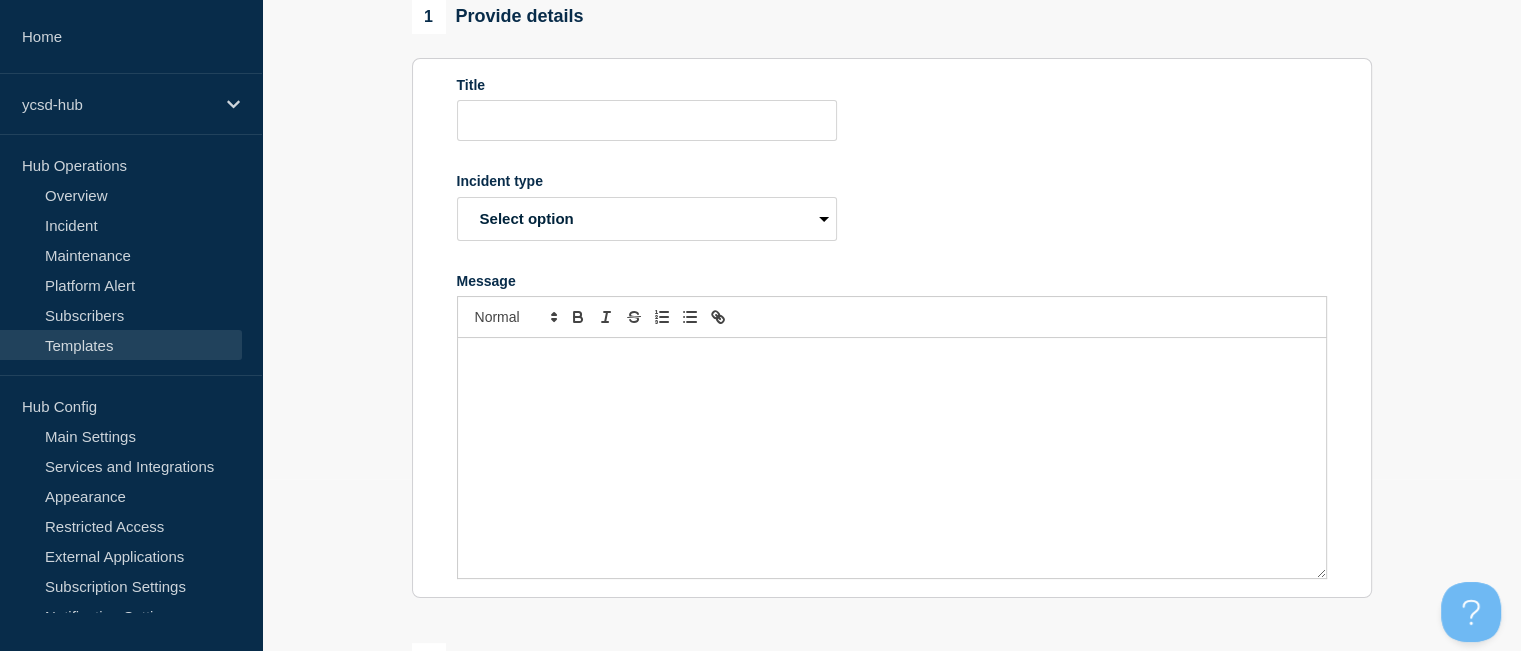 type on "*Affected Service* (E.g. Printing)" 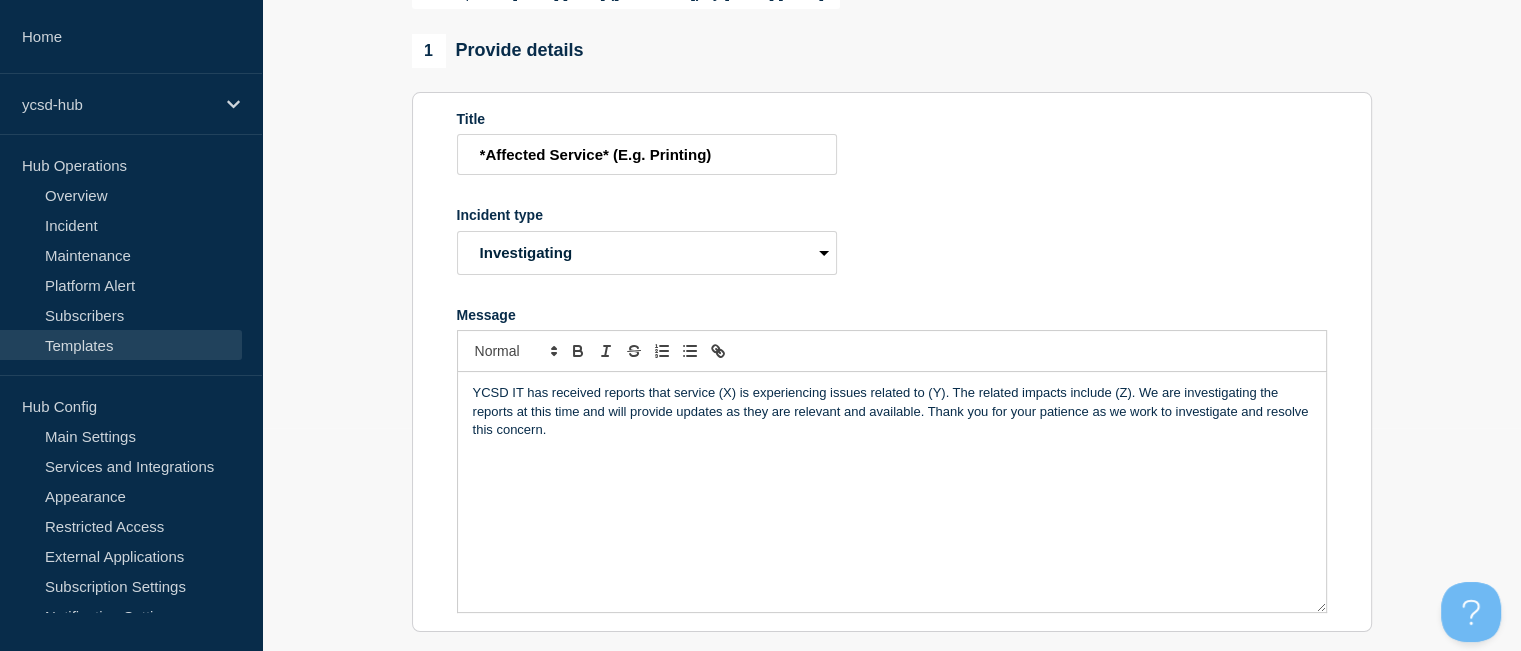 scroll, scrollTop: 224, scrollLeft: 0, axis: vertical 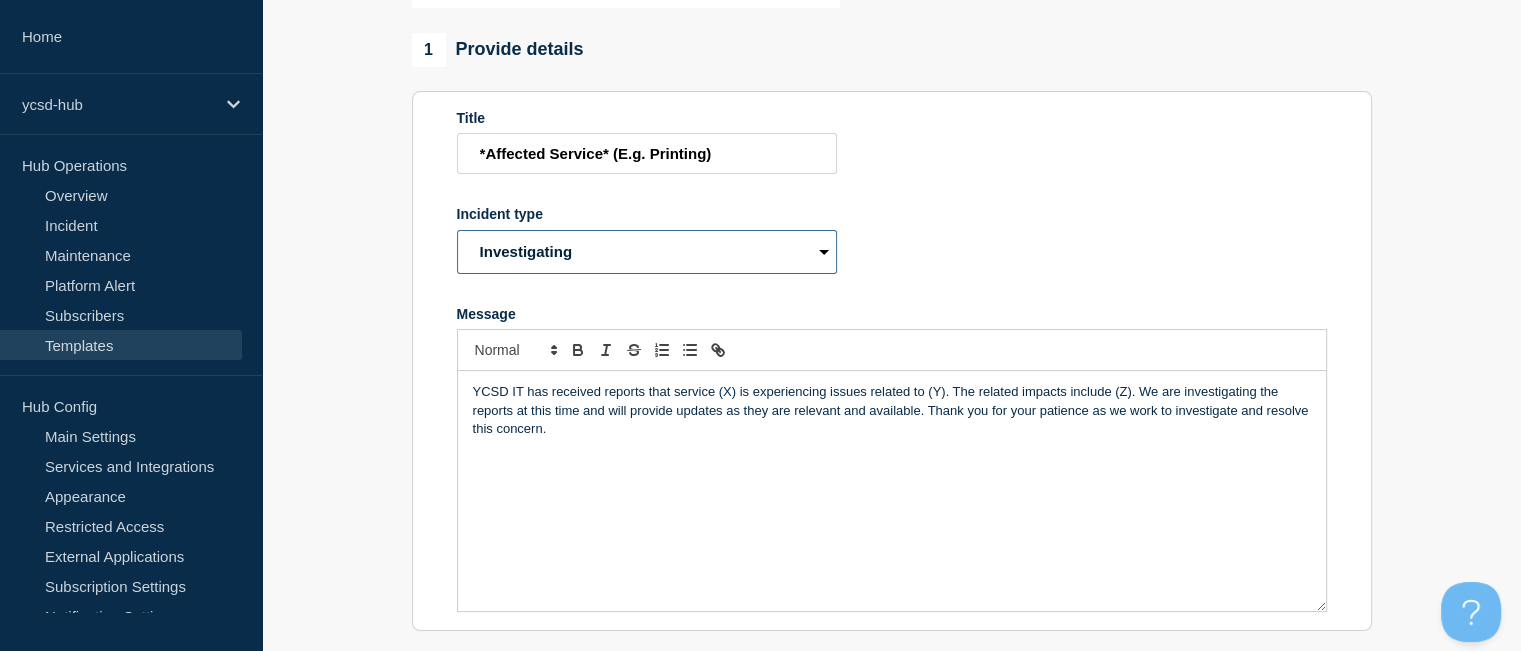 click on "Select option Investigating Identified Monitoring Resolved" at bounding box center [647, 252] 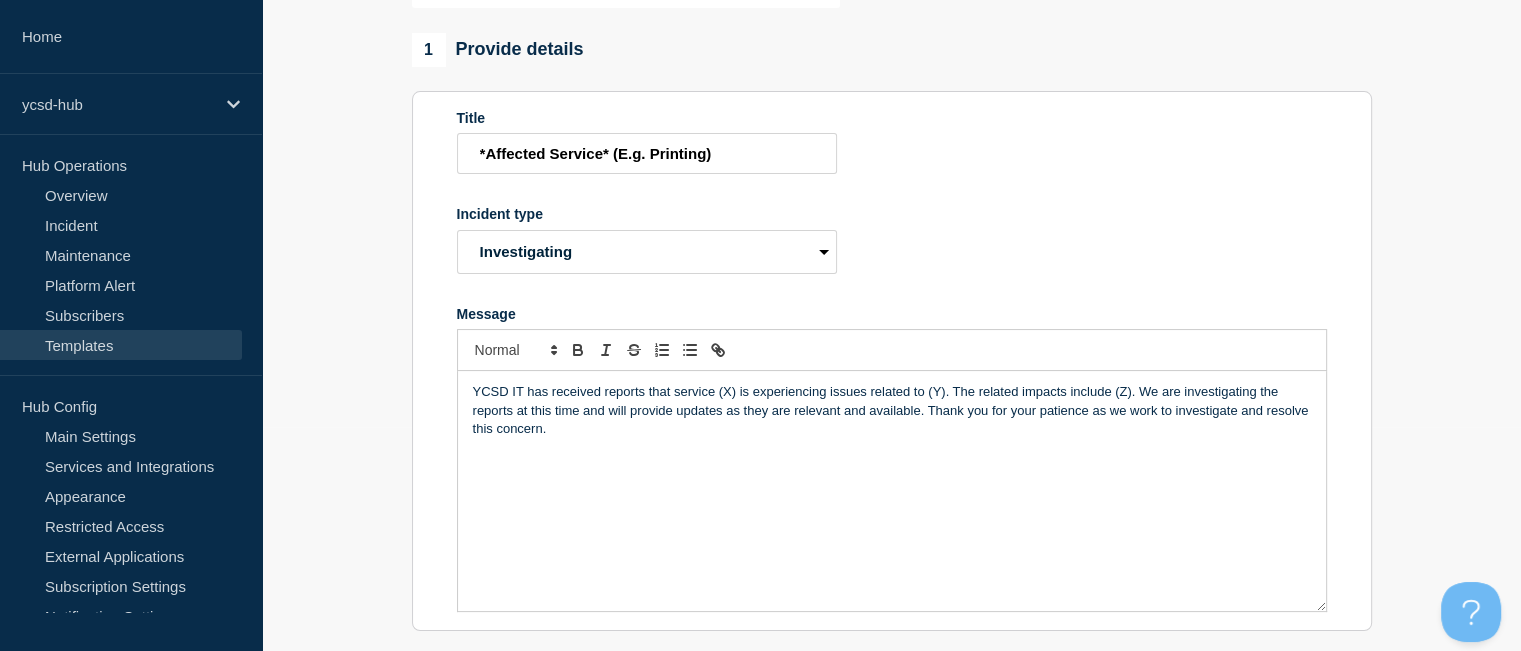 click on "Title *Affected Service* (E.g. Printing) Incident type Select option Investigating Identified Monitoring Resolved Message YCSD IT has received reports that service (X) is experiencing issues related to (Y). The related impacts include (Z). We are investigating the reports at this time and will provide updates as they are relevant and available. Thank you for your patience as we work to investigate and resolve this concern." 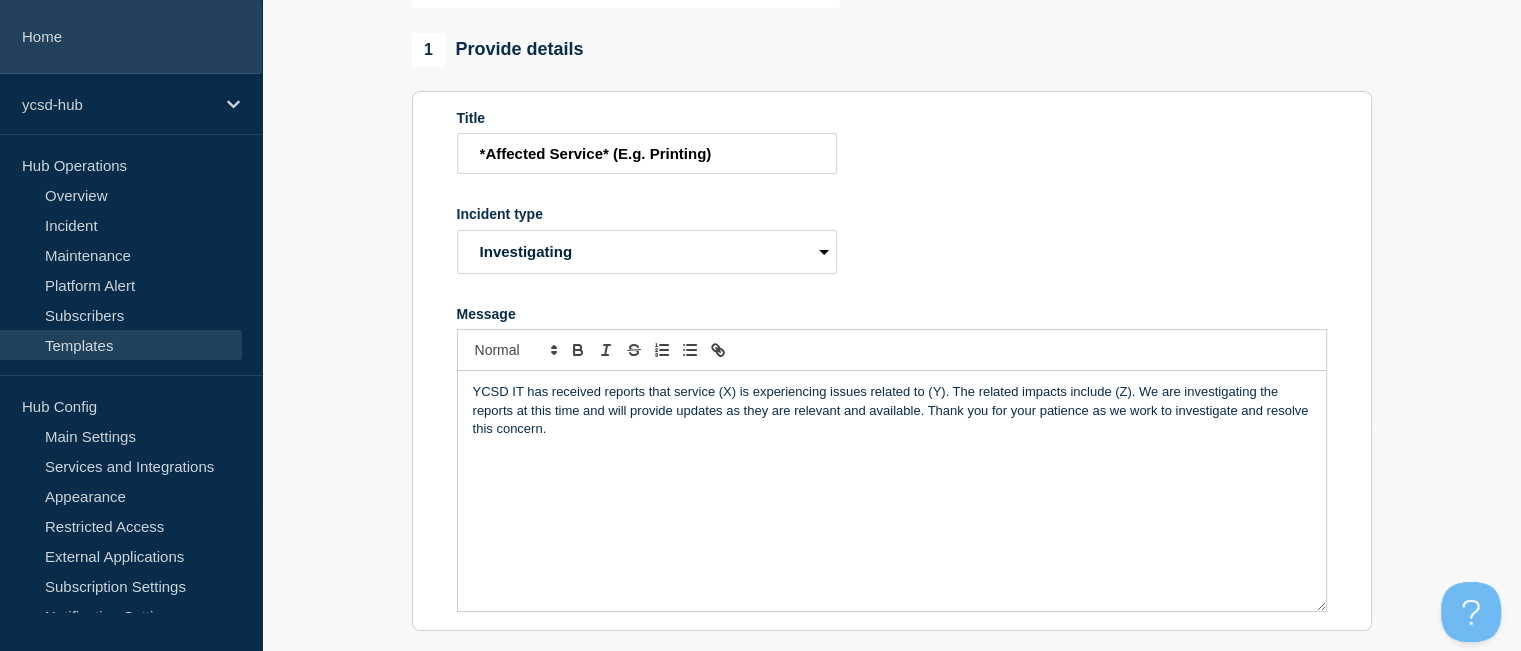 click on "Home" at bounding box center [131, 37] 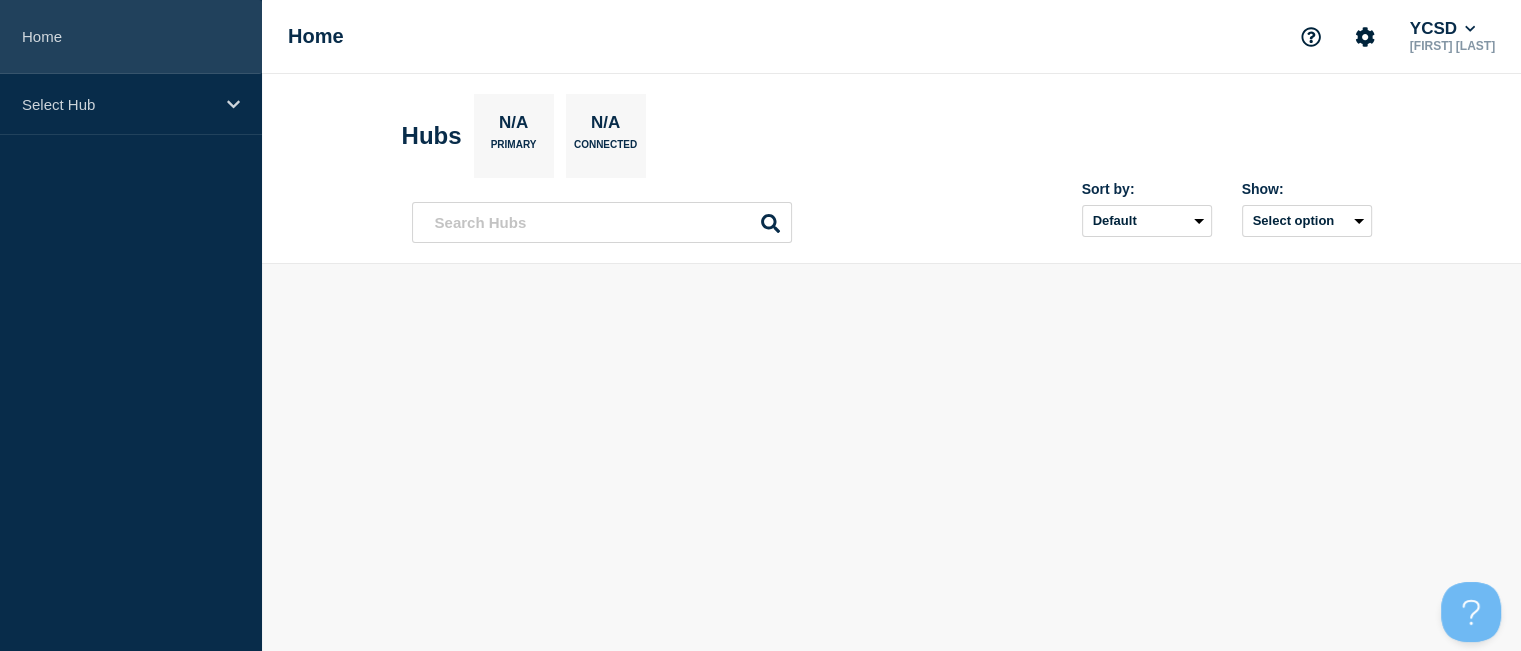scroll, scrollTop: 0, scrollLeft: 0, axis: both 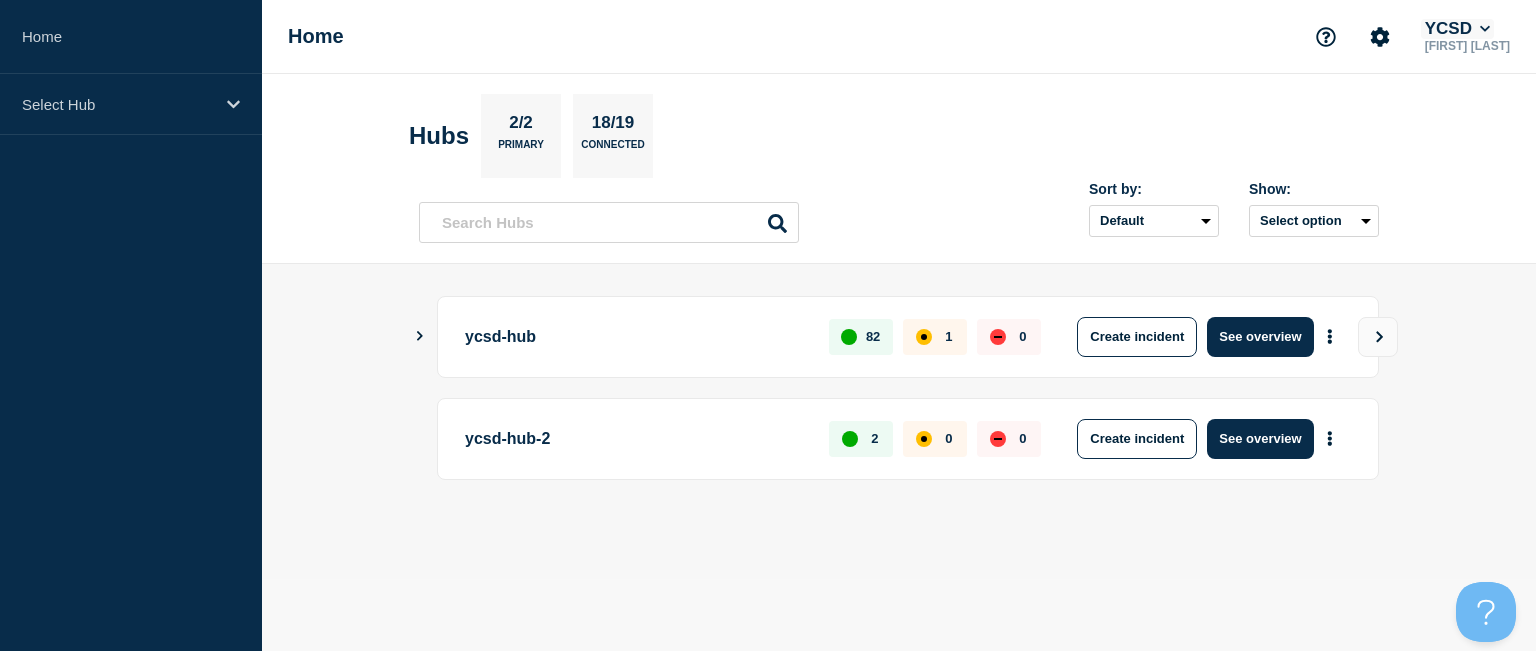 click on "YCSD" 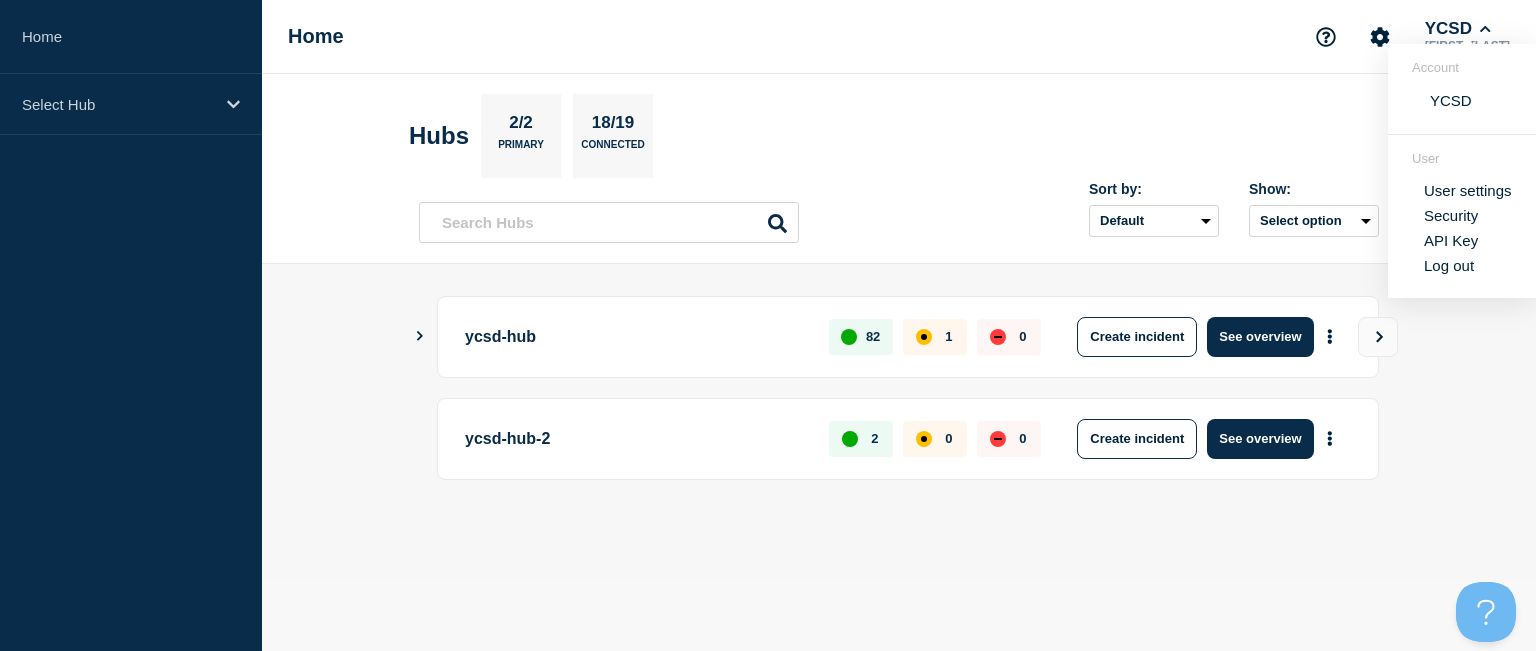 click on "ycsd-hub" at bounding box center [635, 337] 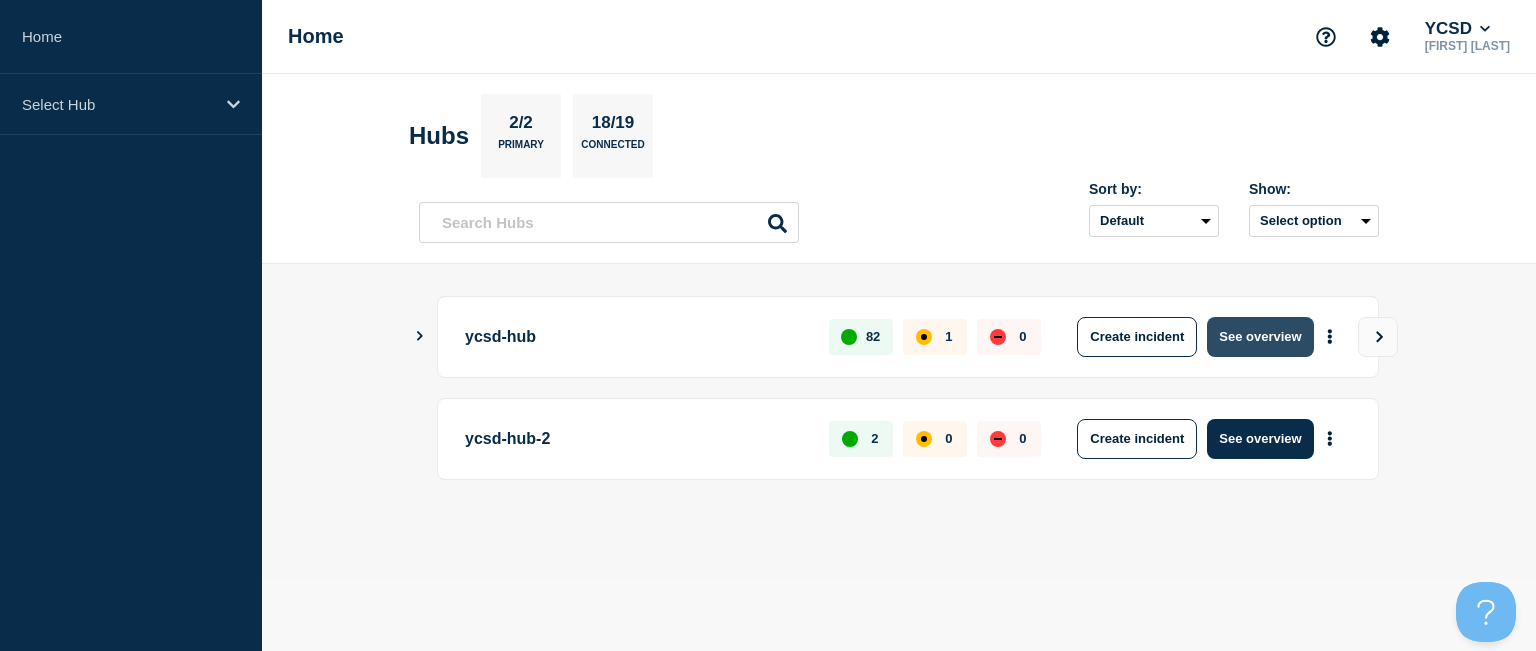 click on "See overview" at bounding box center [1260, 337] 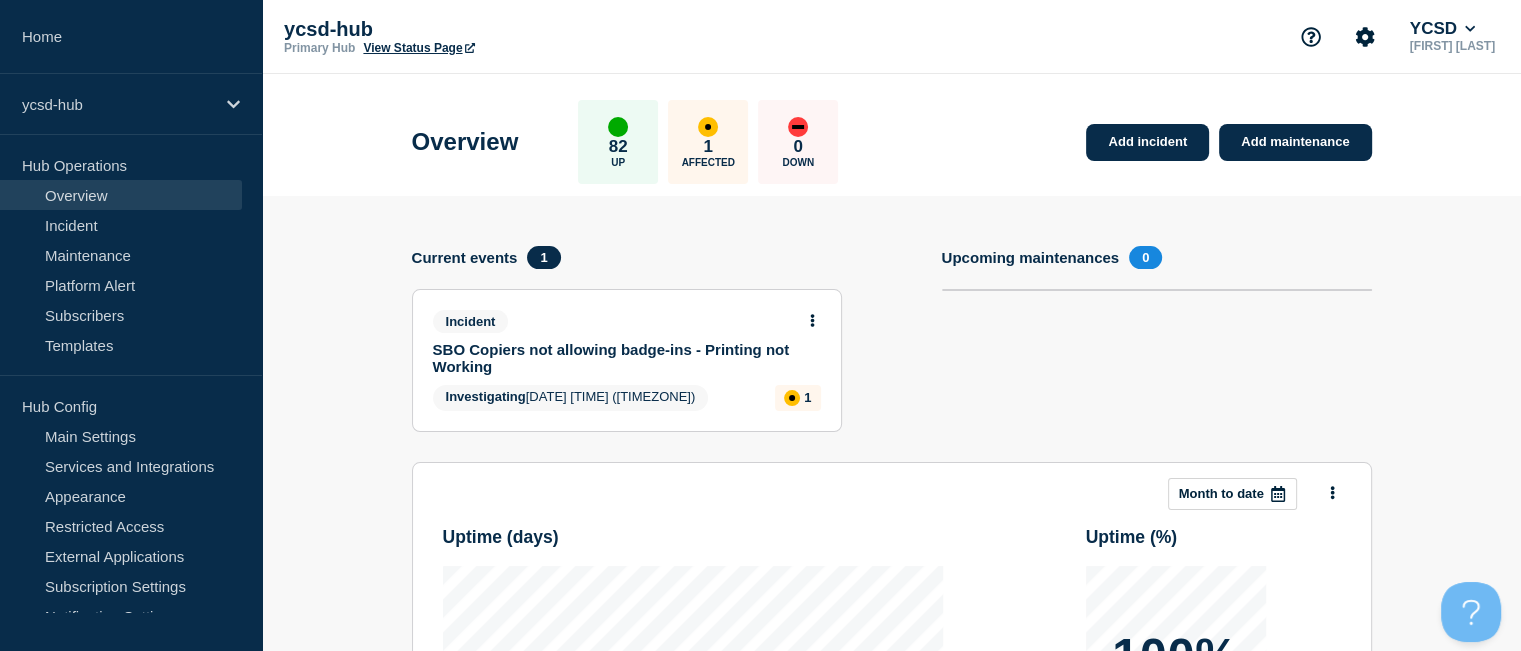 click on "SBO Copiers not allowing badge-ins - Printing not Working" at bounding box center [613, 358] 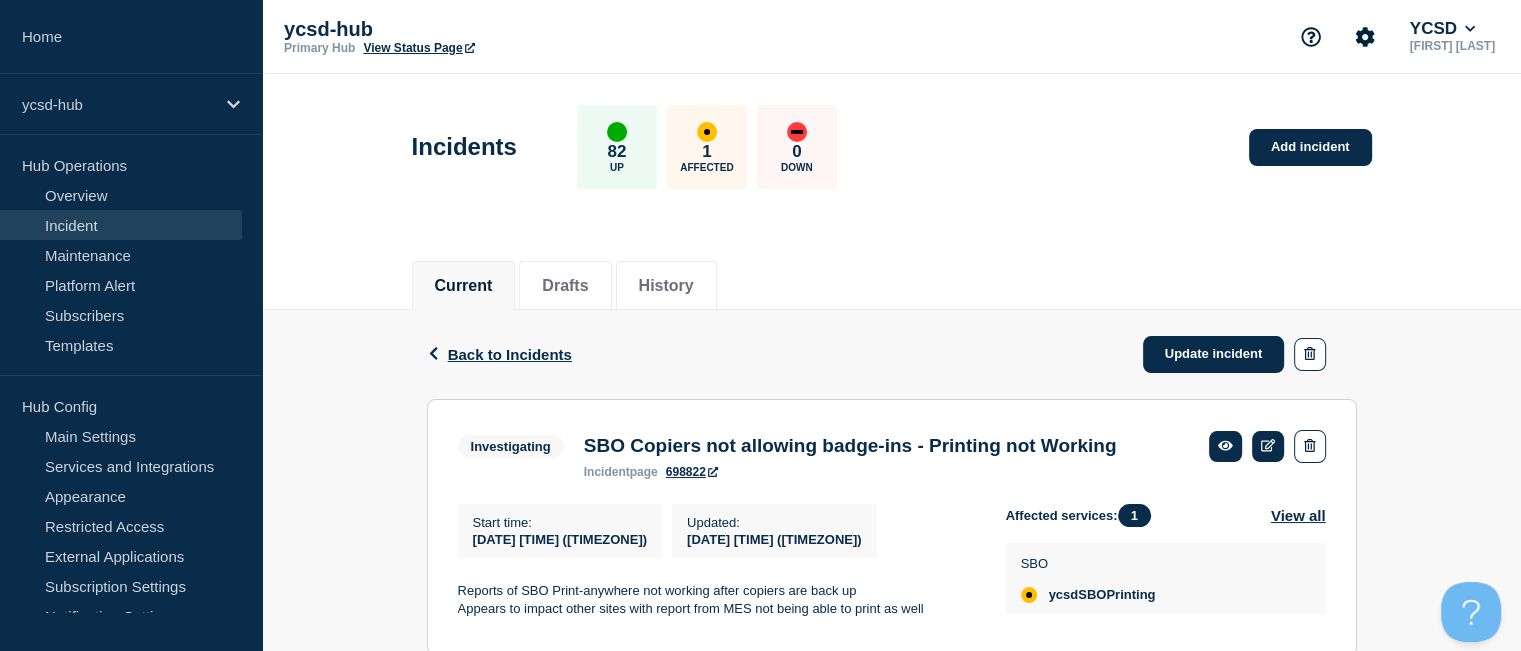 scroll, scrollTop: 223, scrollLeft: 0, axis: vertical 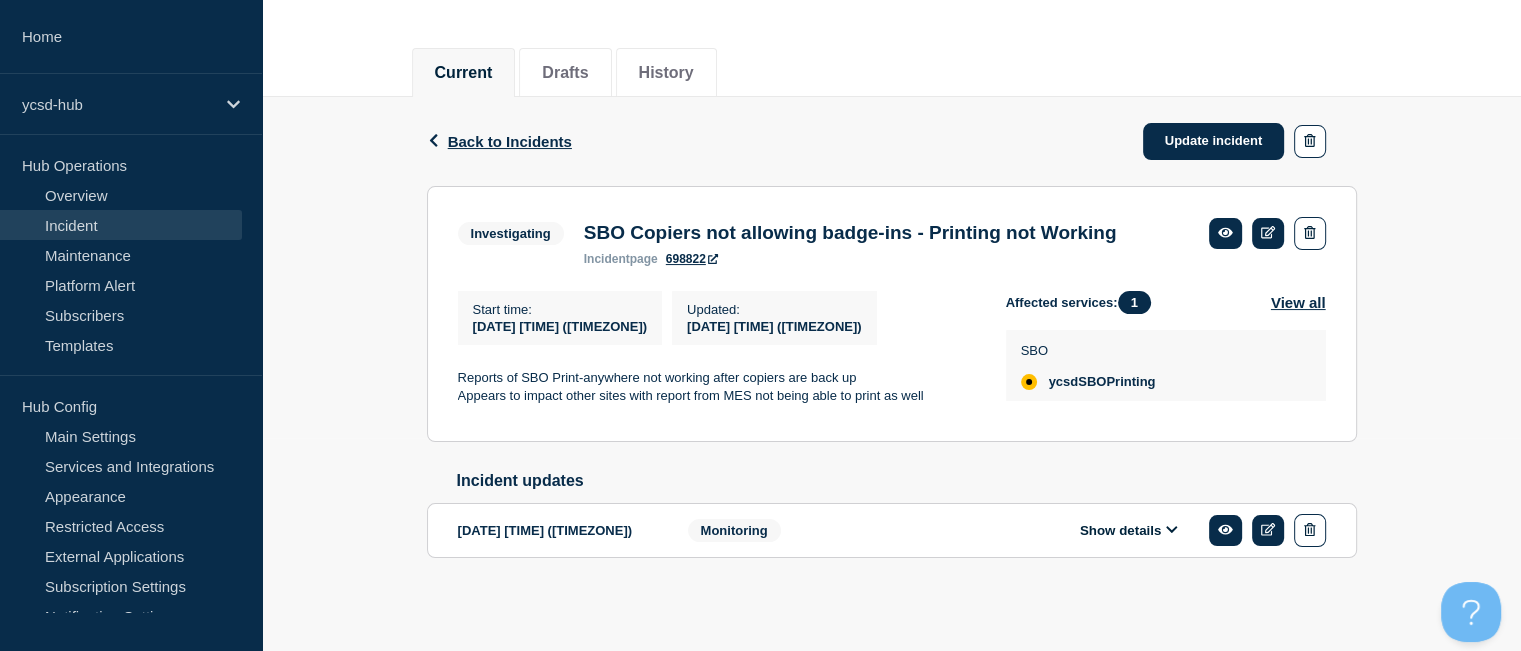 click on "Show details" at bounding box center (1129, 530) 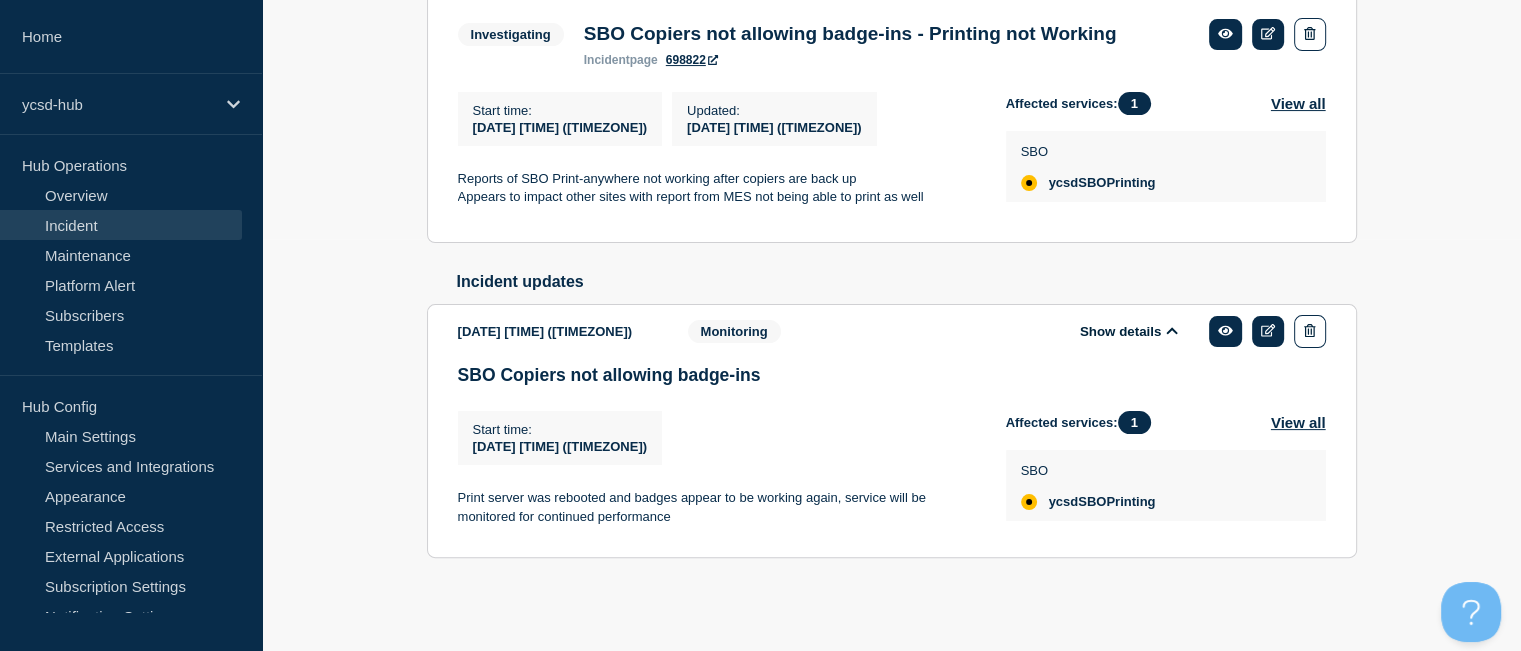 scroll, scrollTop: 0, scrollLeft: 0, axis: both 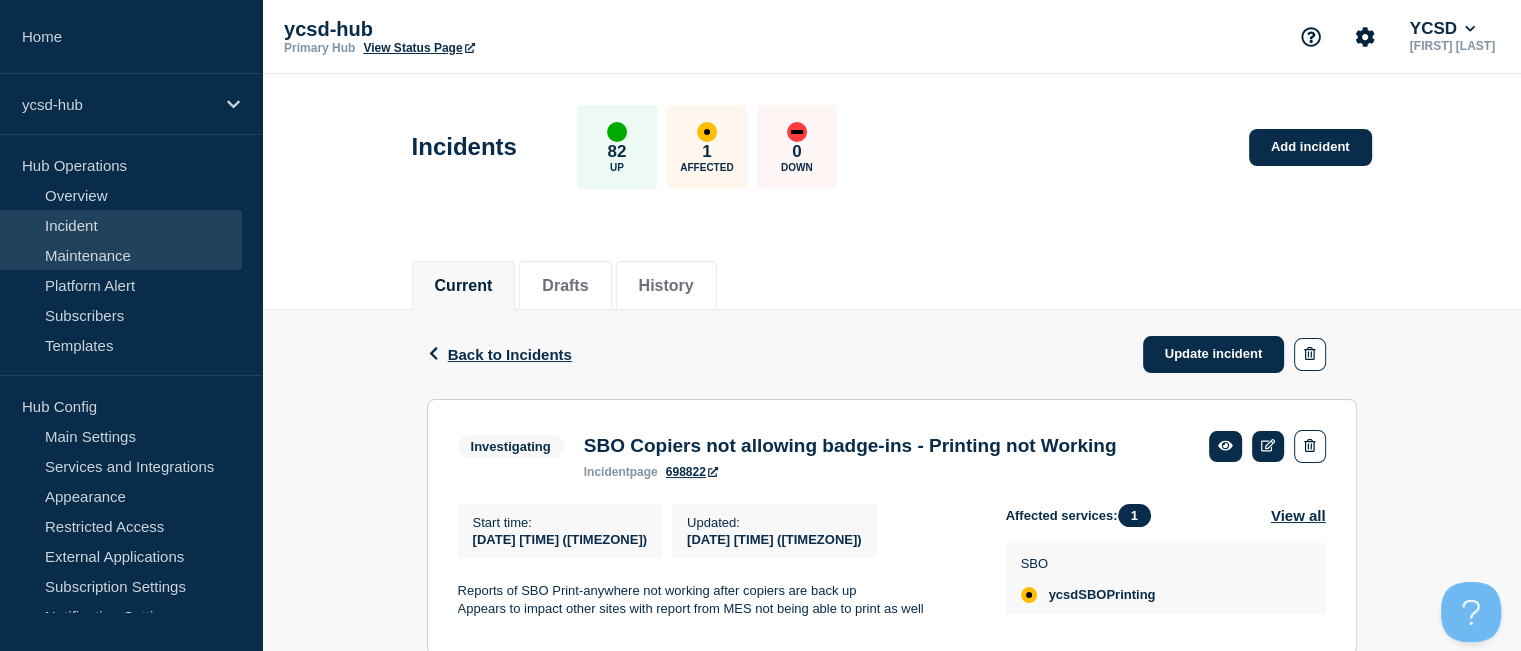 click on "Maintenance" at bounding box center [121, 255] 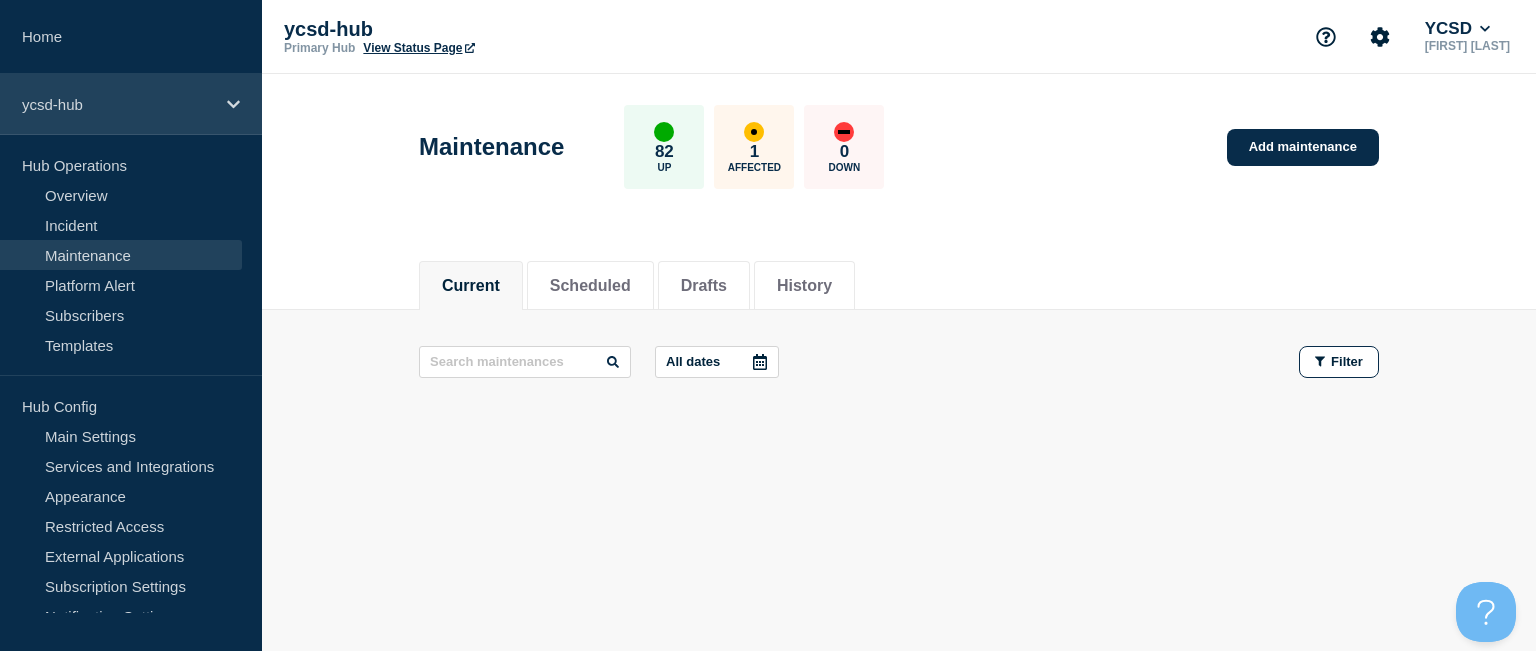 click on "ycsd-hub" at bounding box center (118, 104) 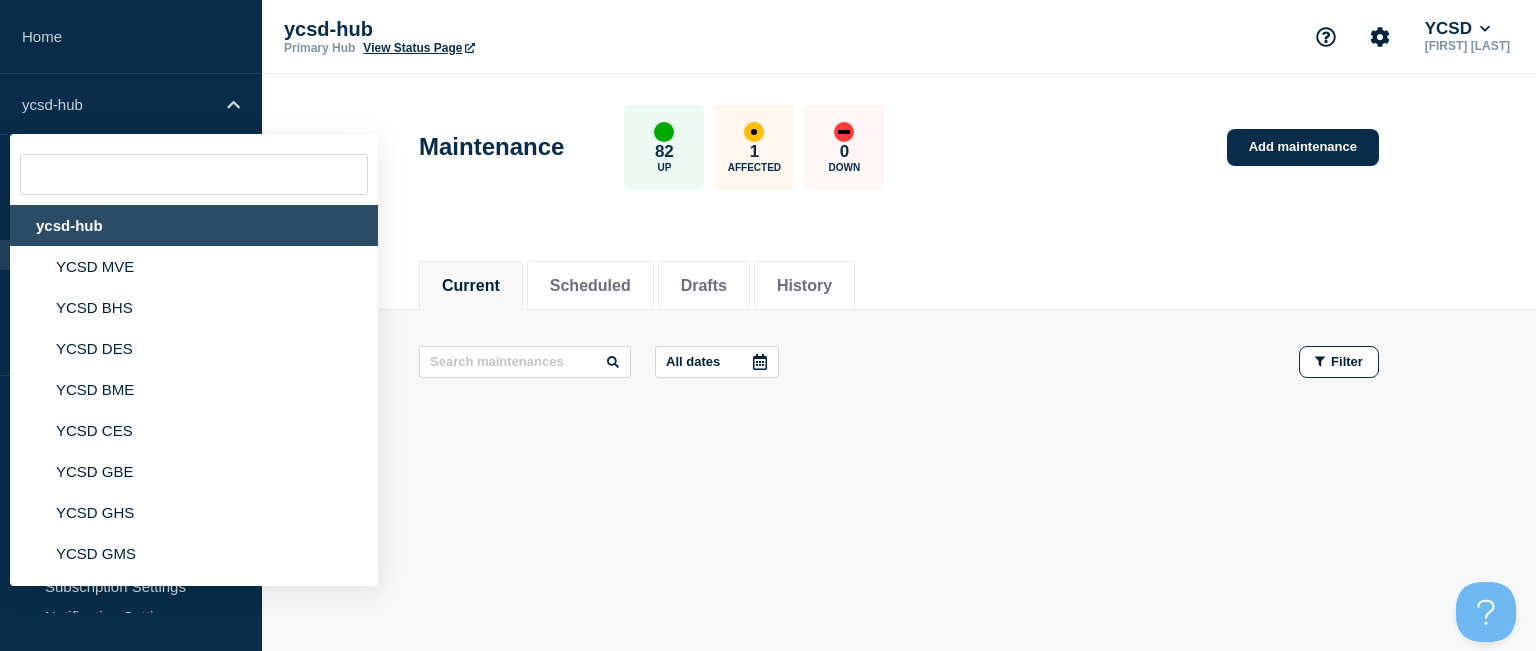 click on "ycsd-hub" at bounding box center (194, 225) 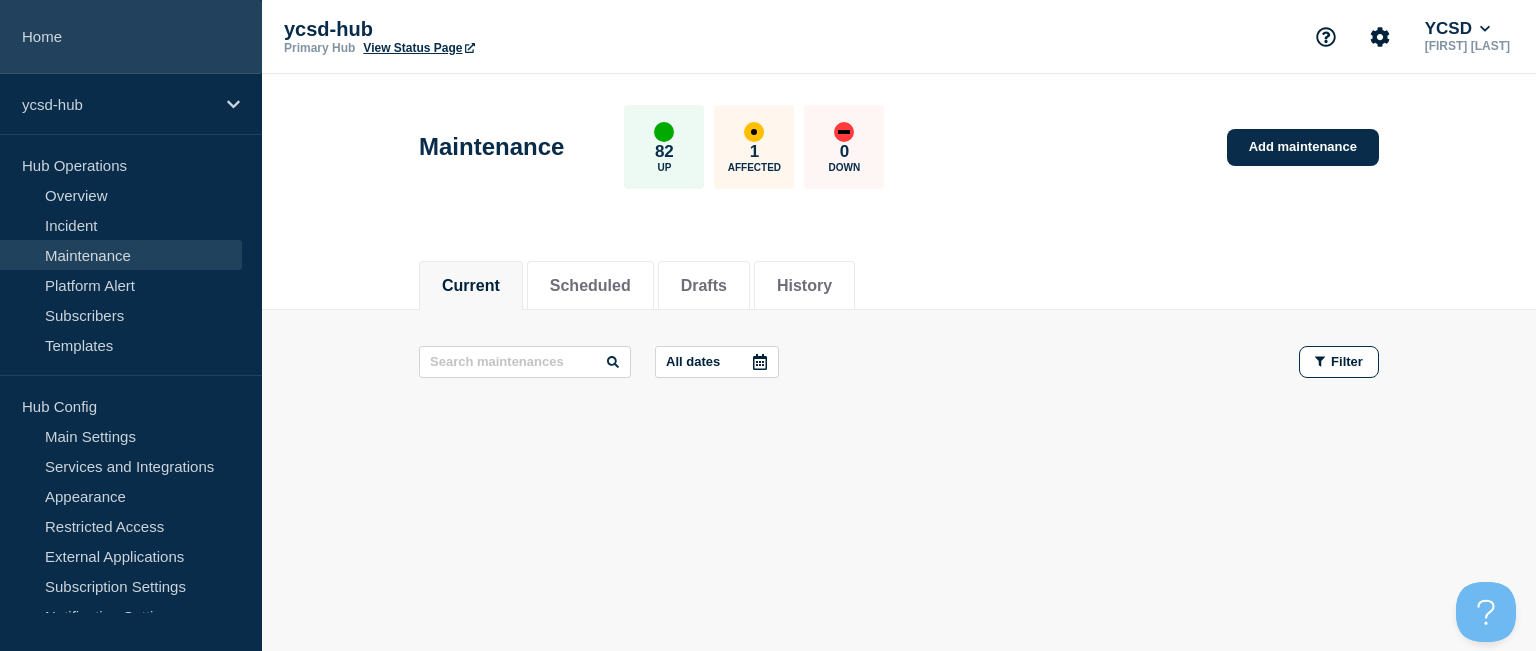 click on "Home" at bounding box center [131, 37] 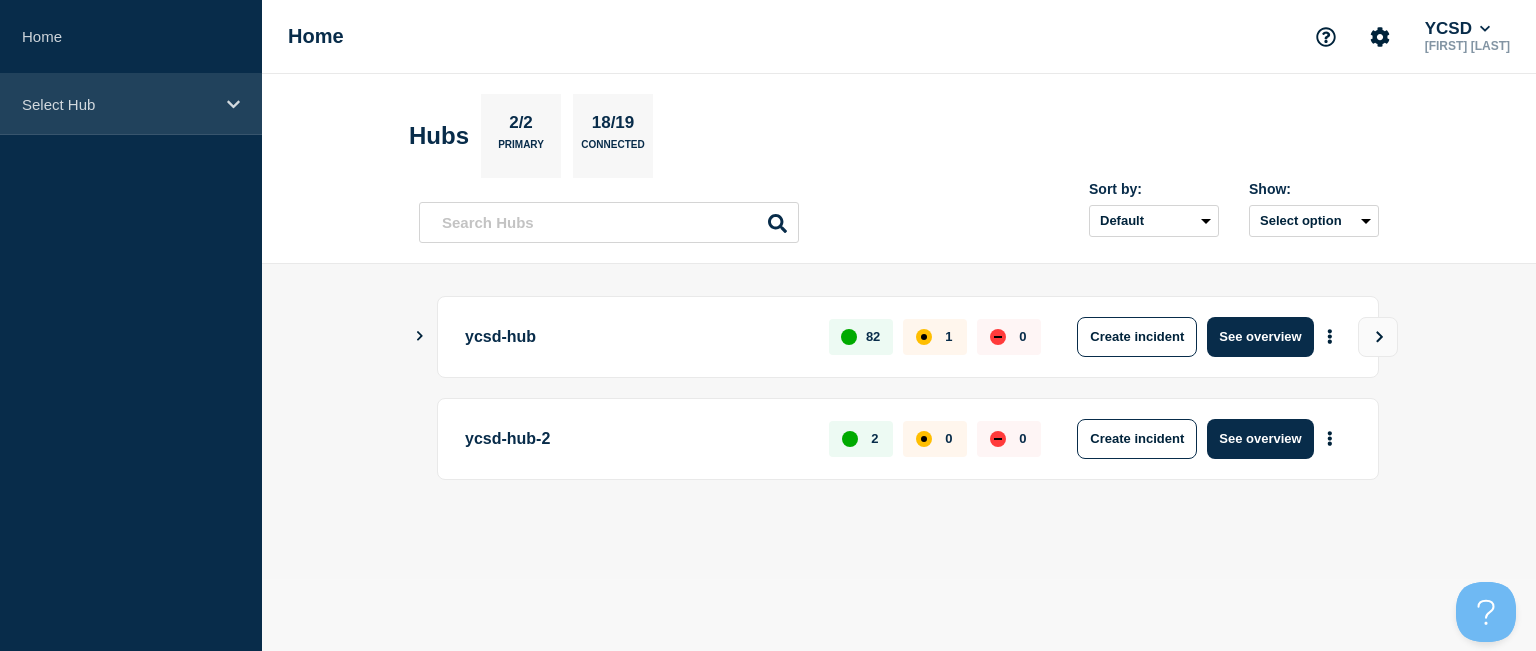click on "Select Hub" at bounding box center (118, 104) 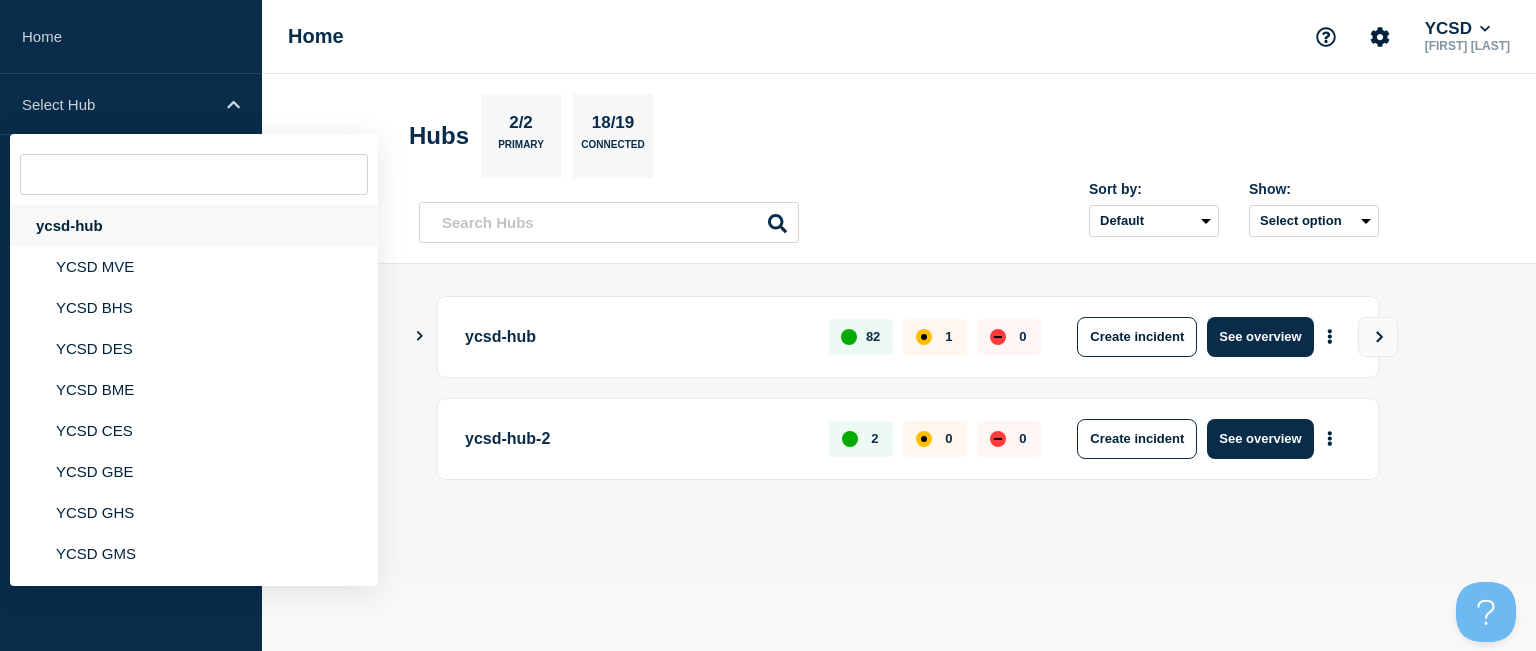 click on "ycsd-hub" at bounding box center [194, 225] 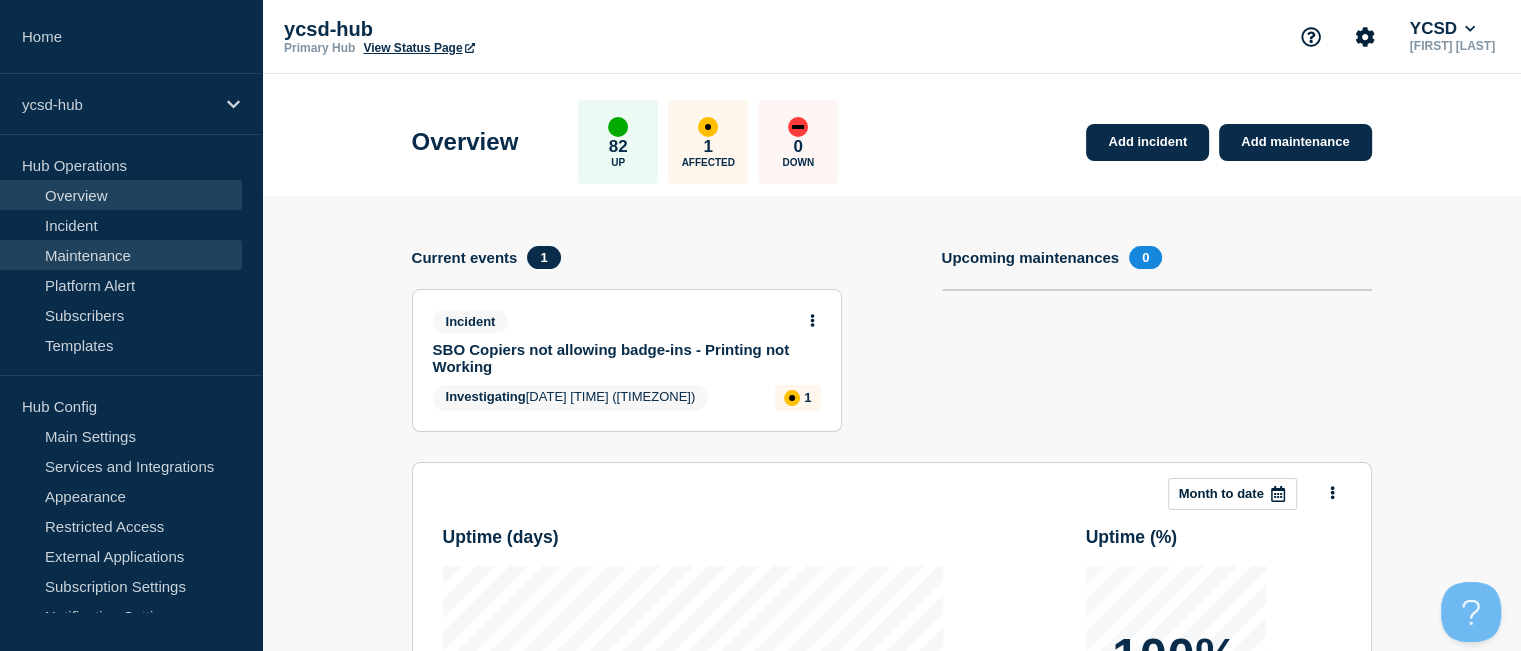 click on "Maintenance" at bounding box center [121, 255] 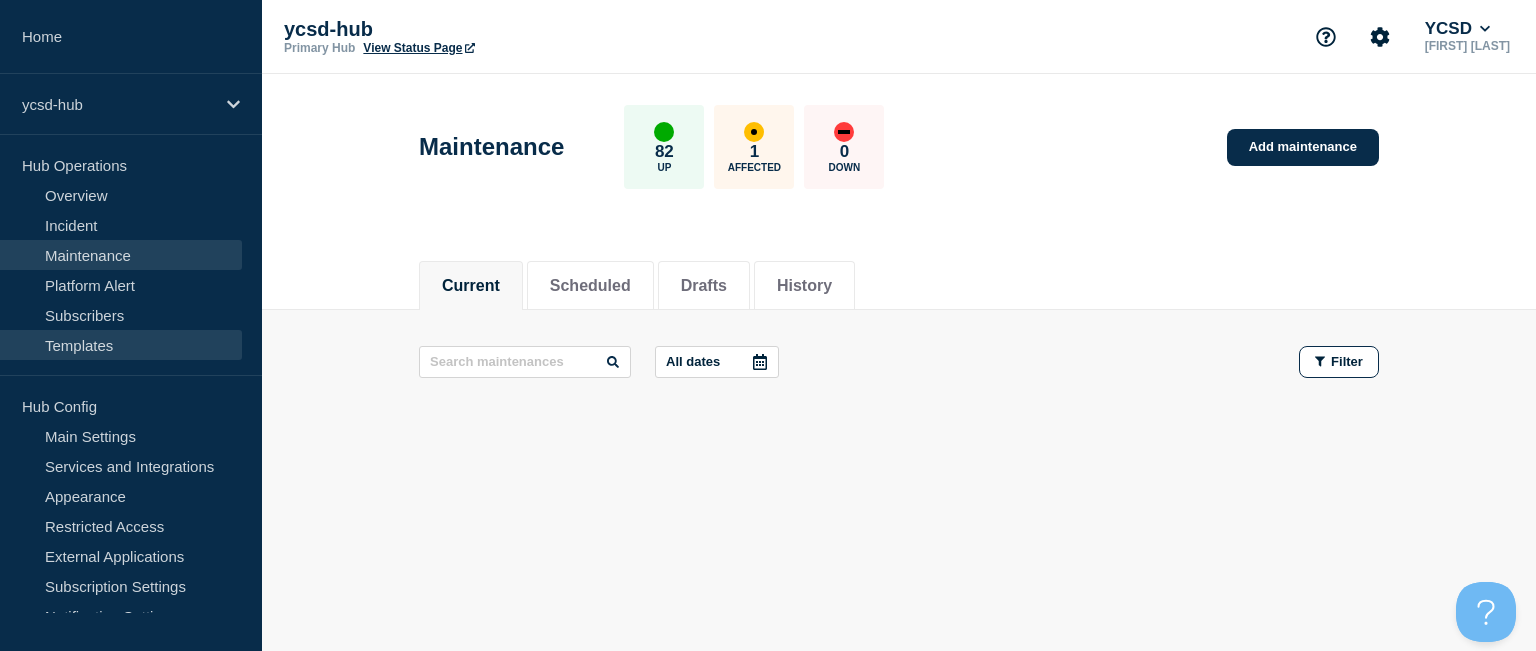 click on "Templates" at bounding box center [121, 345] 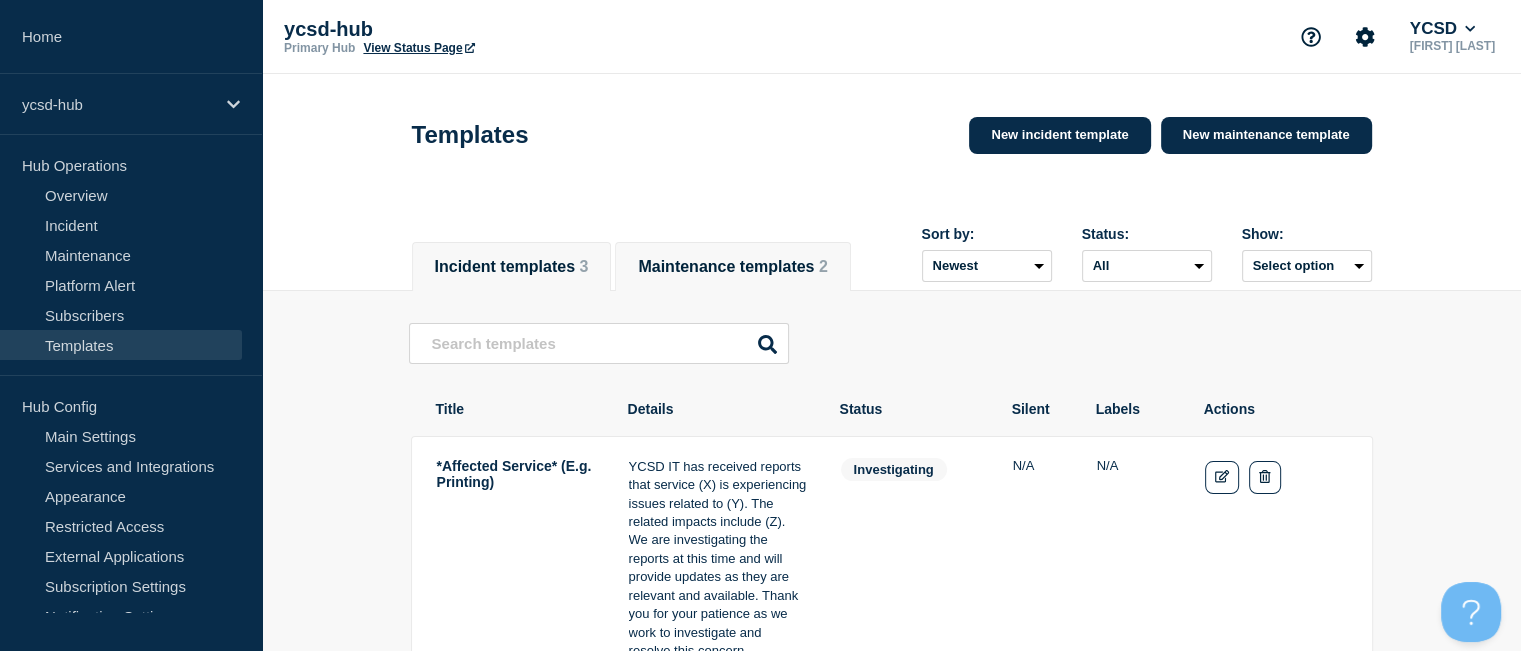 click on "Maintenance templates    2" at bounding box center (732, 267) 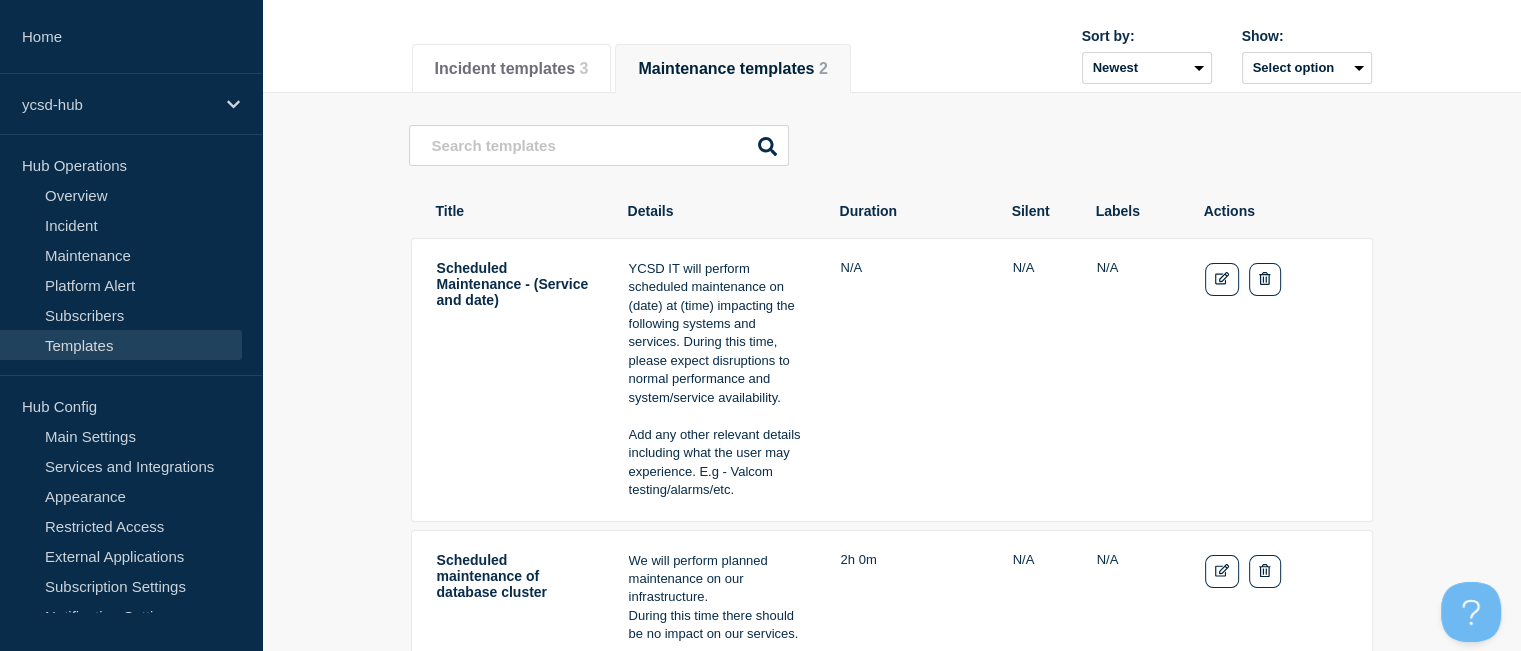 scroll, scrollTop: 199, scrollLeft: 0, axis: vertical 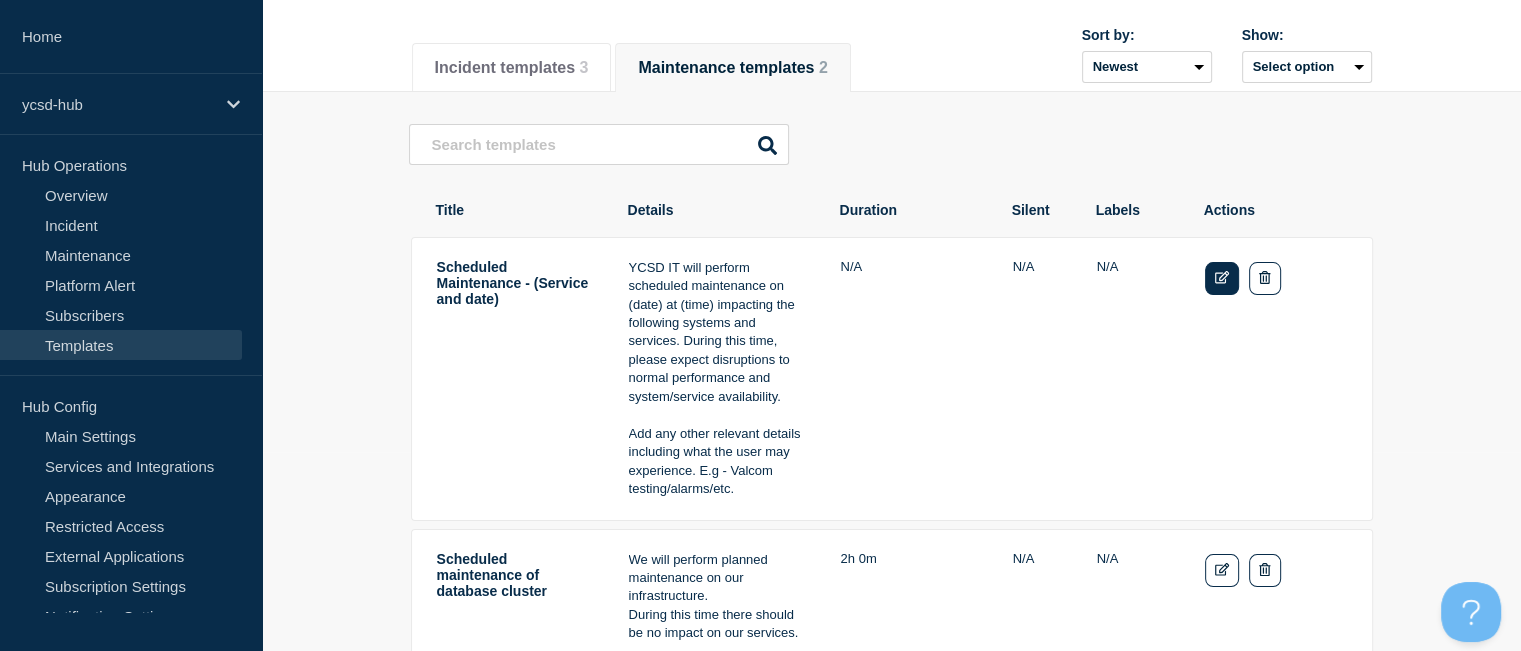 click at bounding box center (1222, 278) 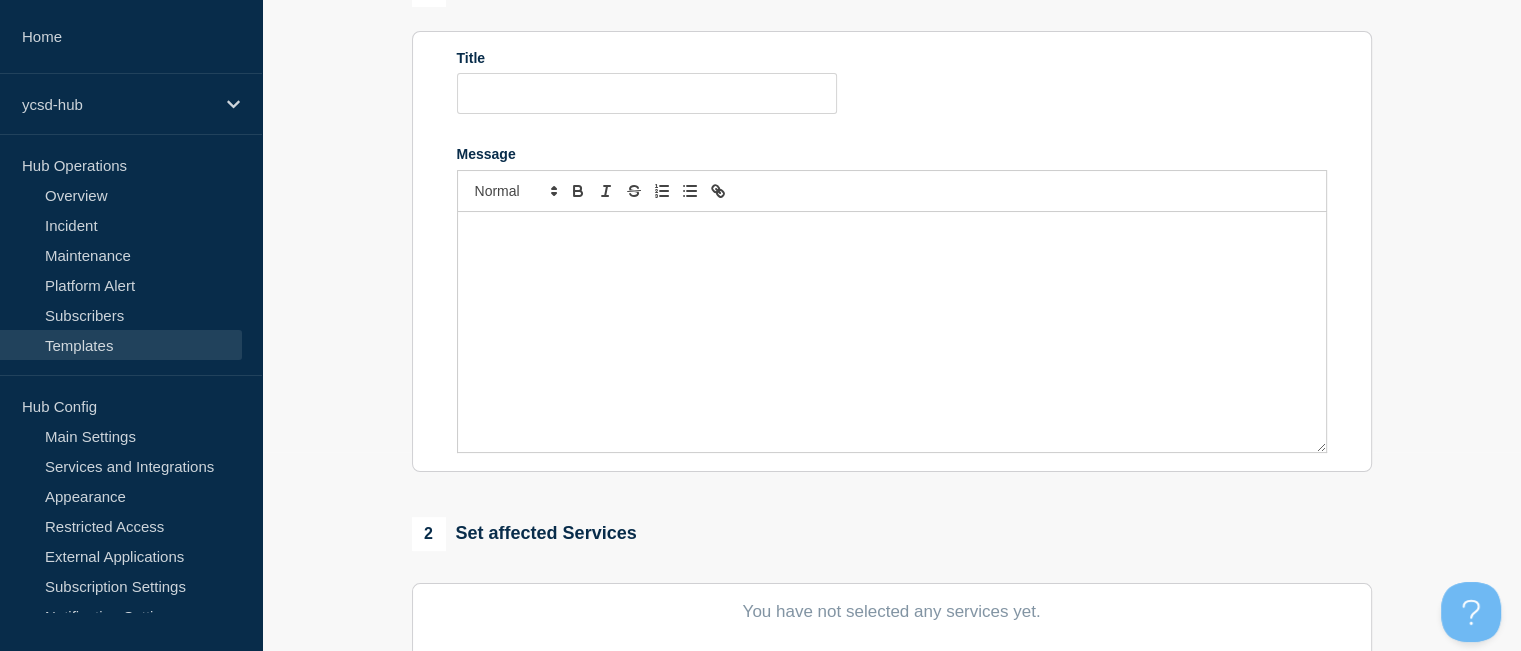 type on "Scheduled Maintenance - (Service and date)" 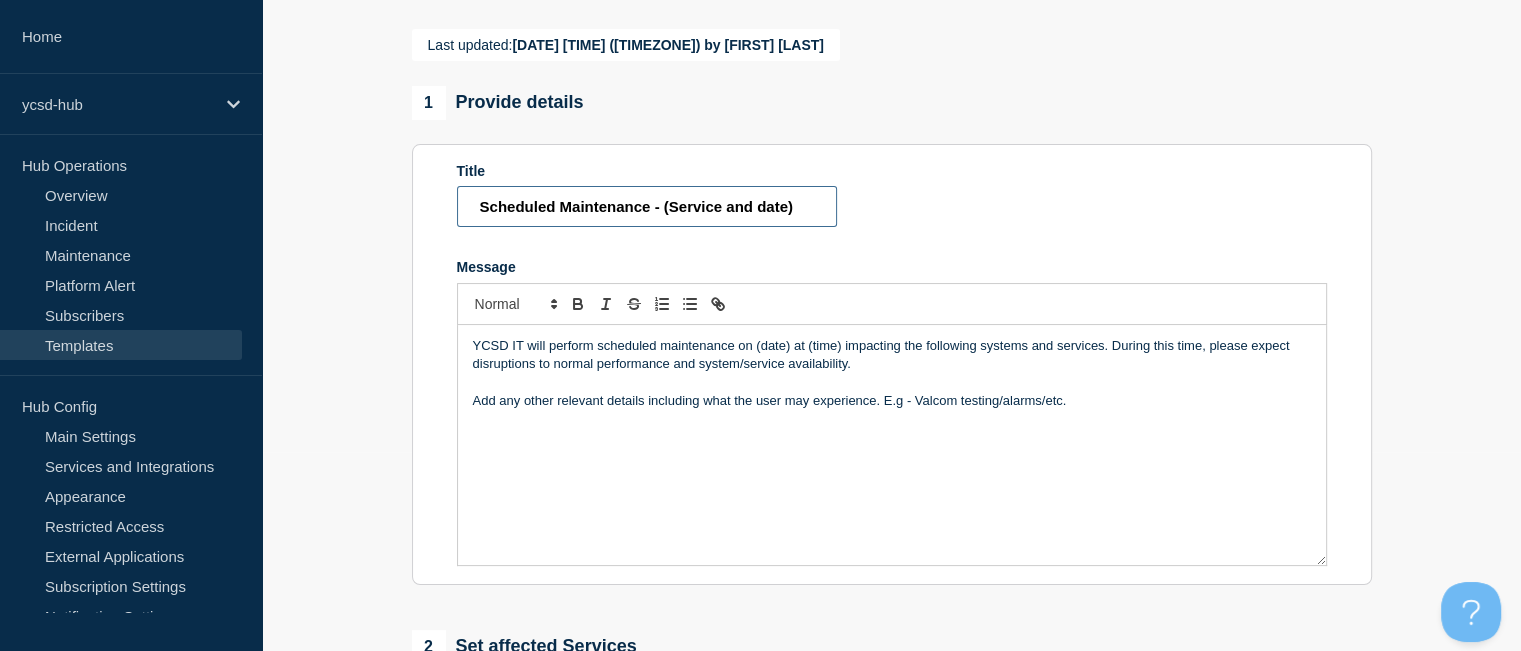 click on "Scheduled Maintenance - (Service and date)" at bounding box center (647, 206) 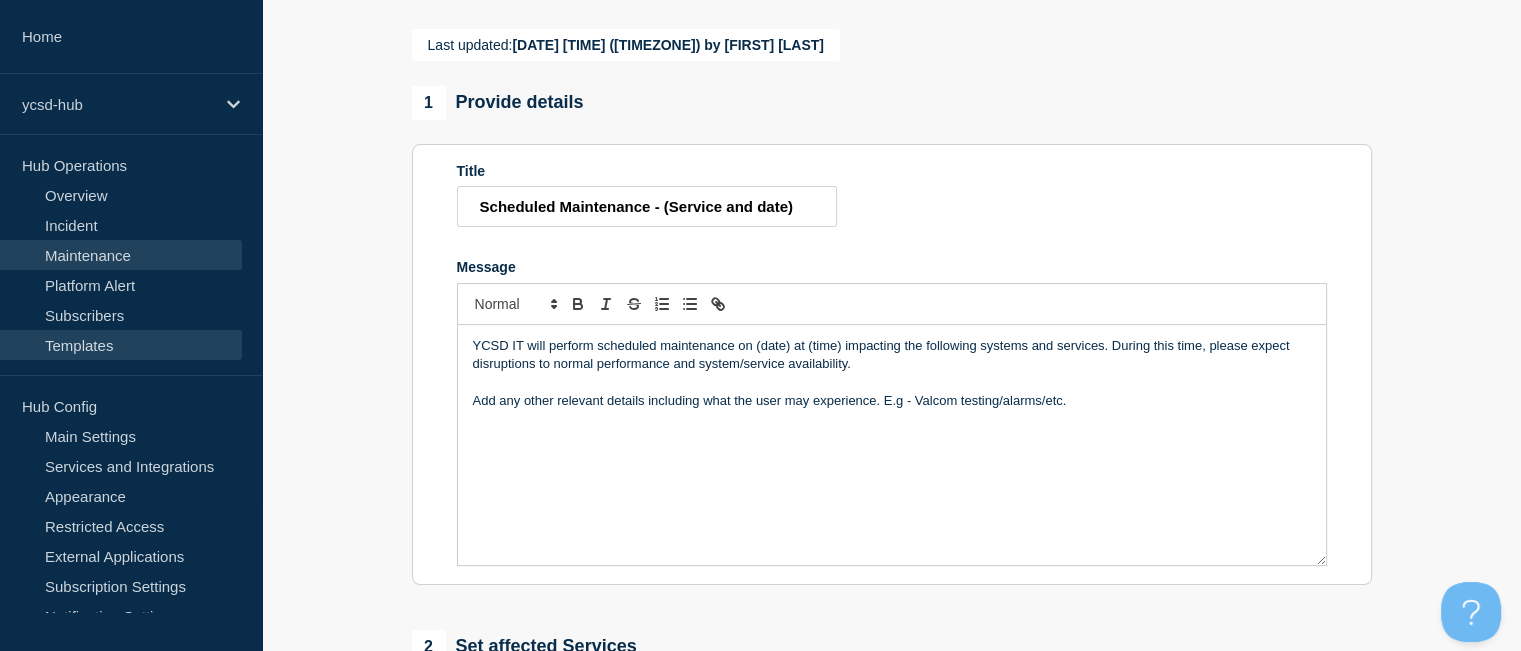 click on "Maintenance" at bounding box center (121, 255) 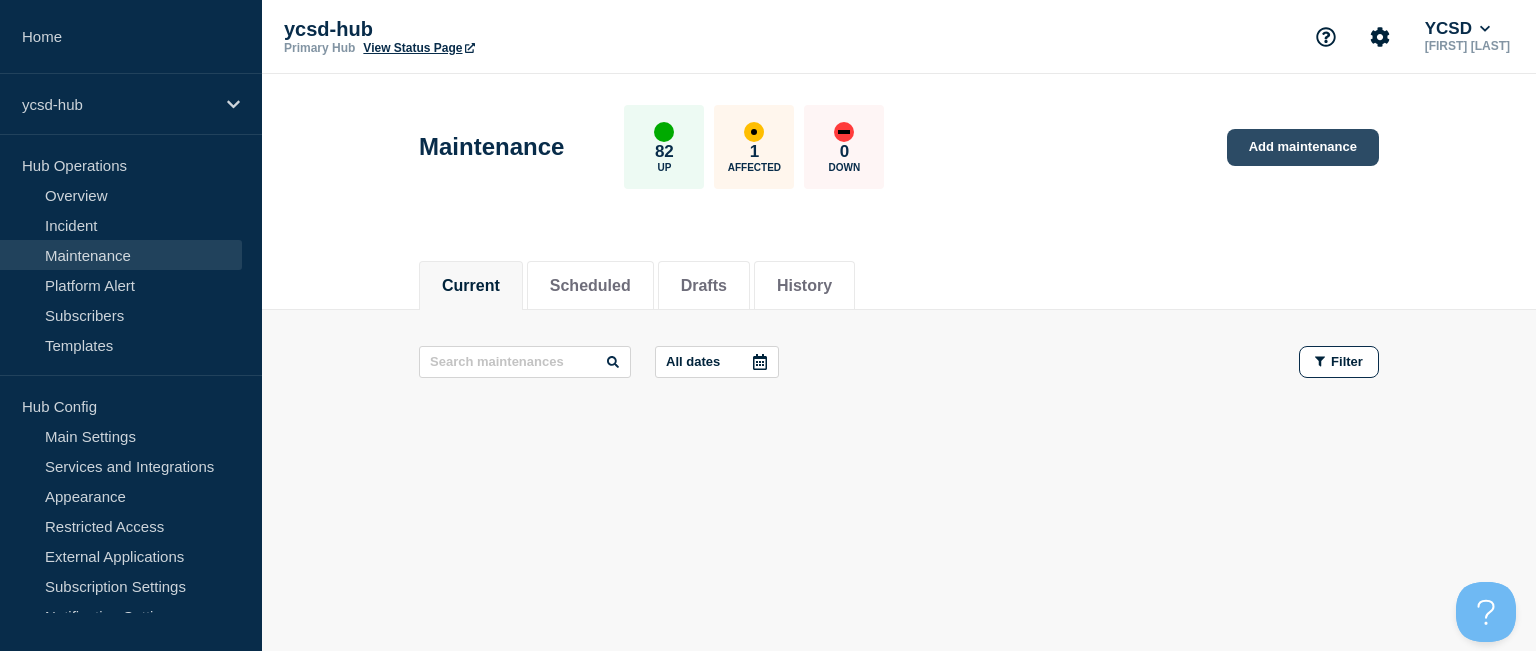 click on "Add maintenance" 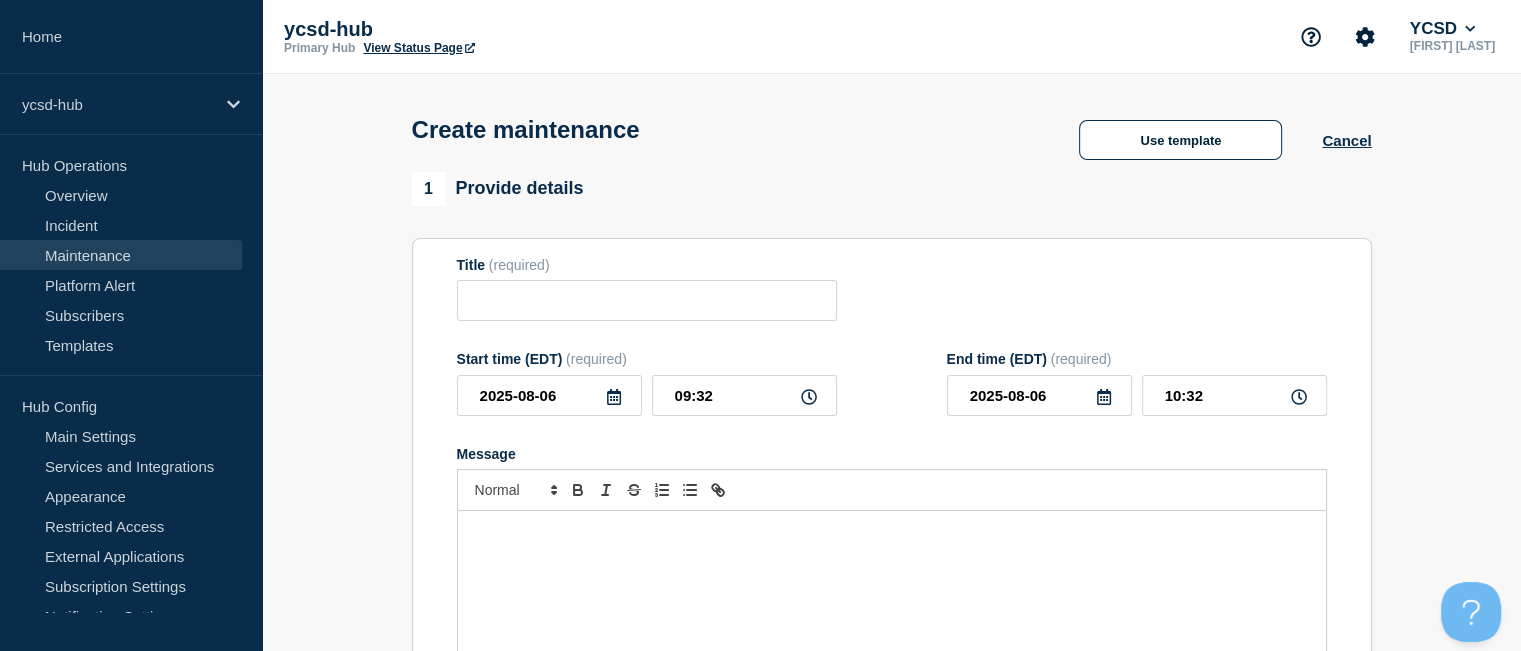 checkbox on "true" 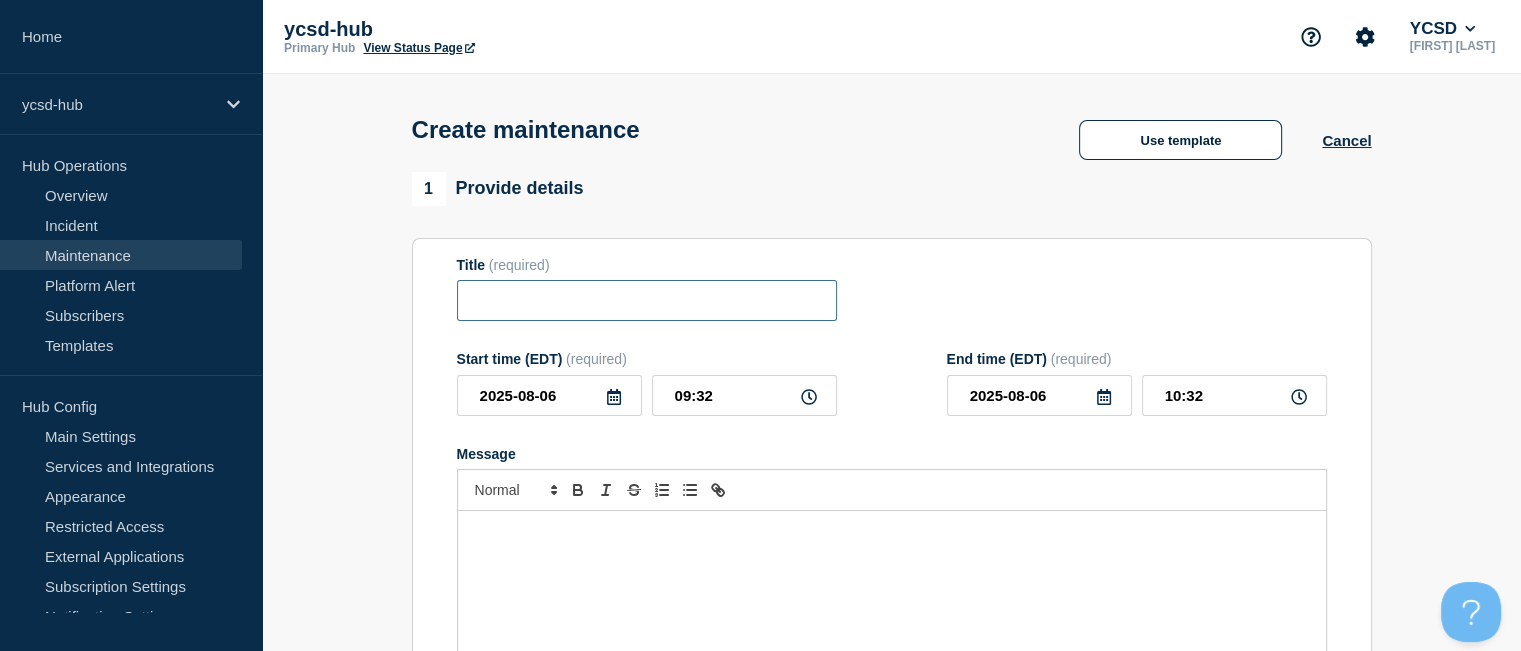 click at bounding box center (647, 300) 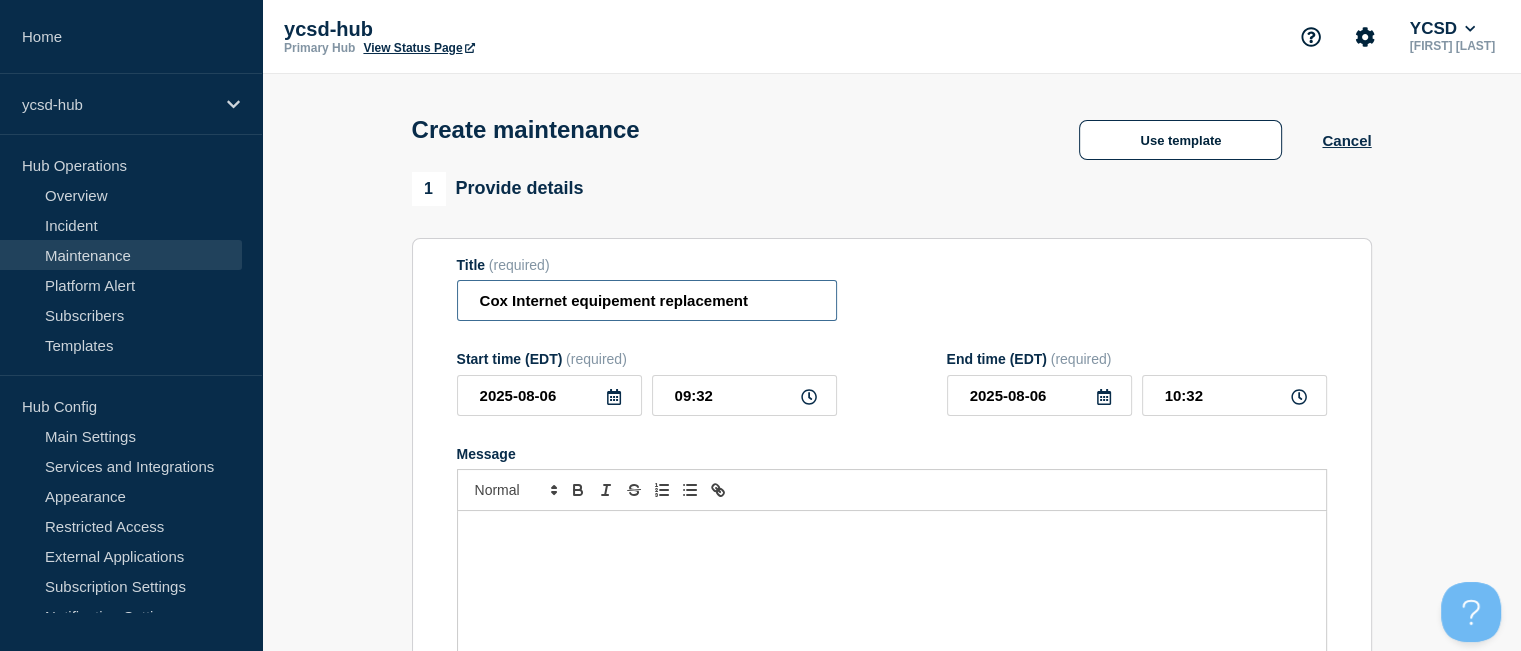 type on "Cox Internet equipement replacement" 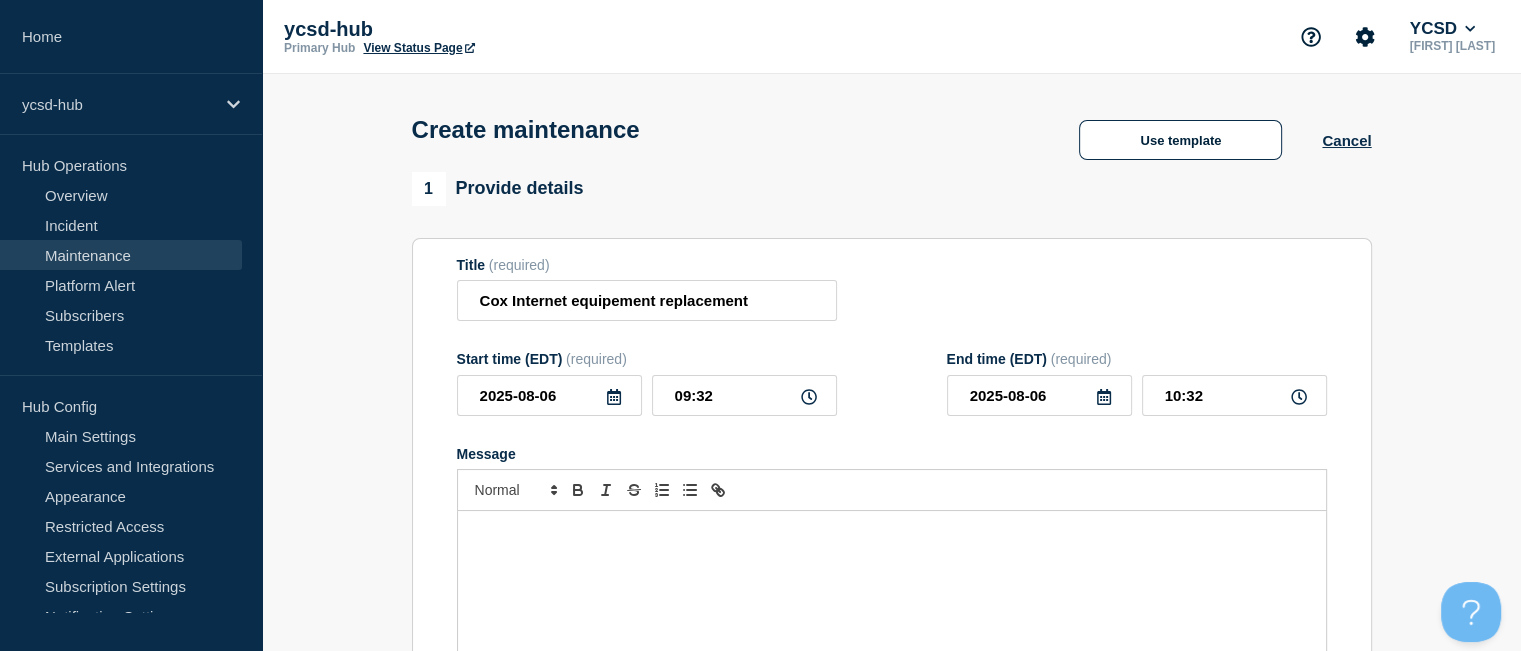 click 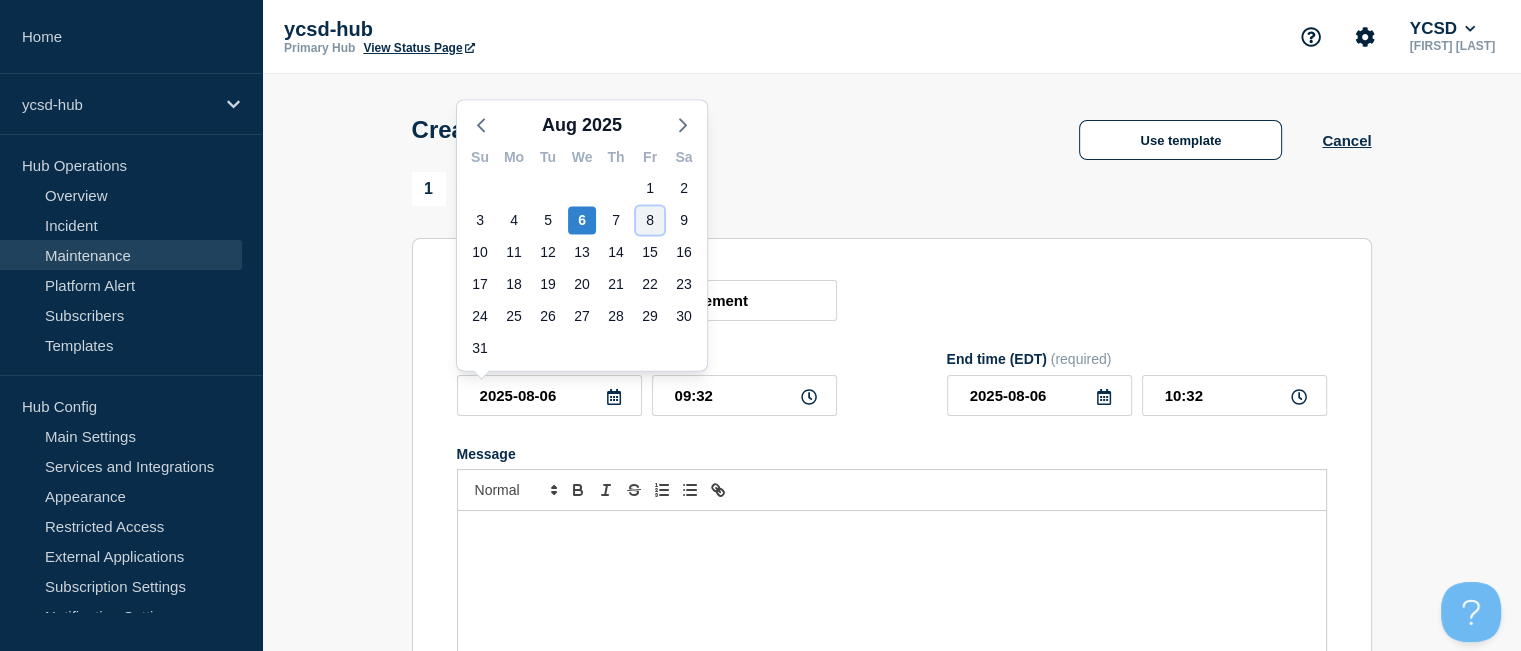 click on "8" 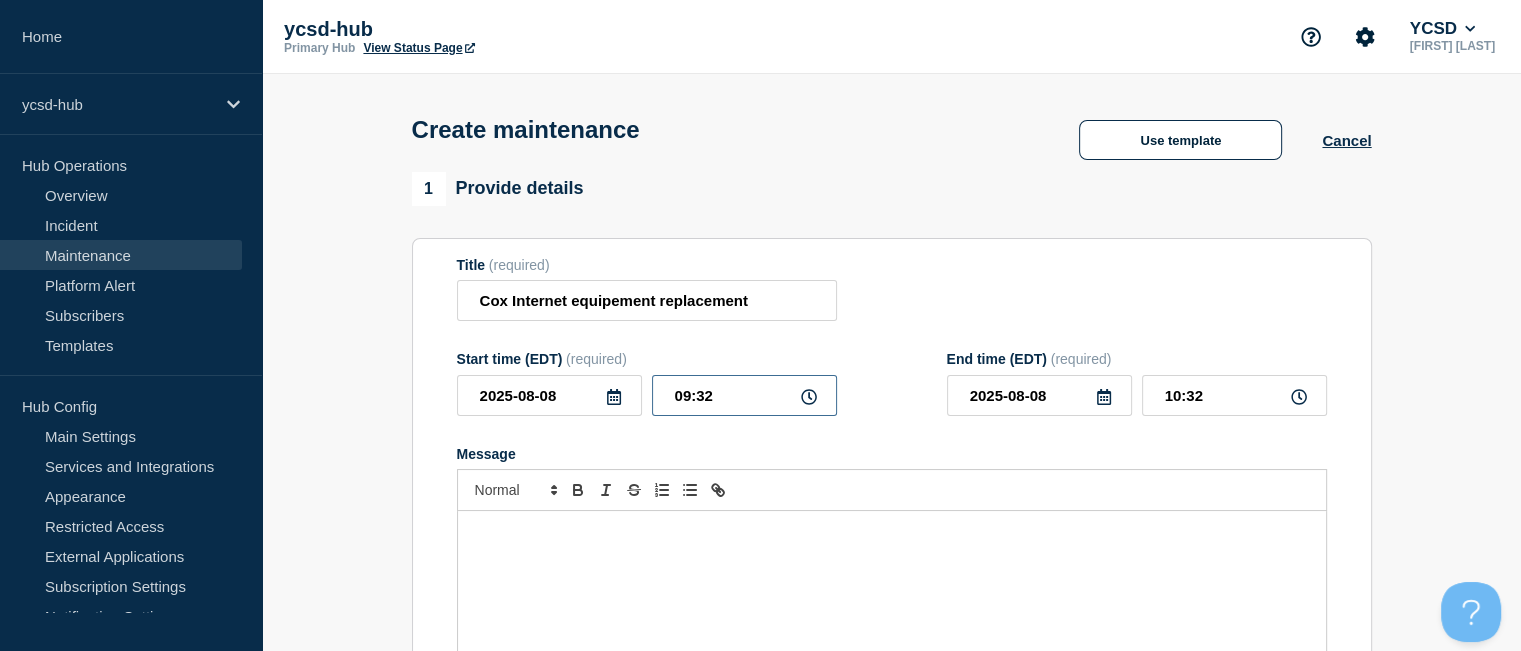 click on "09:32" at bounding box center (744, 395) 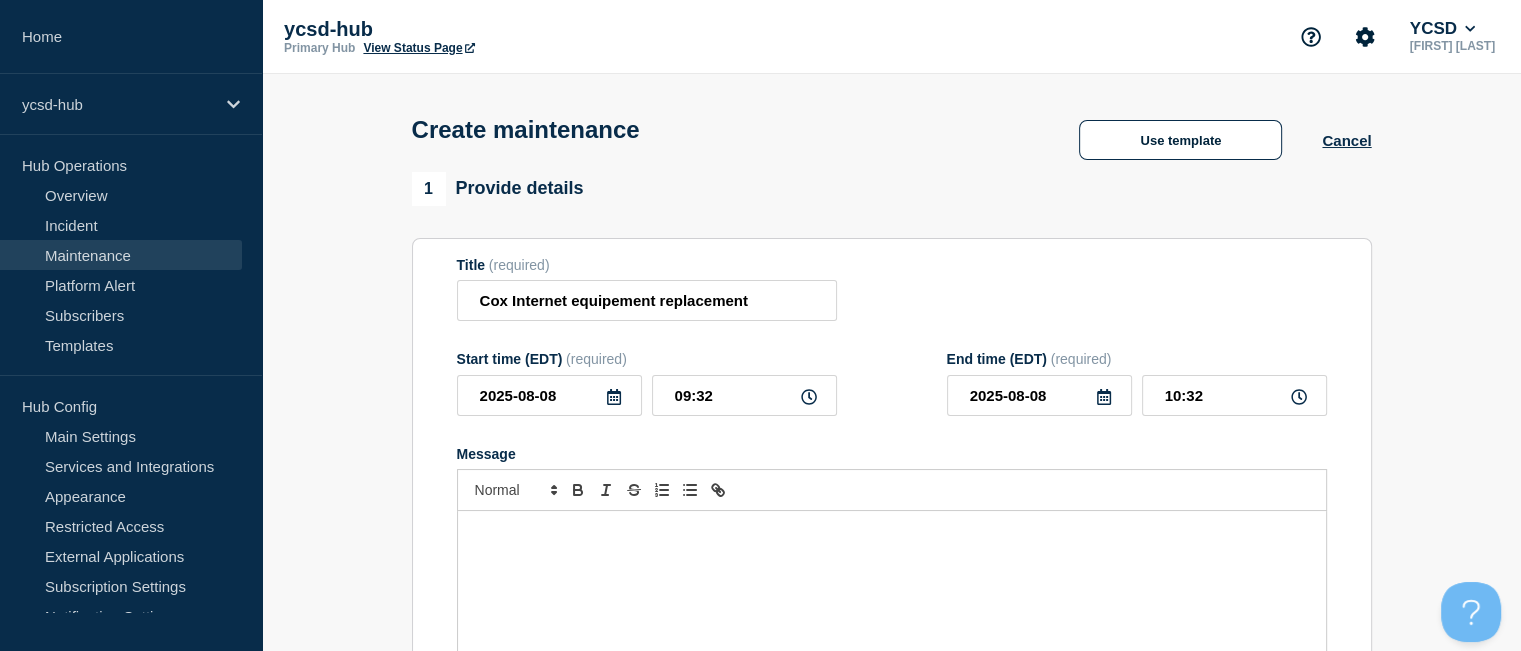 click 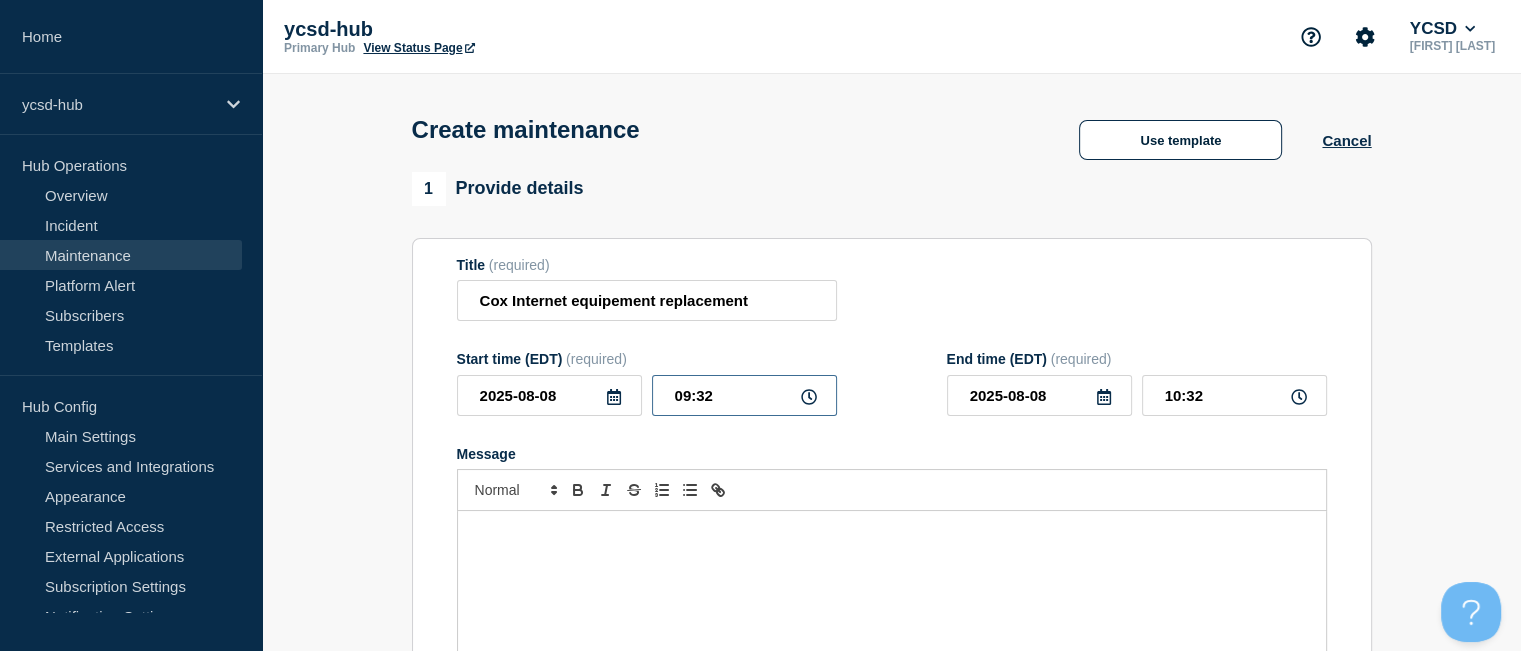 click on "09:32" at bounding box center [744, 395] 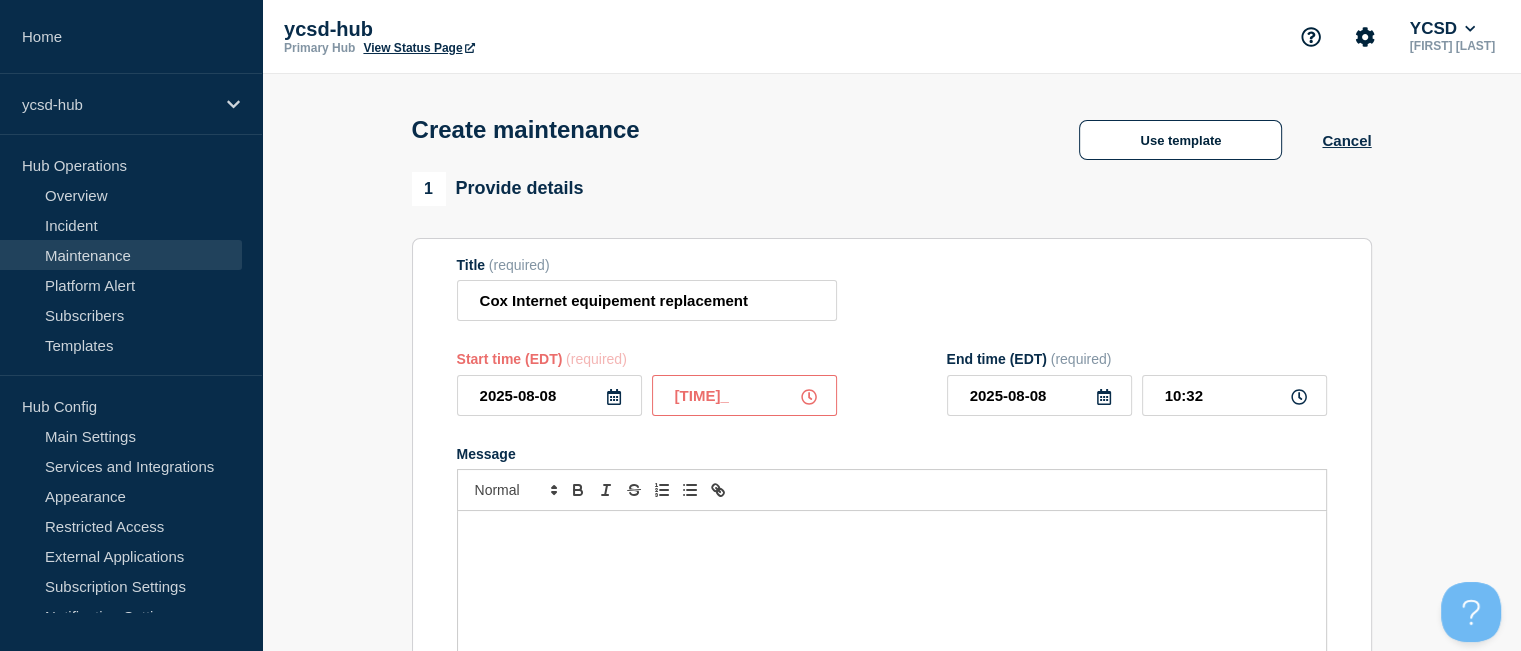 type on "09:00" 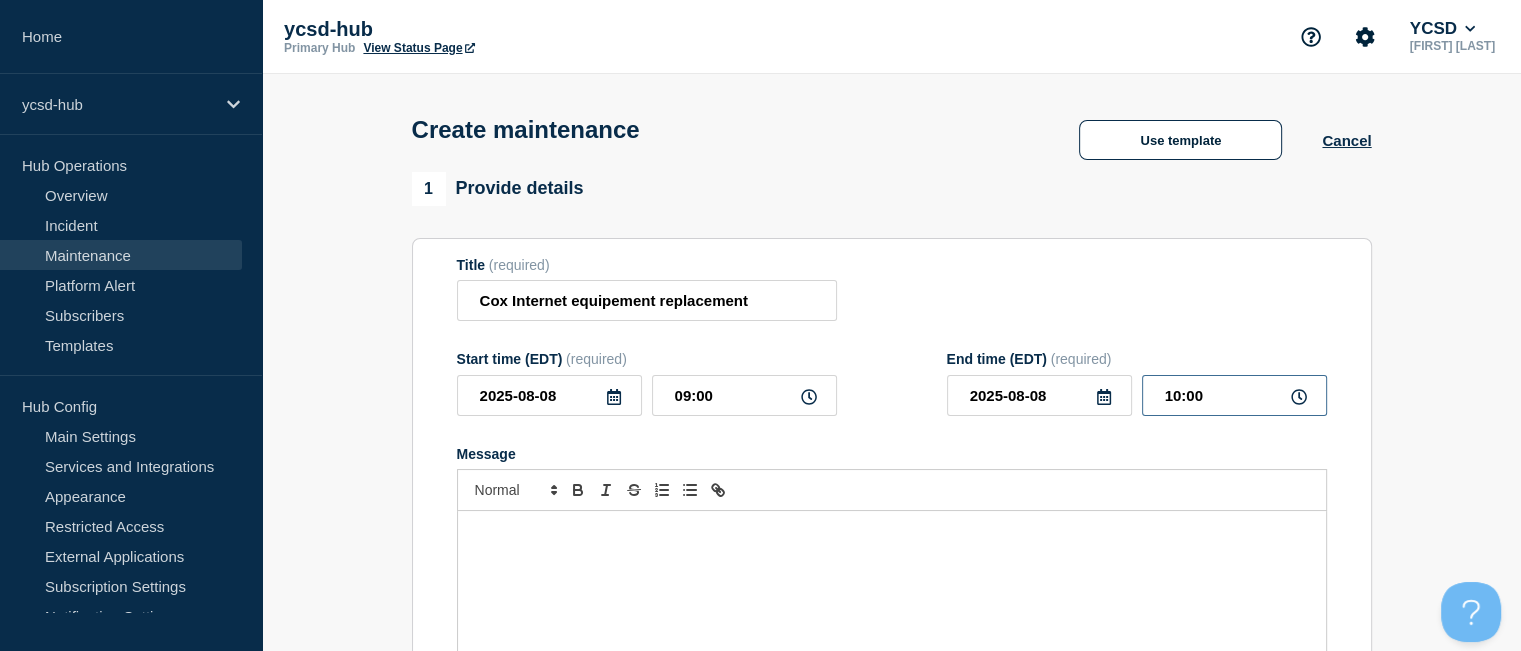 click on "10:00" at bounding box center (1234, 395) 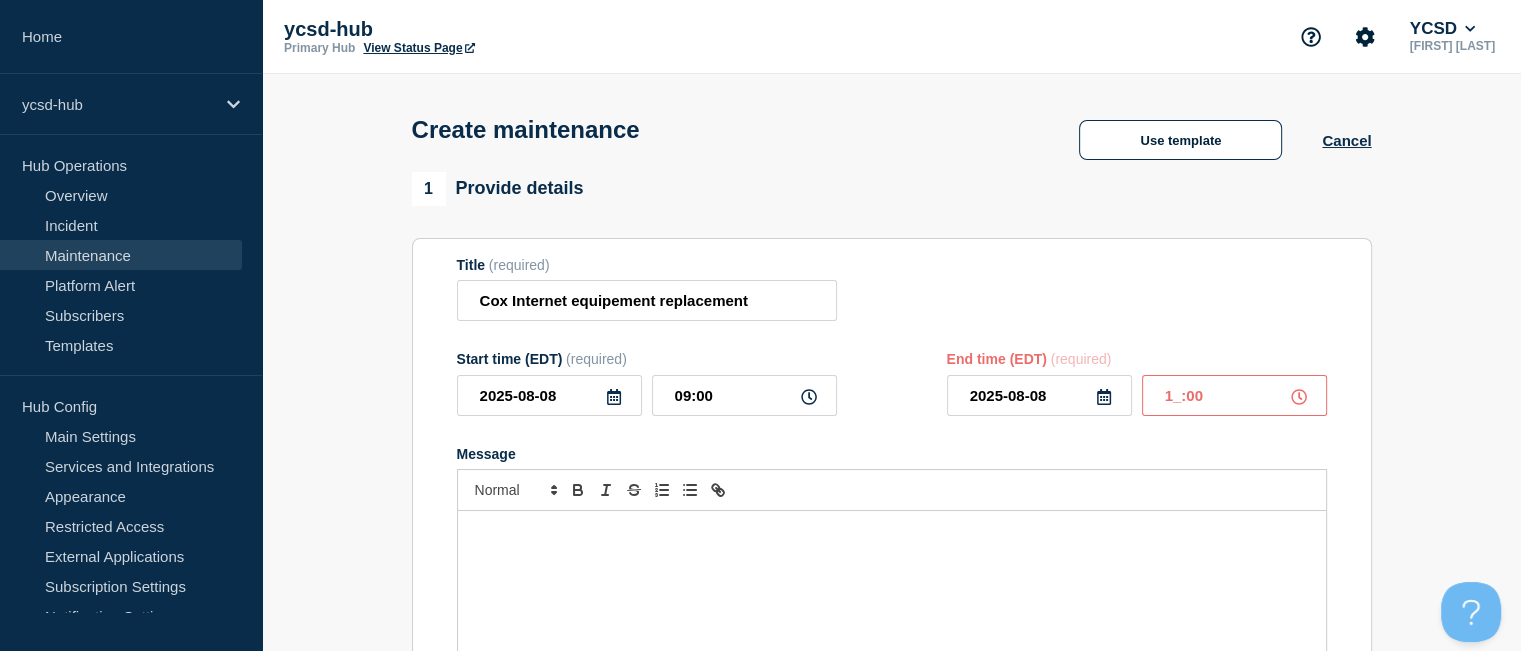 type on "12:00" 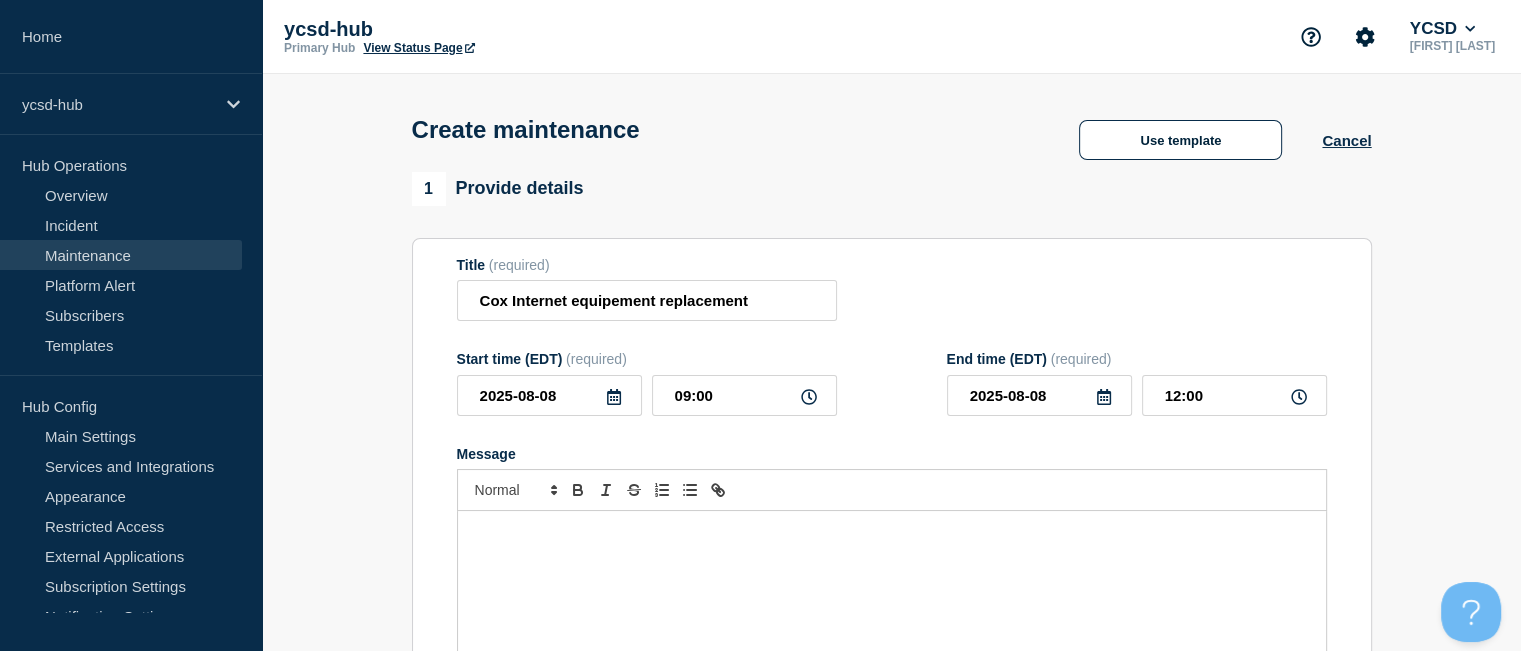 click at bounding box center (892, 631) 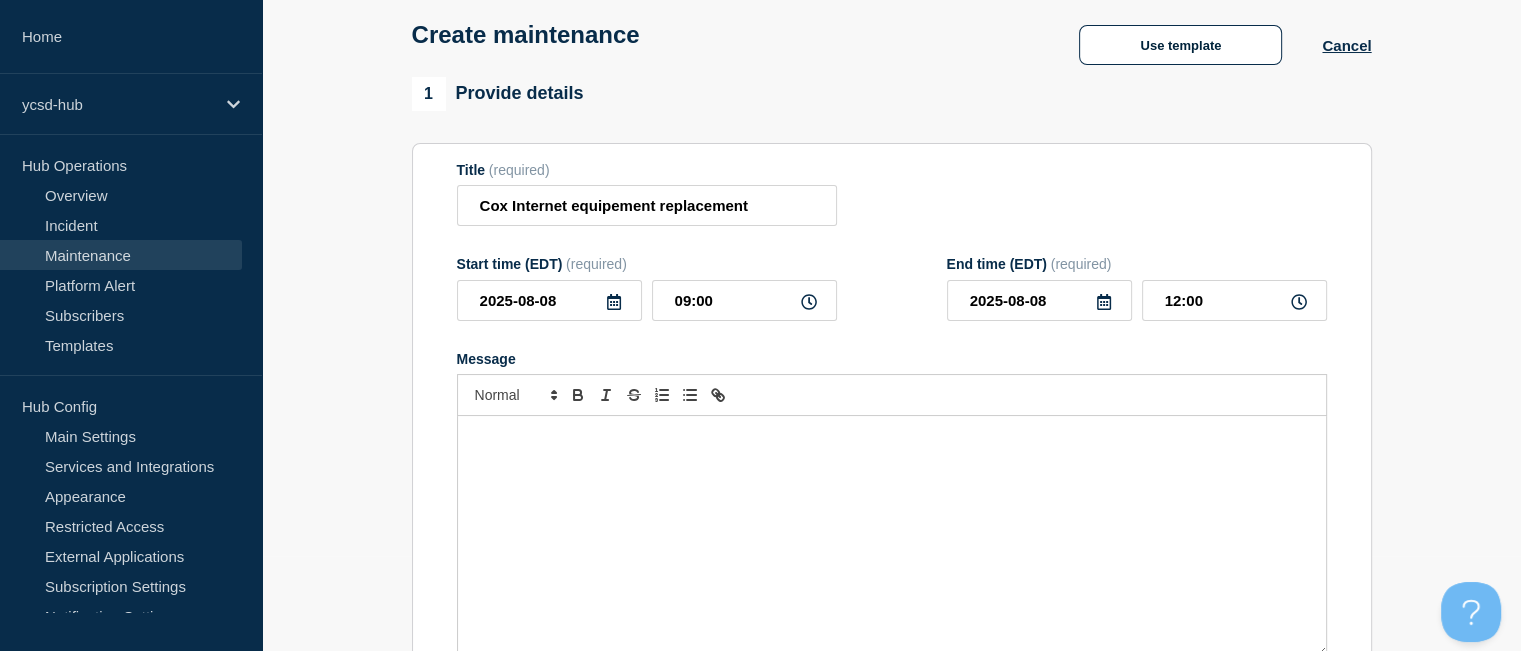 scroll, scrollTop: 108, scrollLeft: 0, axis: vertical 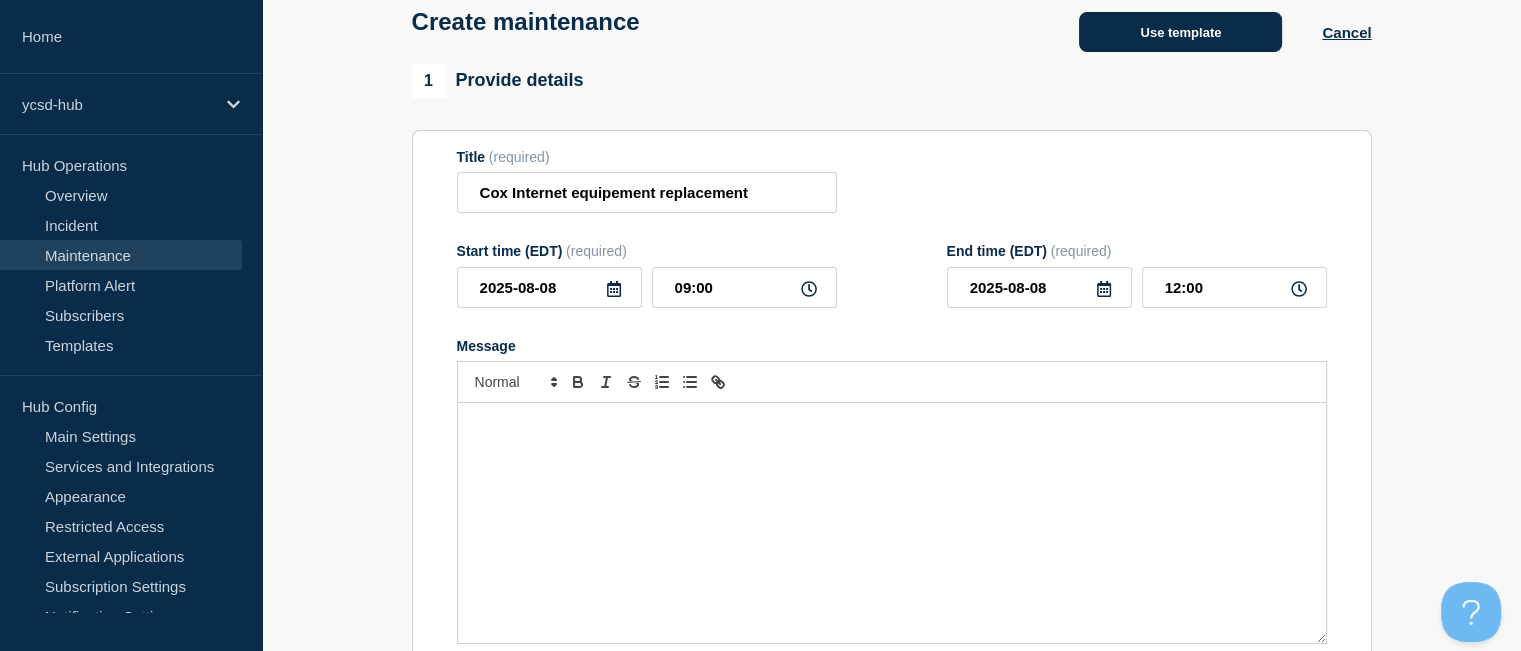 click on "Use template" at bounding box center [1180, 32] 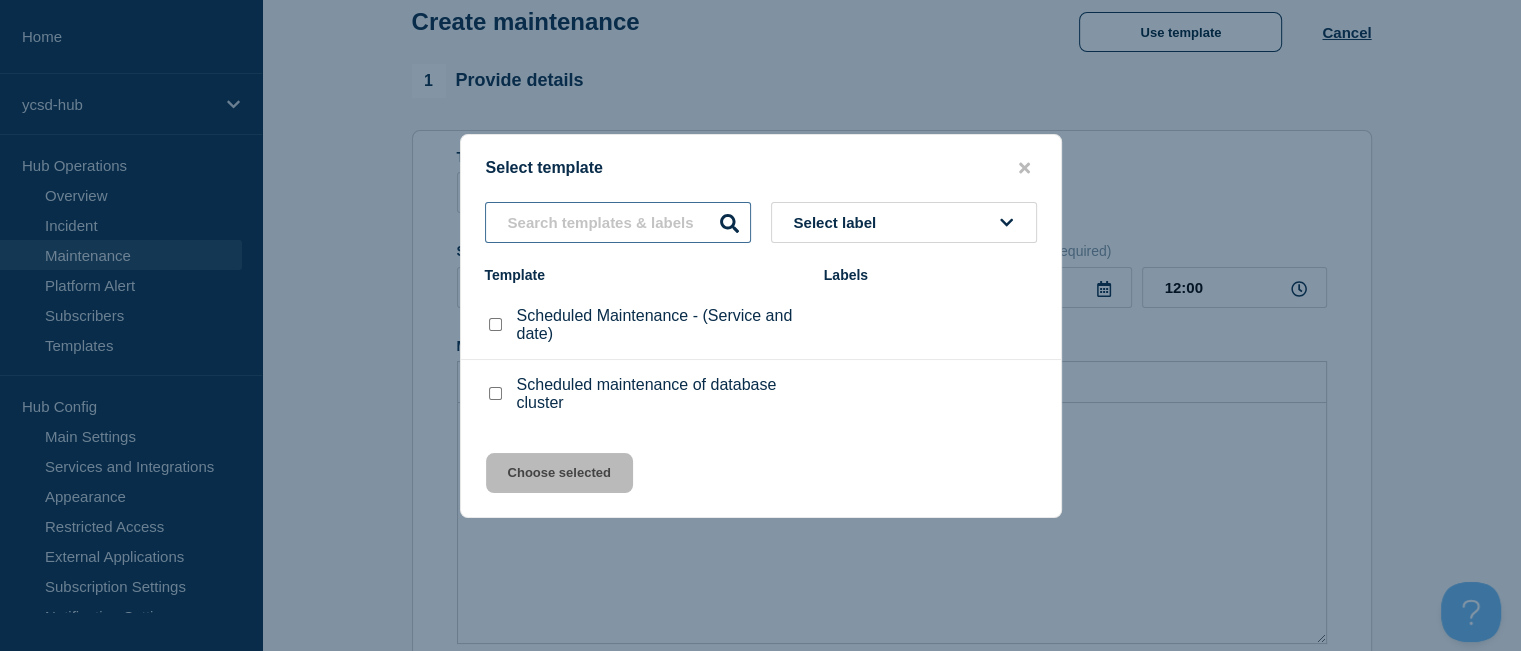 click at bounding box center [618, 222] 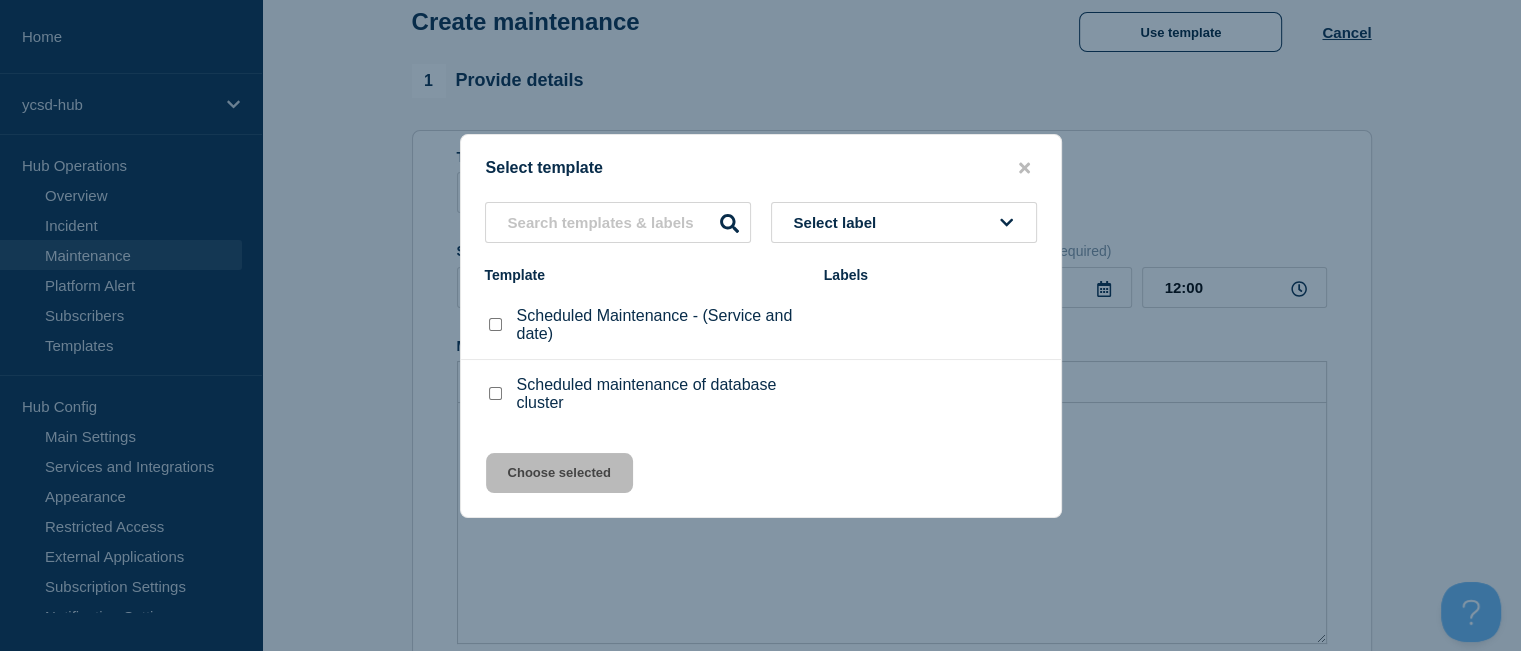 click at bounding box center (495, 324) 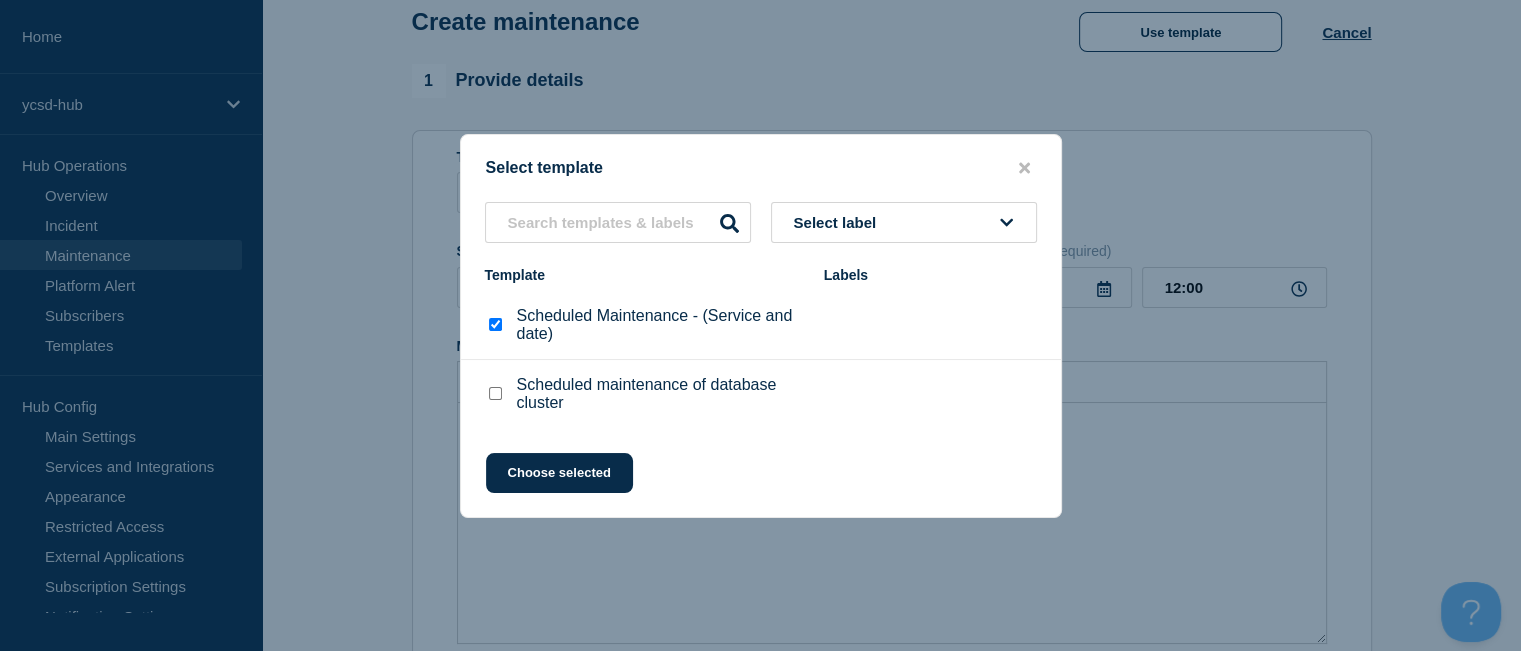 click on "Select label" at bounding box center (904, 222) 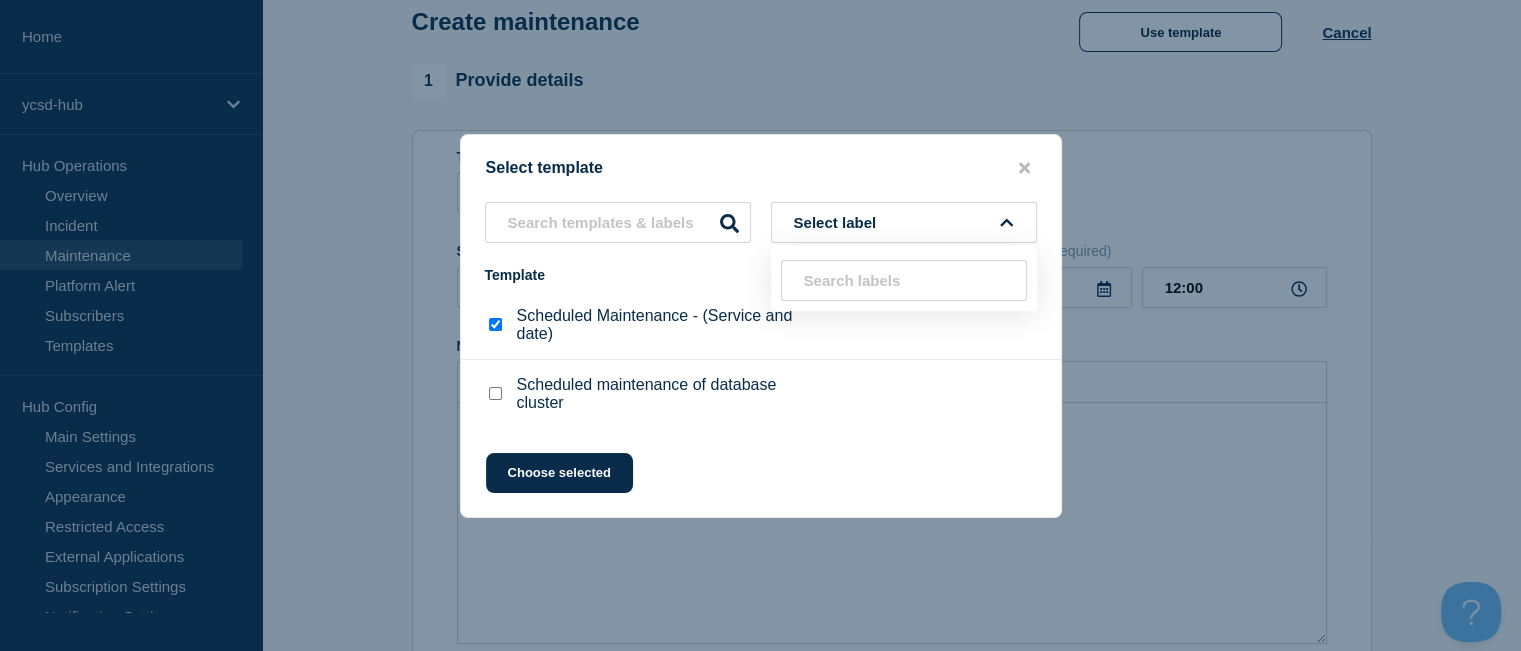 click on "Select template" at bounding box center [761, 168] 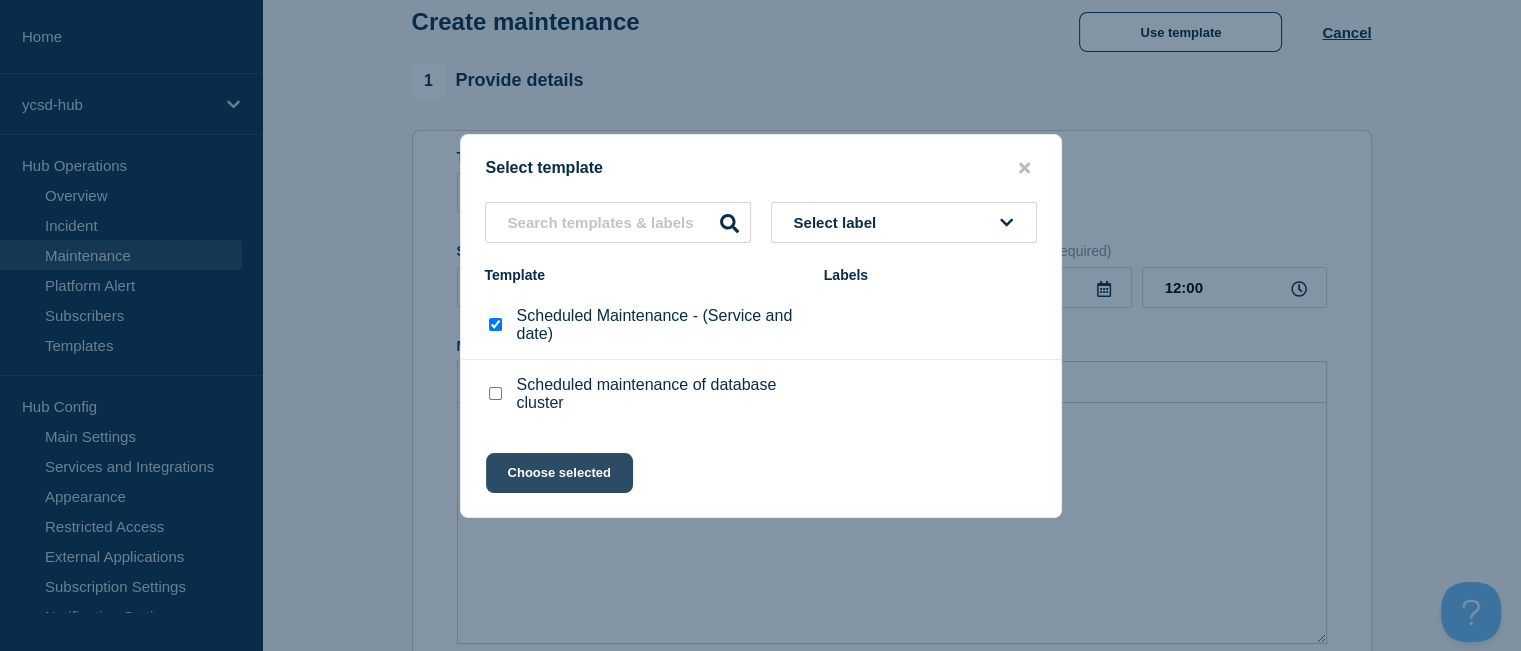click on "Choose selected" 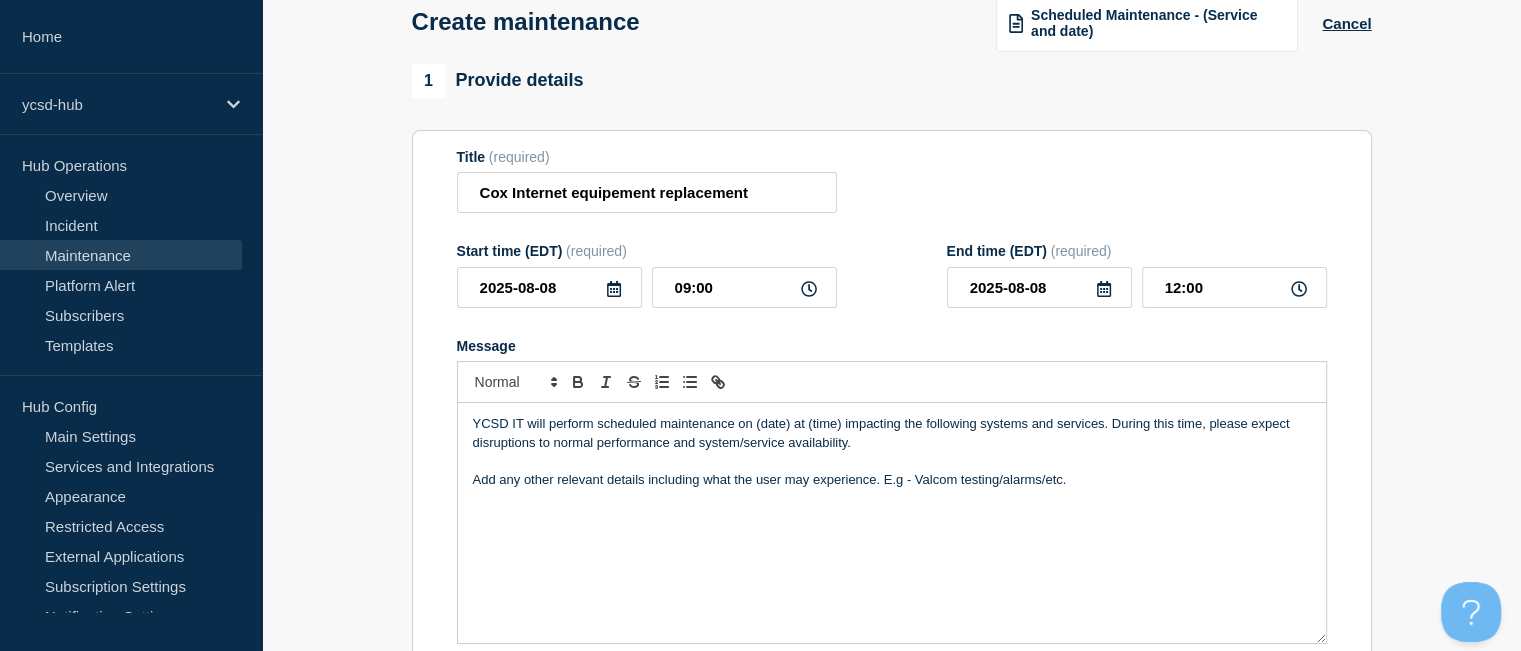 click on "YCSD IT will perform scheduled maintenance on (date) at (time) impacting the following systems and services. During this time, please expect disruptions to normal performance and system/service availability." at bounding box center [892, 433] 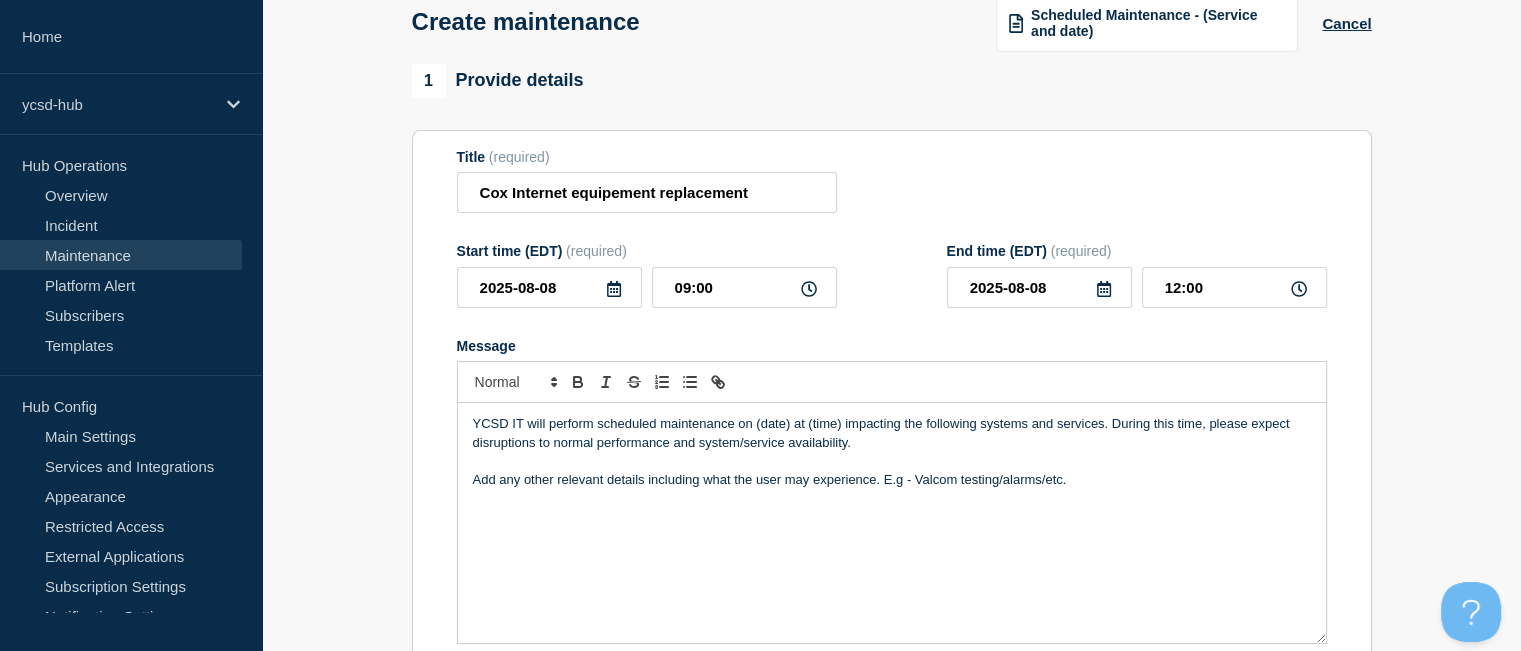 type 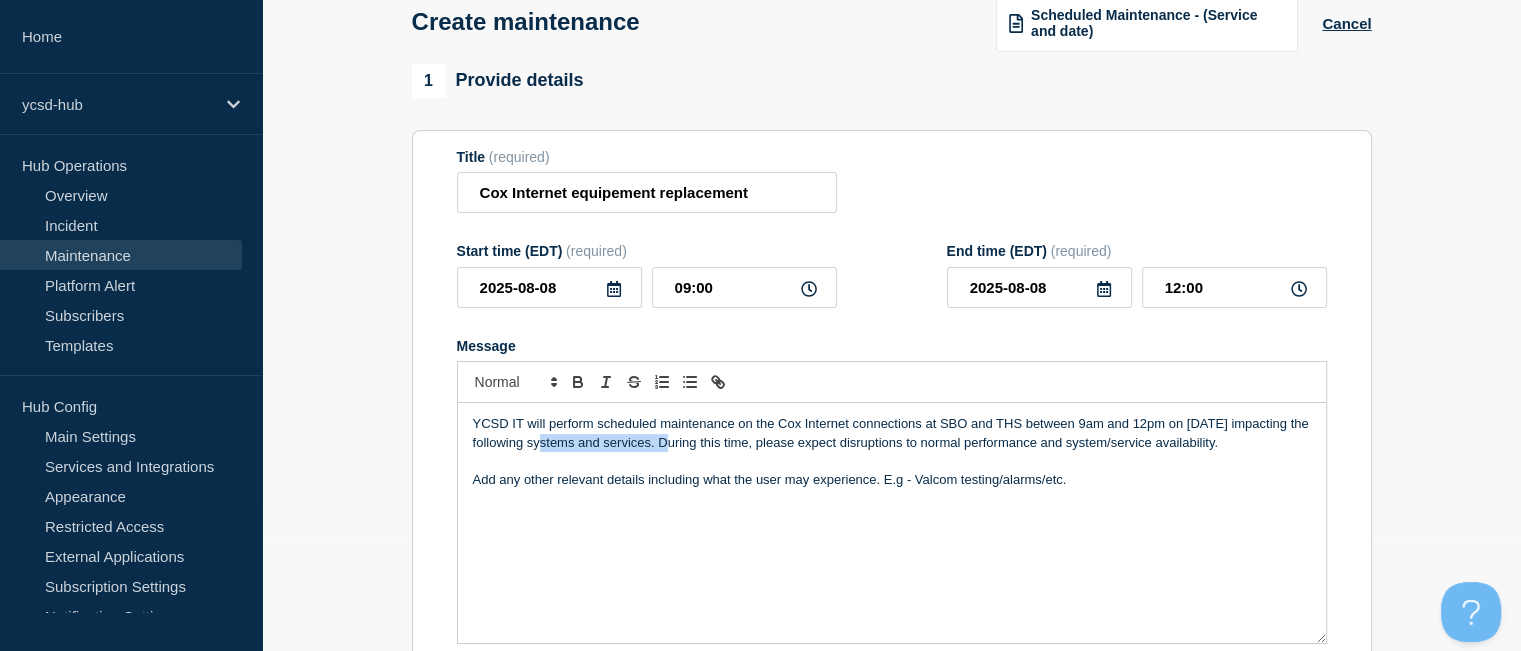 drag, startPoint x: 548, startPoint y: 446, endPoint x: 674, endPoint y: 453, distance: 126.1943 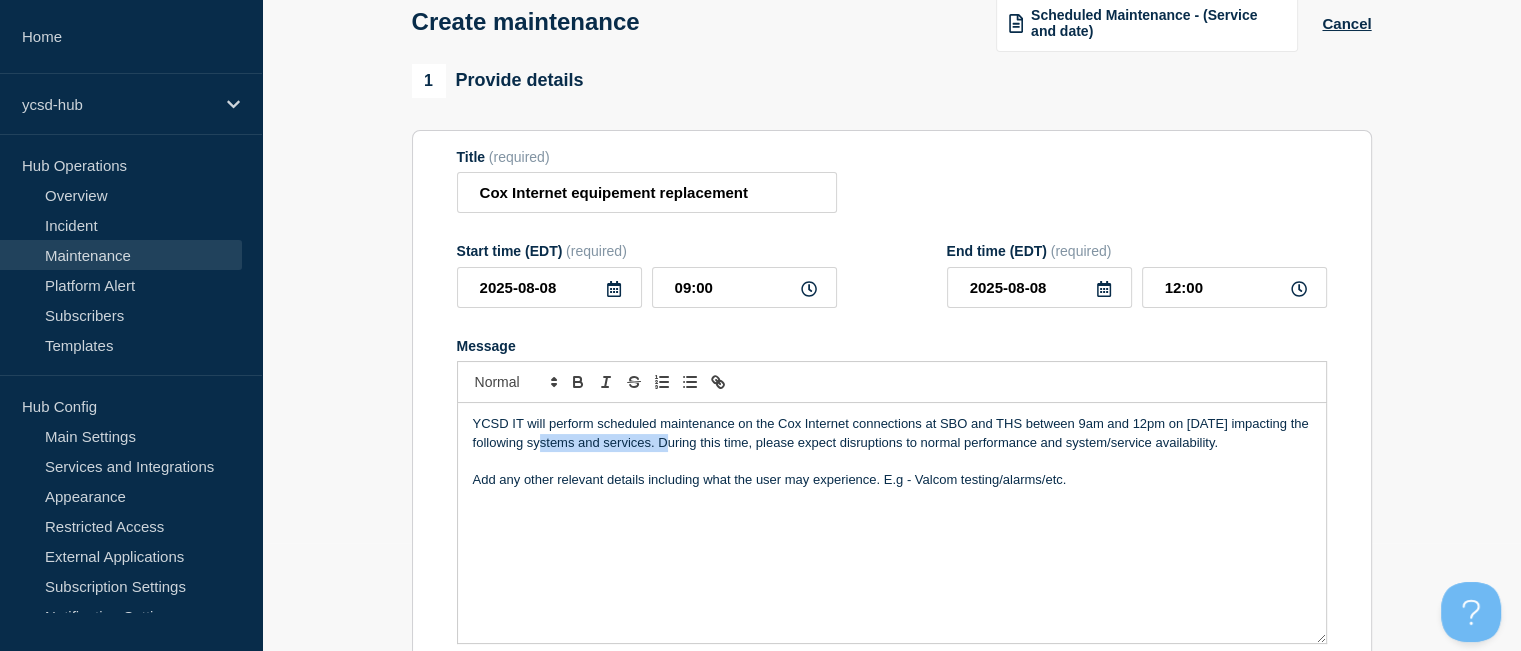 click on "YCSD IT will perform scheduled maintenance on the Cox Internet connections at SBO and THS between 9am and 12pm on [DATE] impacting the following systems and services. During this time, please expect disruptions to normal performance and system/service availability." at bounding box center [892, 433] 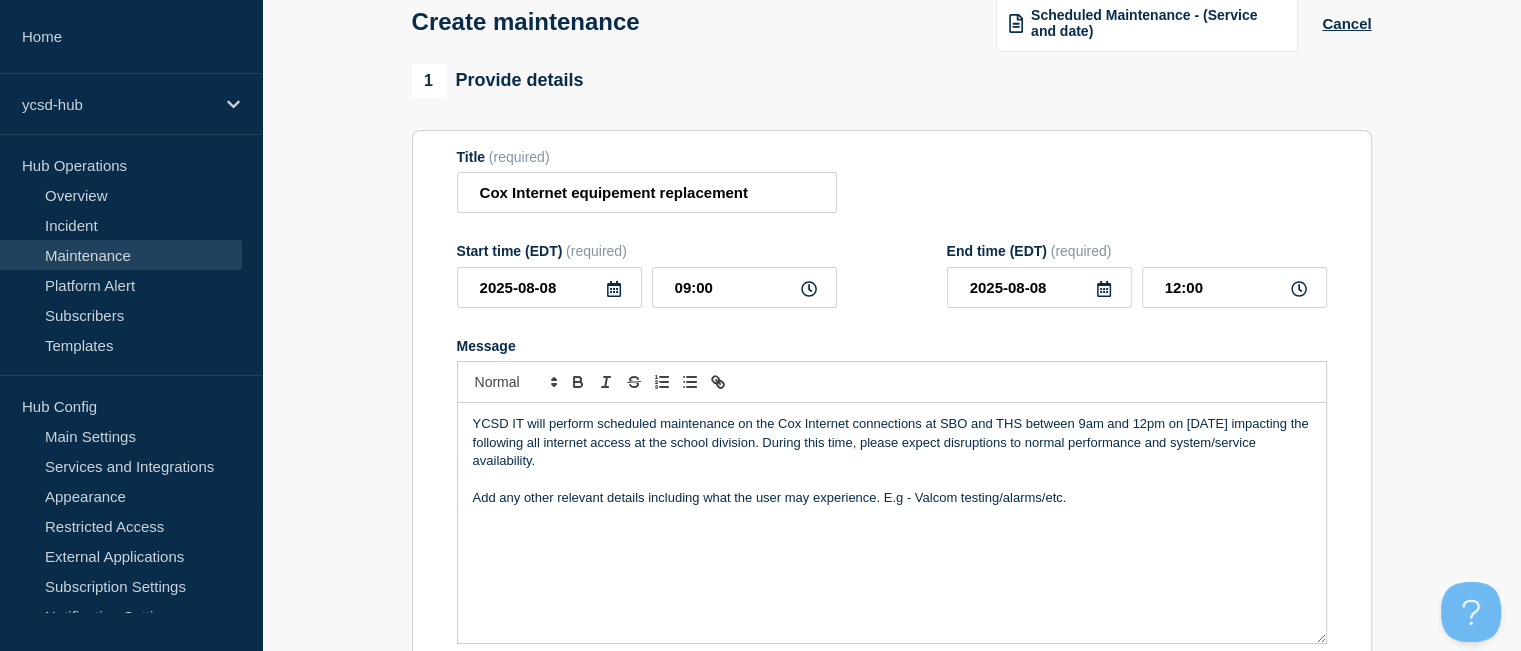 click on "YCSD IT will perform scheduled maintenance on the Cox Internet connections at SBO and THS between 9am and 12pm on [DATE] impacting the following all internet access at the school division. During this time, please expect disruptions to normal performance and system/service availability." at bounding box center (892, 442) 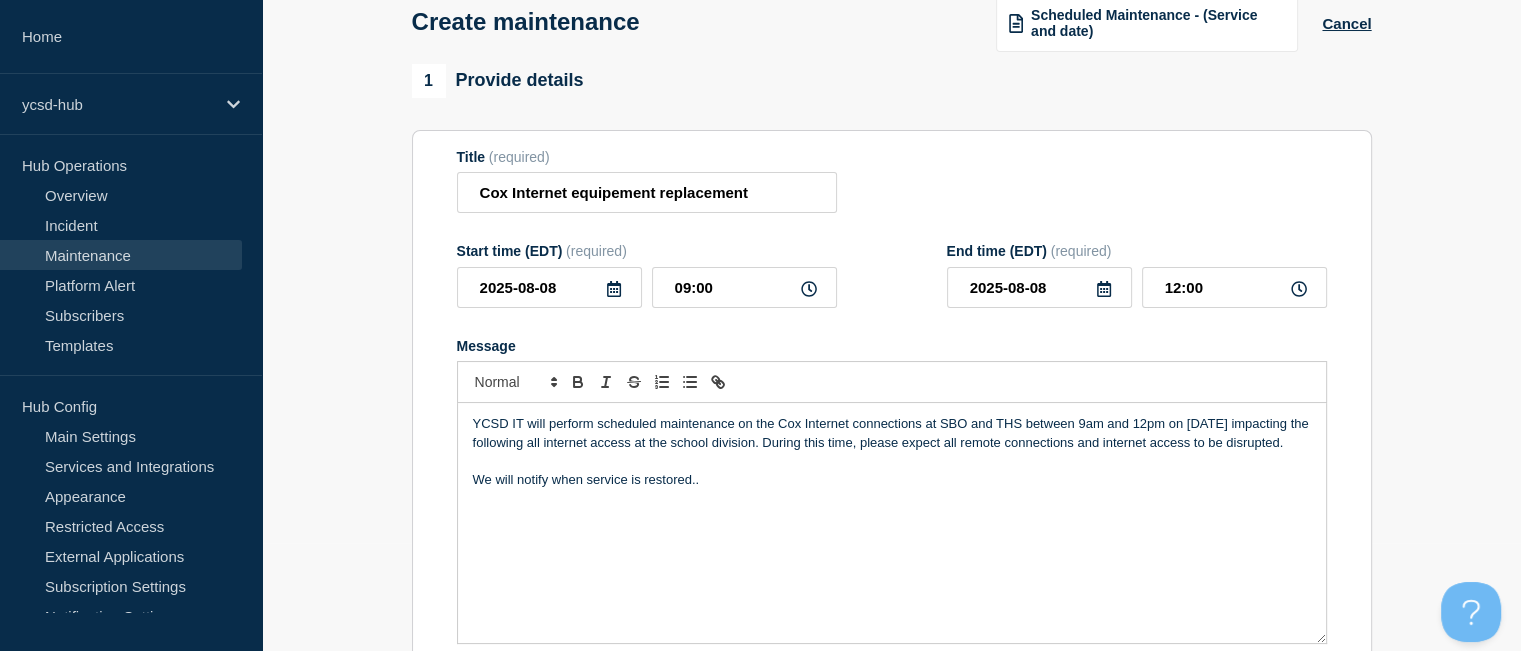click on "YCSD IT will perform scheduled maintenance on the Cox Internet connections at SBO and THS between 9am and 12pm on [DATE] impacting the following all internet access at the school division. During this time, please expect all remote connections and internet access to be disrupted." at bounding box center (892, 433) 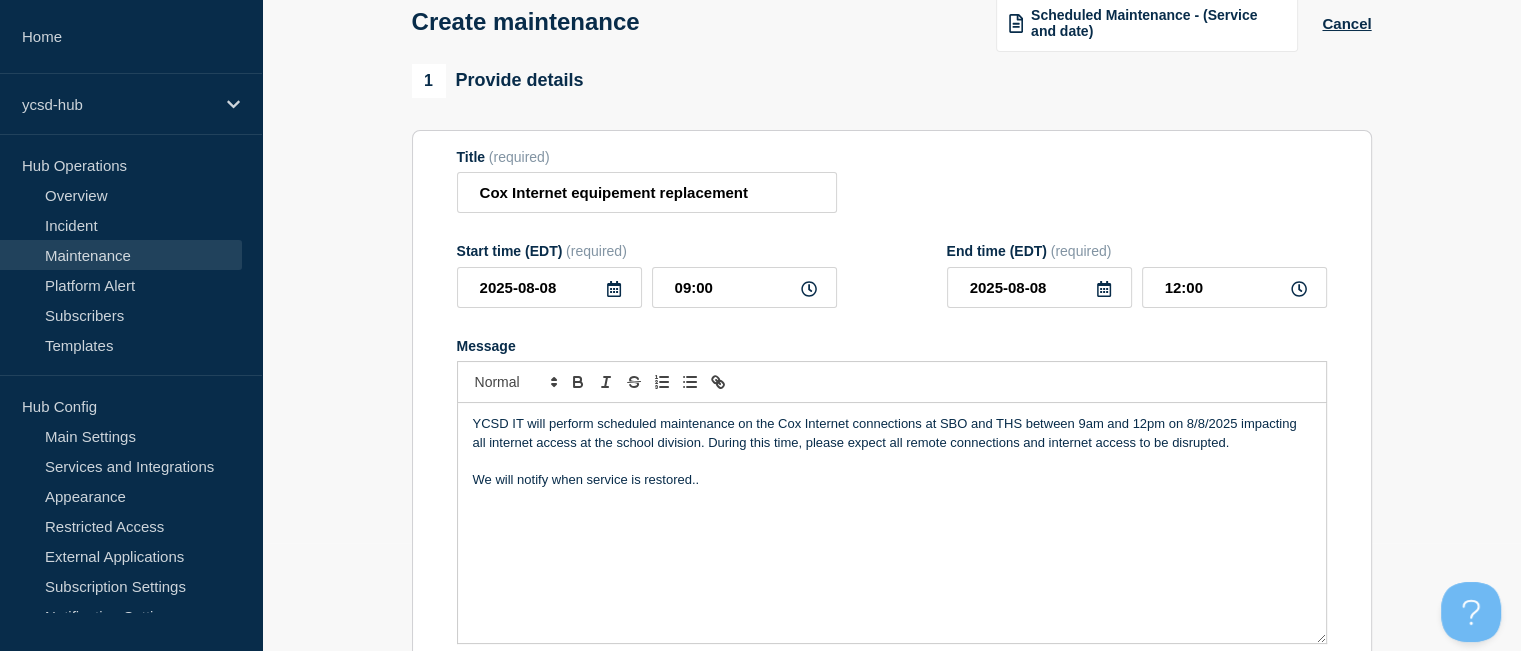 click on "We will notify when service is restored.." at bounding box center (892, 480) 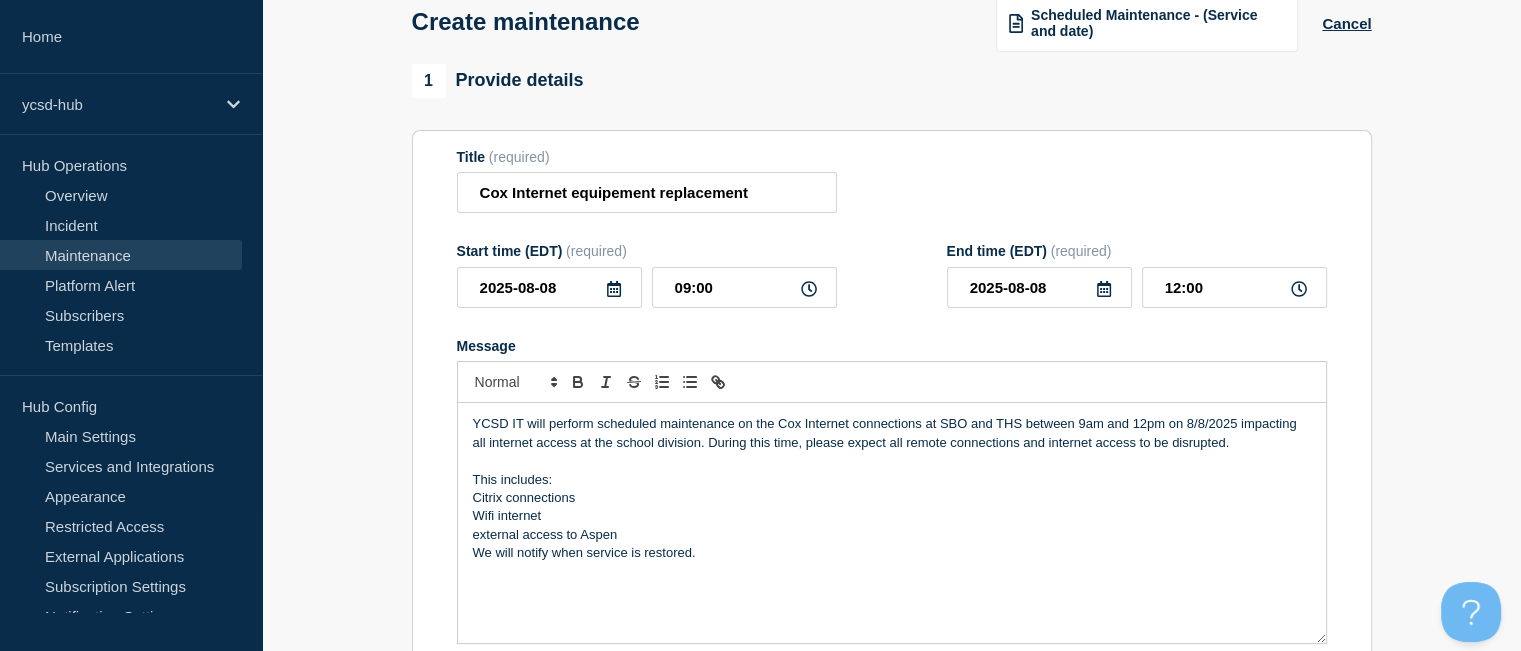click on "external access to Aspen" at bounding box center [892, 535] 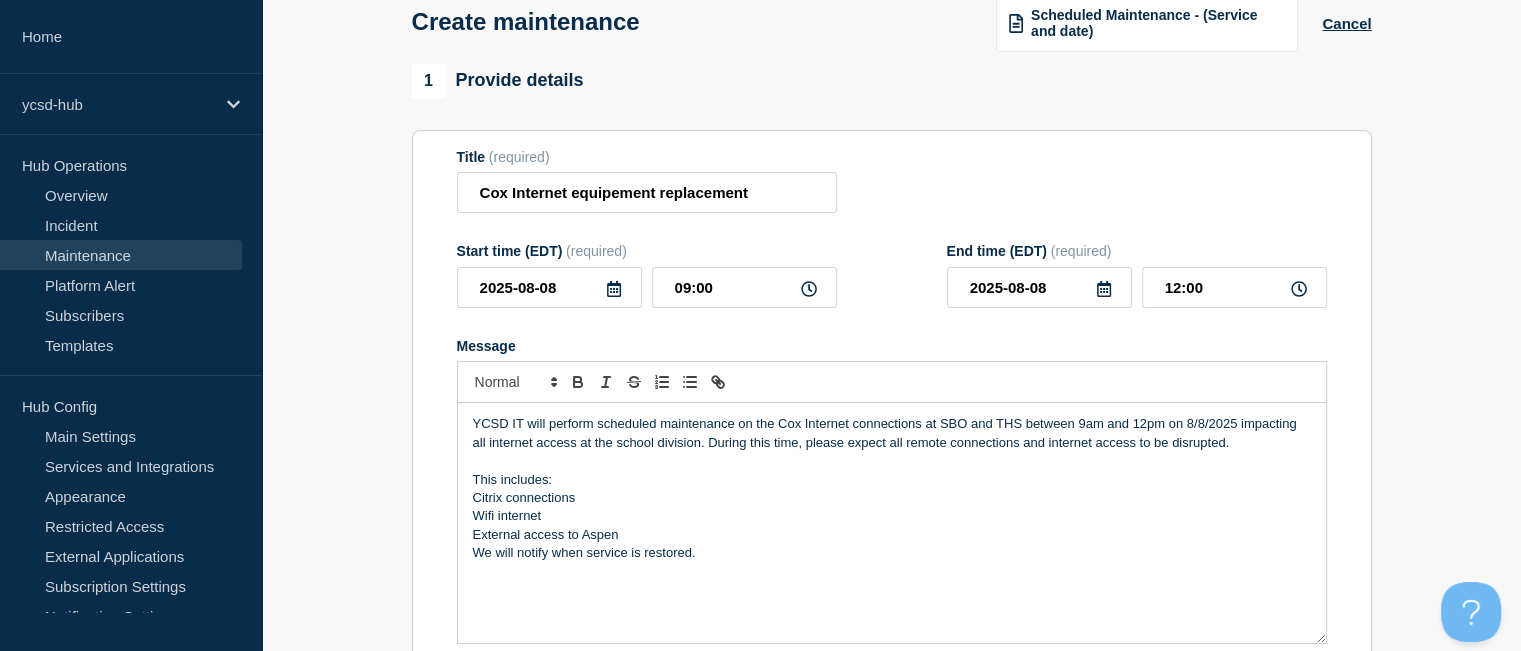 click on "Wifi internet" at bounding box center [892, 516] 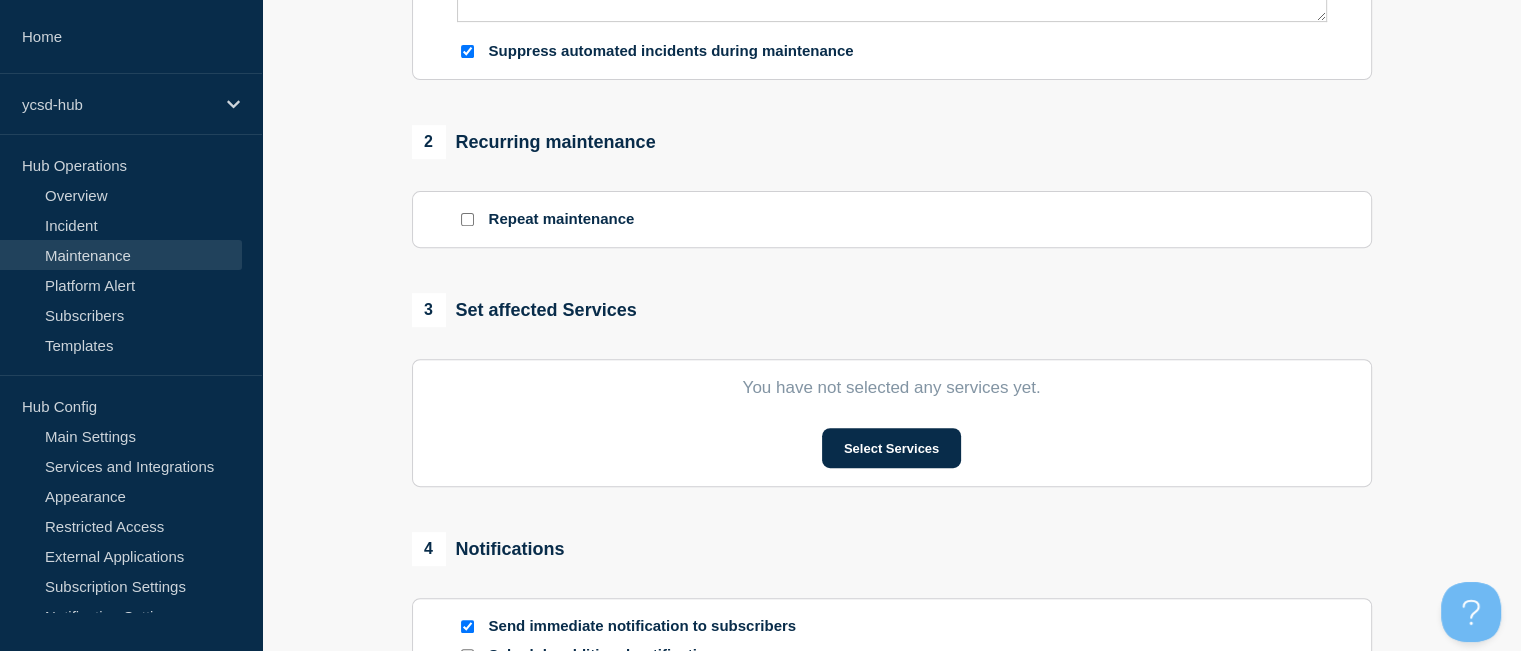 scroll, scrollTop: 731, scrollLeft: 0, axis: vertical 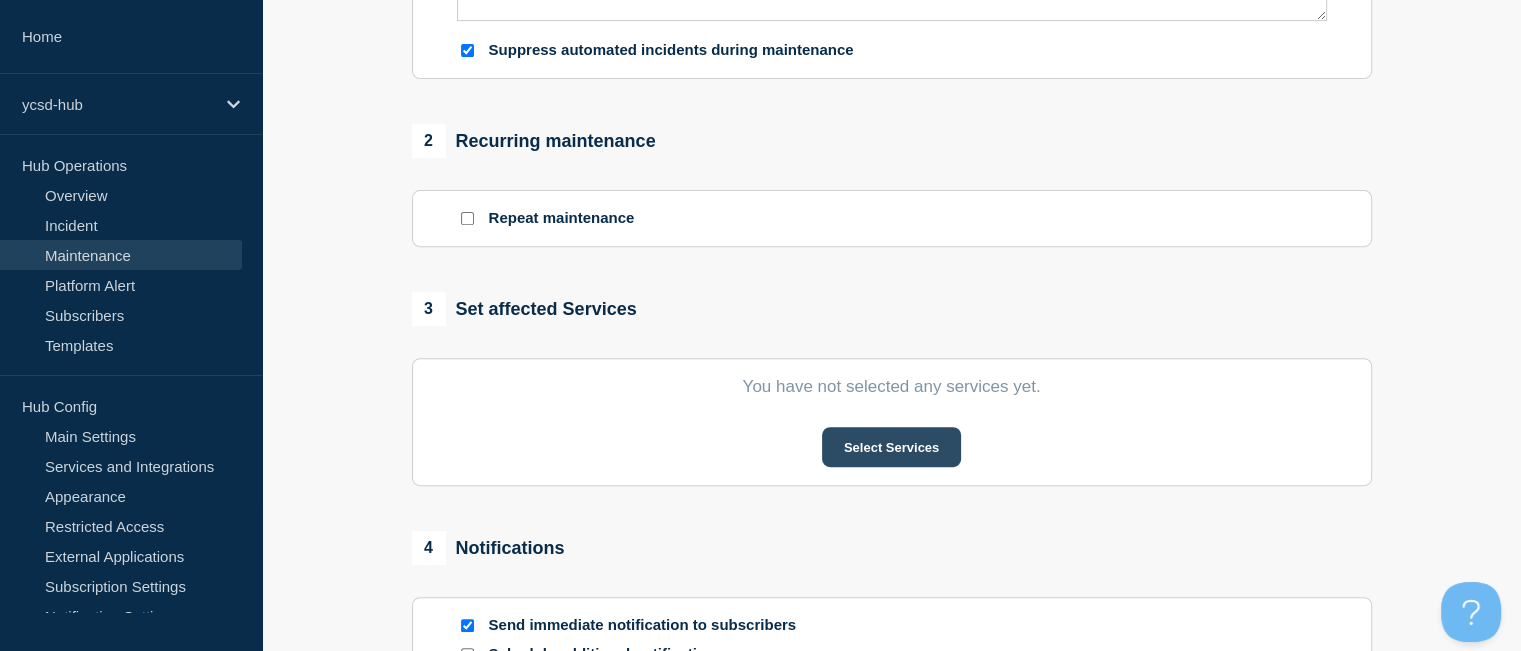 click on "Select Services" at bounding box center (891, 447) 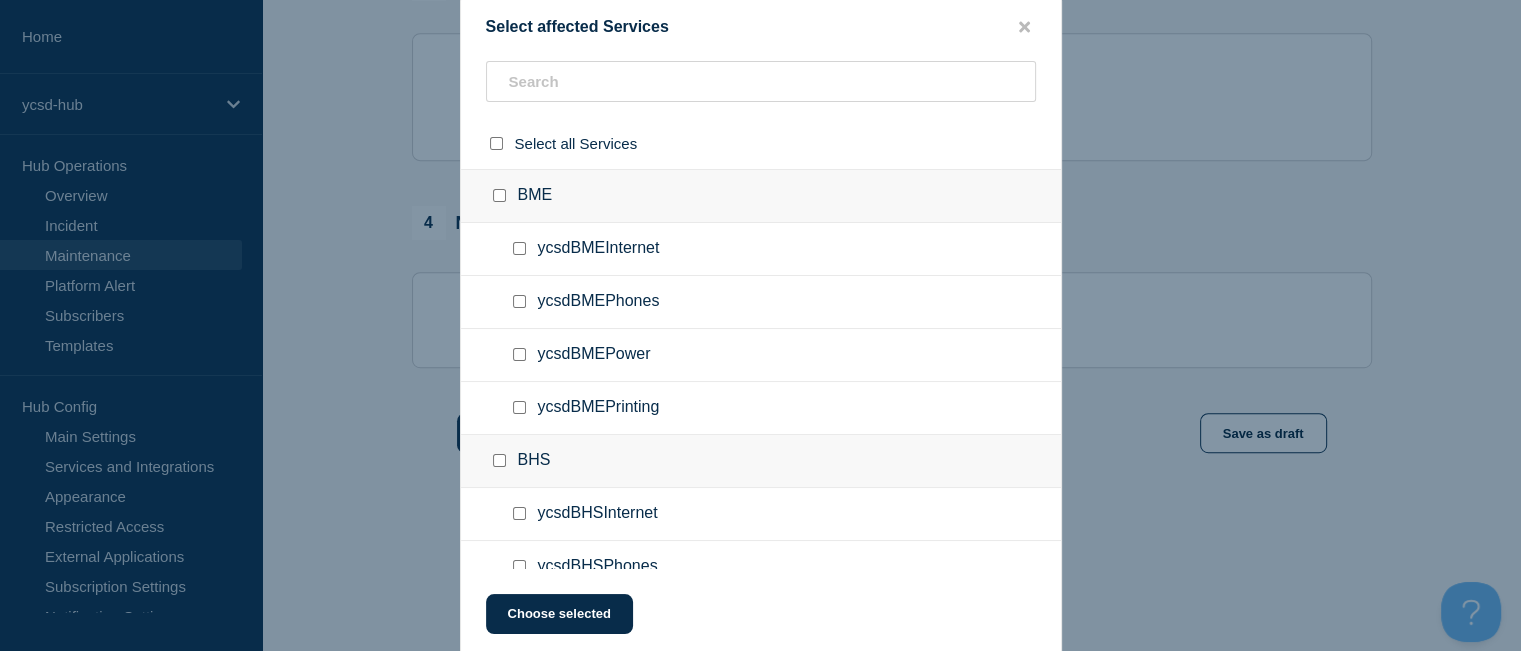 scroll, scrollTop: 1096, scrollLeft: 0, axis: vertical 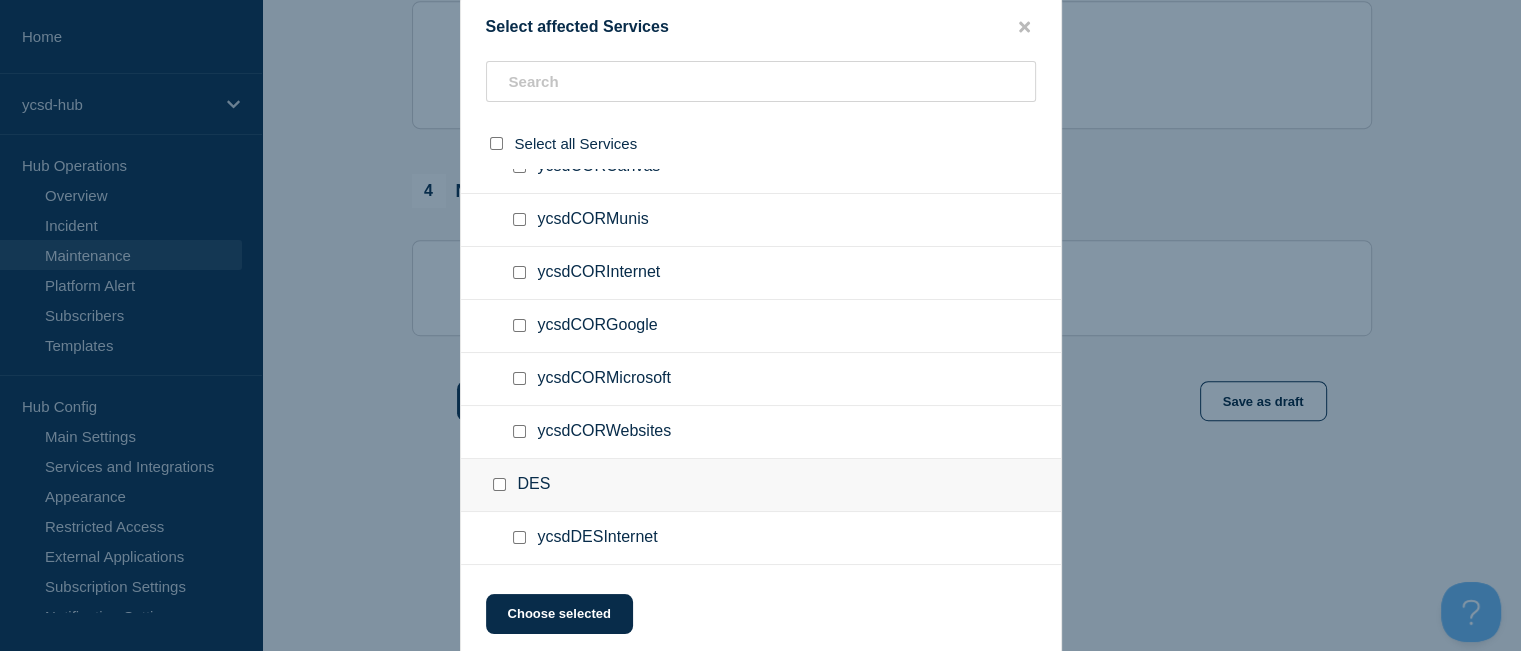 click at bounding box center [519, 272] 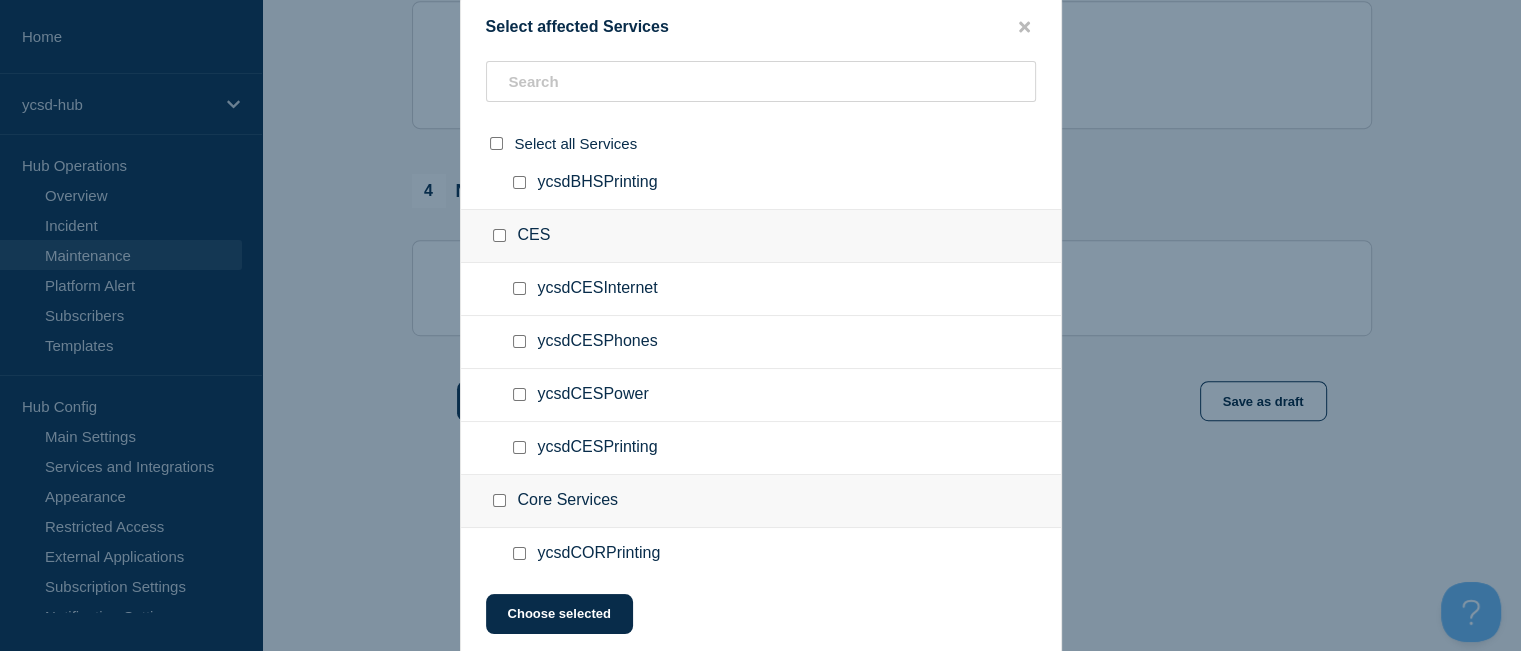 scroll, scrollTop: 0, scrollLeft: 0, axis: both 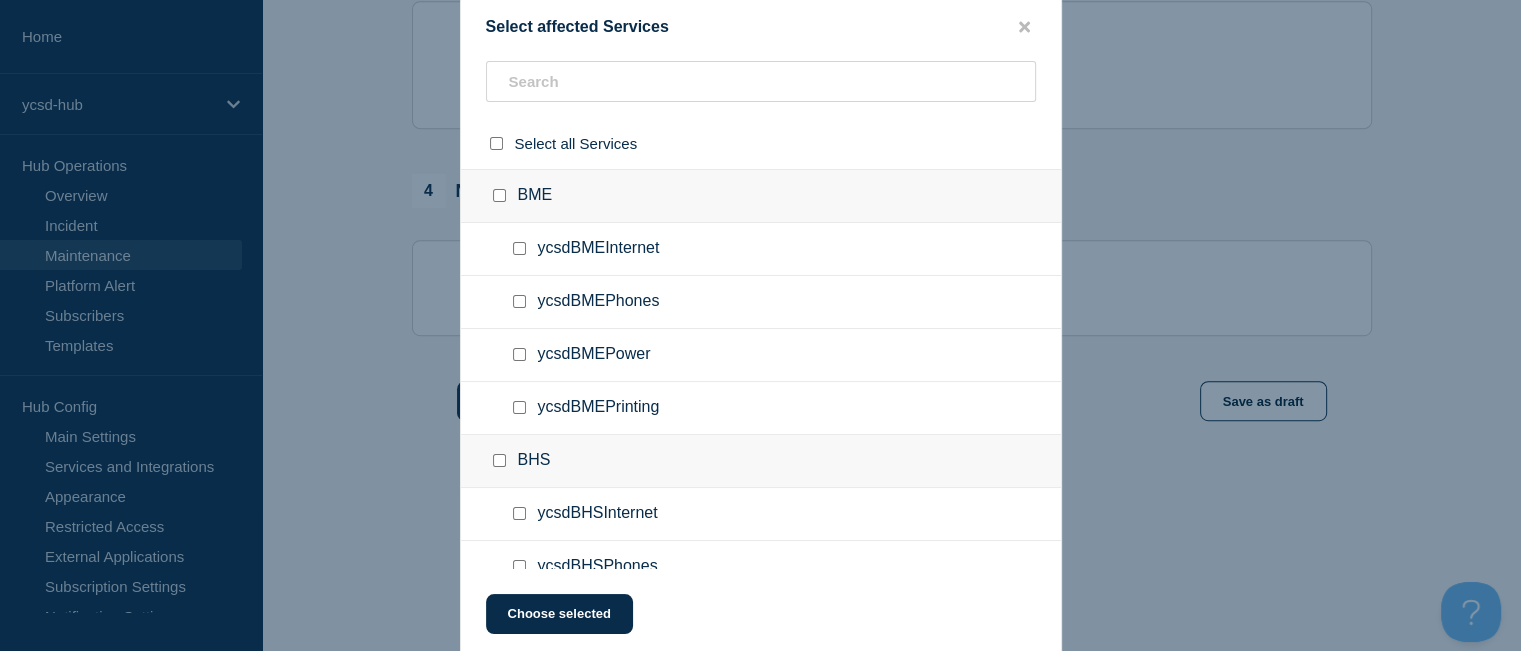 click 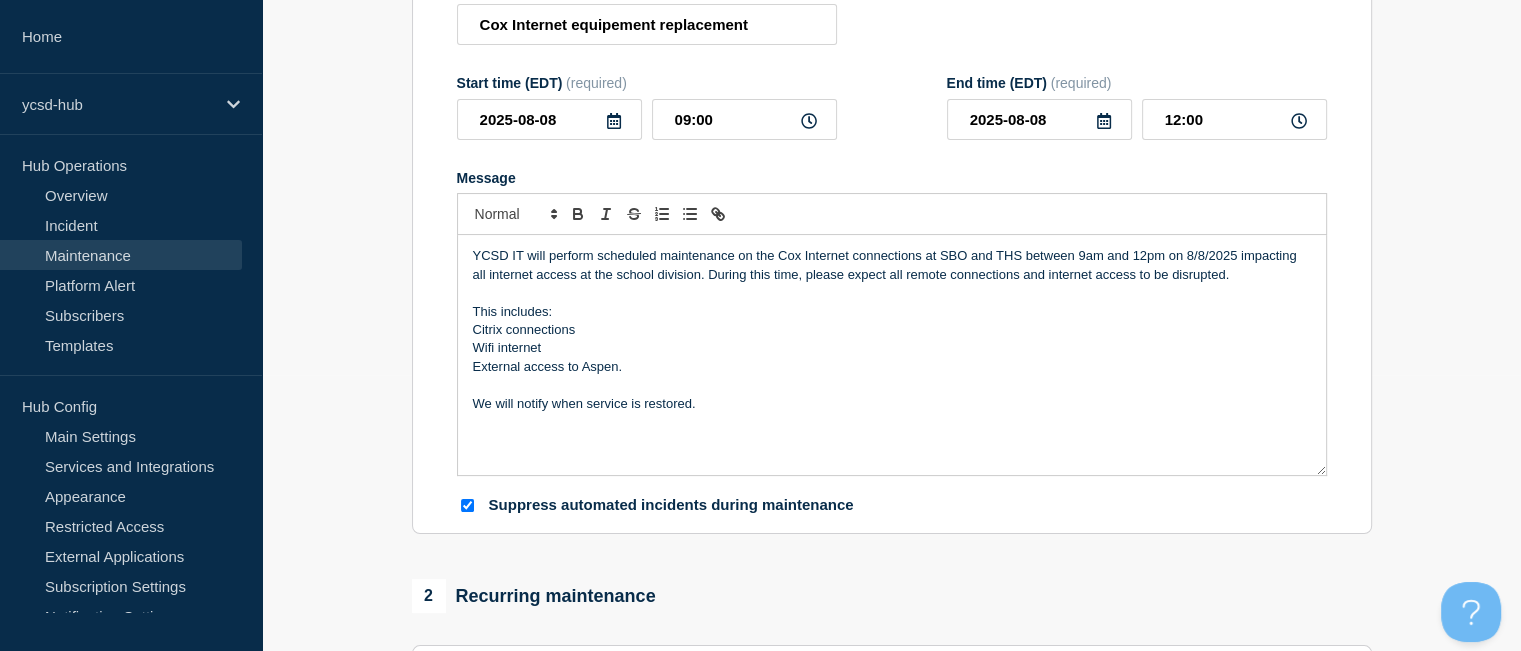 scroll, scrollTop: 275, scrollLeft: 0, axis: vertical 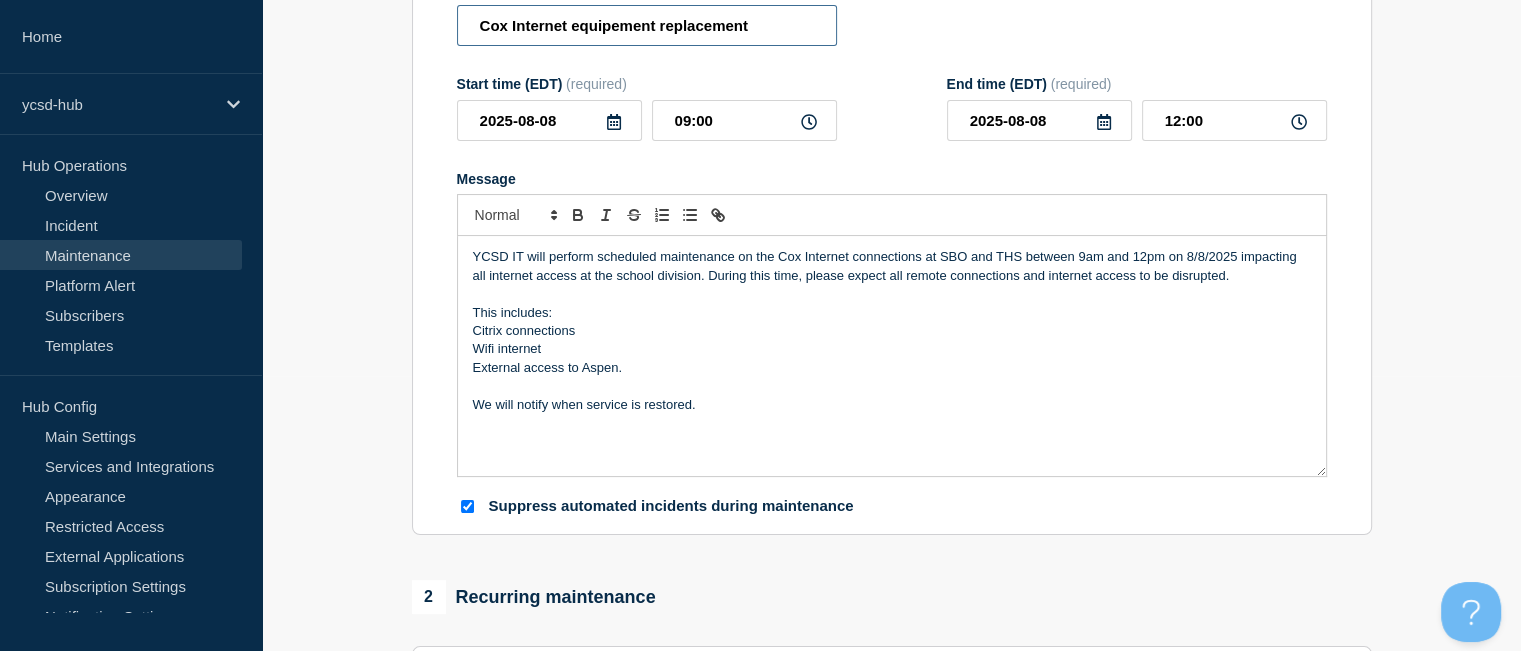 click on "Cox Internet equipement replacement" at bounding box center [647, 25] 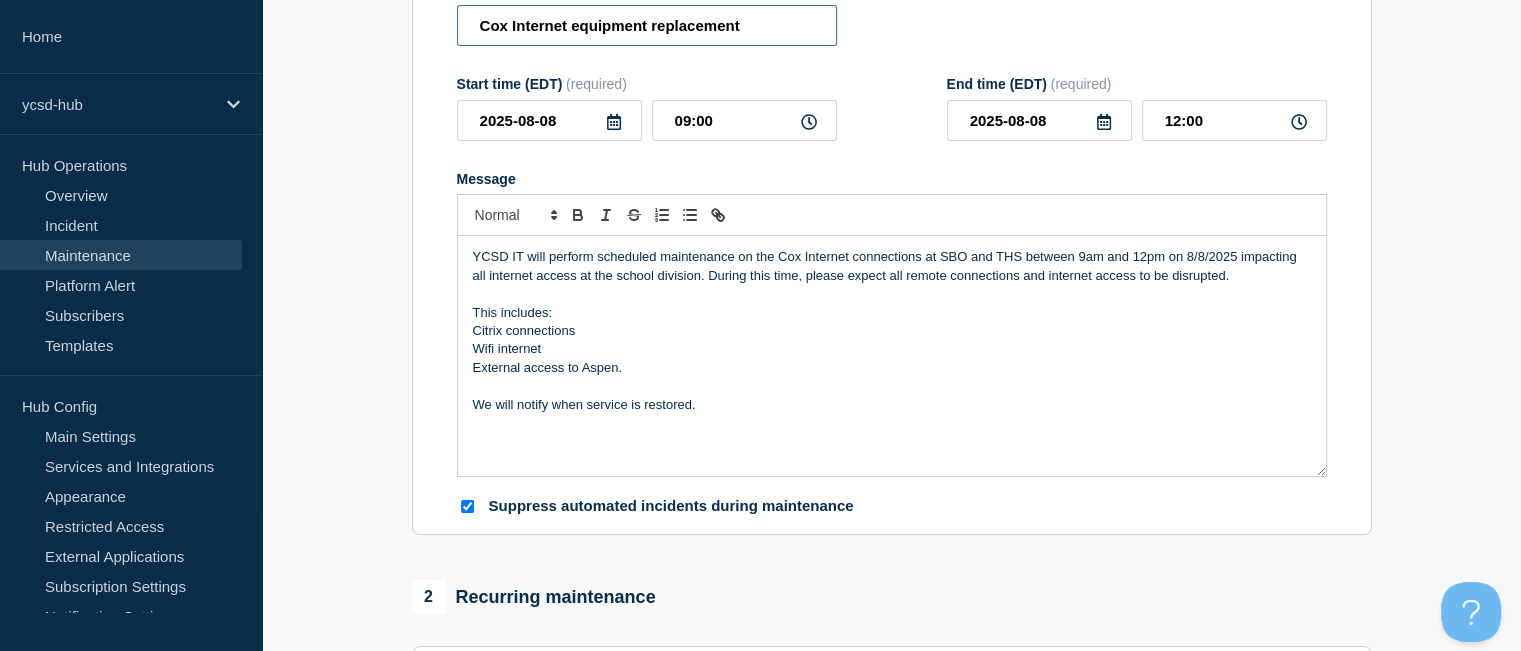 type on "Cox Internet equipment replacement" 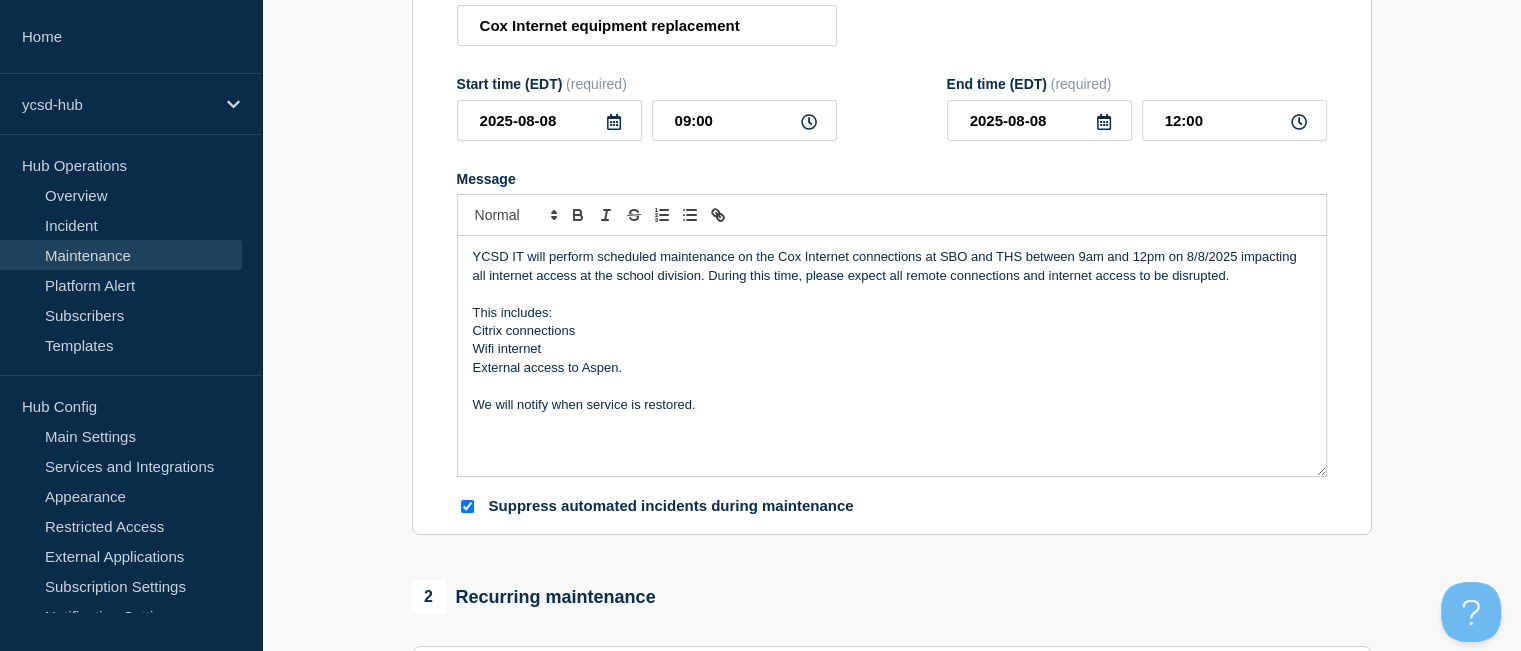 click on "1 Provide details Title (required) Cox Internet equipment replacement Start time (EDT) (required) [DATE] [TIME] End time (EDT) (required) [DATE] [TIME] Message YCSD IT will perform scheduled maintenance on the Cox Internet connections at SBO and THS between [TIME] and [TIME] on [DATE] impacting all internet access at the school division. During this time, please expect all remote connections and internet access to be disrupted. This includes: Citrix connections Wifi internet External access to Aspen. We will notify when service is restored. Suppress automated incidents during maintenance 2 Recurring maintenance Repeat maintenance 3 Set affected Services Please add at least one affected service. You have not selected any services yet. Select Services 4 Notifications Send immediate notification to subscribers Schedule additional notifications Create maintenance Cancel Save as draft" at bounding box center (891, 600) 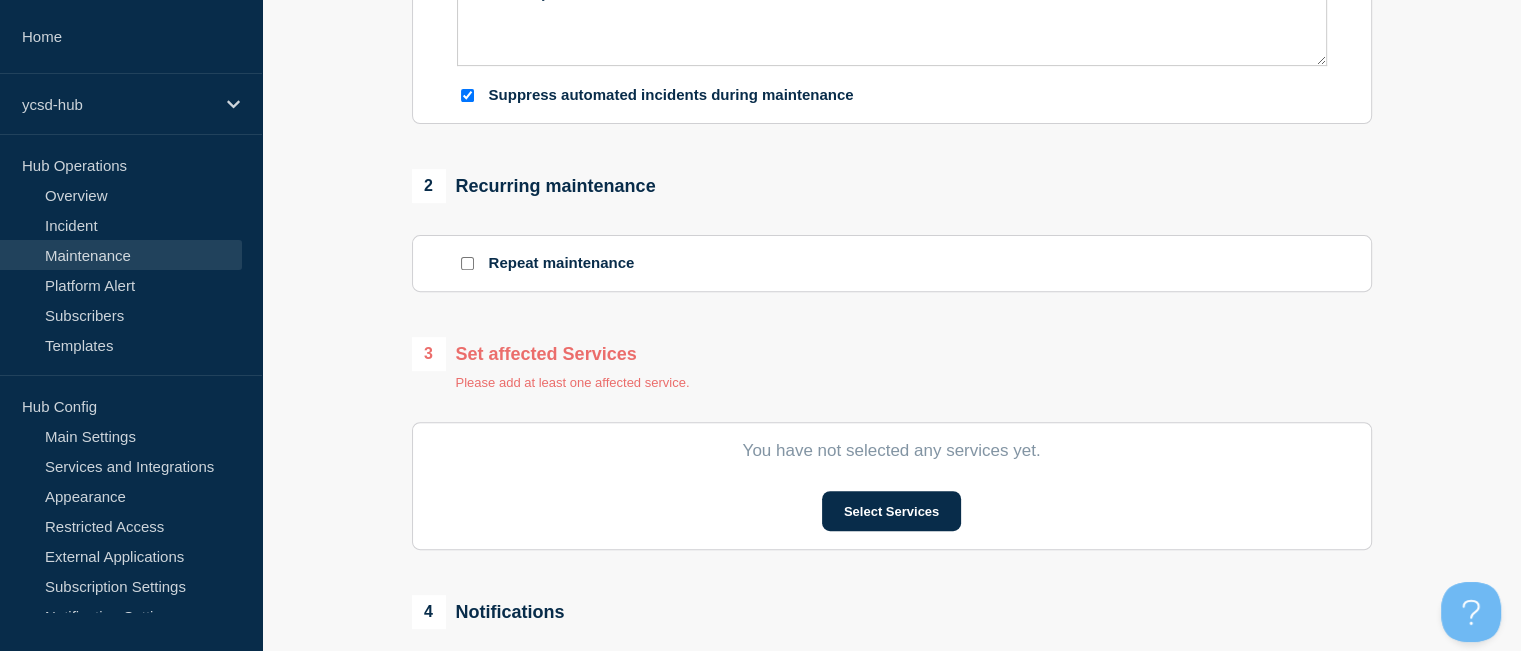 scroll, scrollTop: 691, scrollLeft: 0, axis: vertical 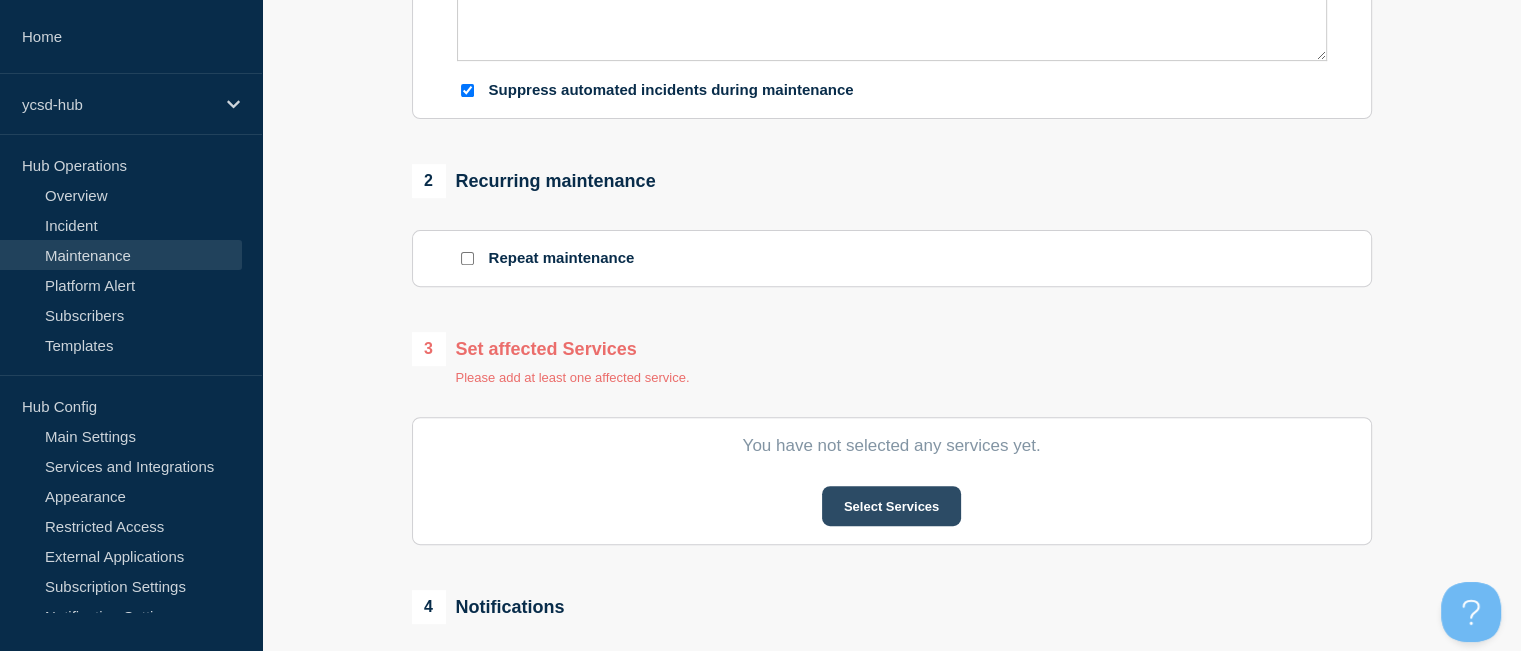 click on "Select Services" at bounding box center (891, 506) 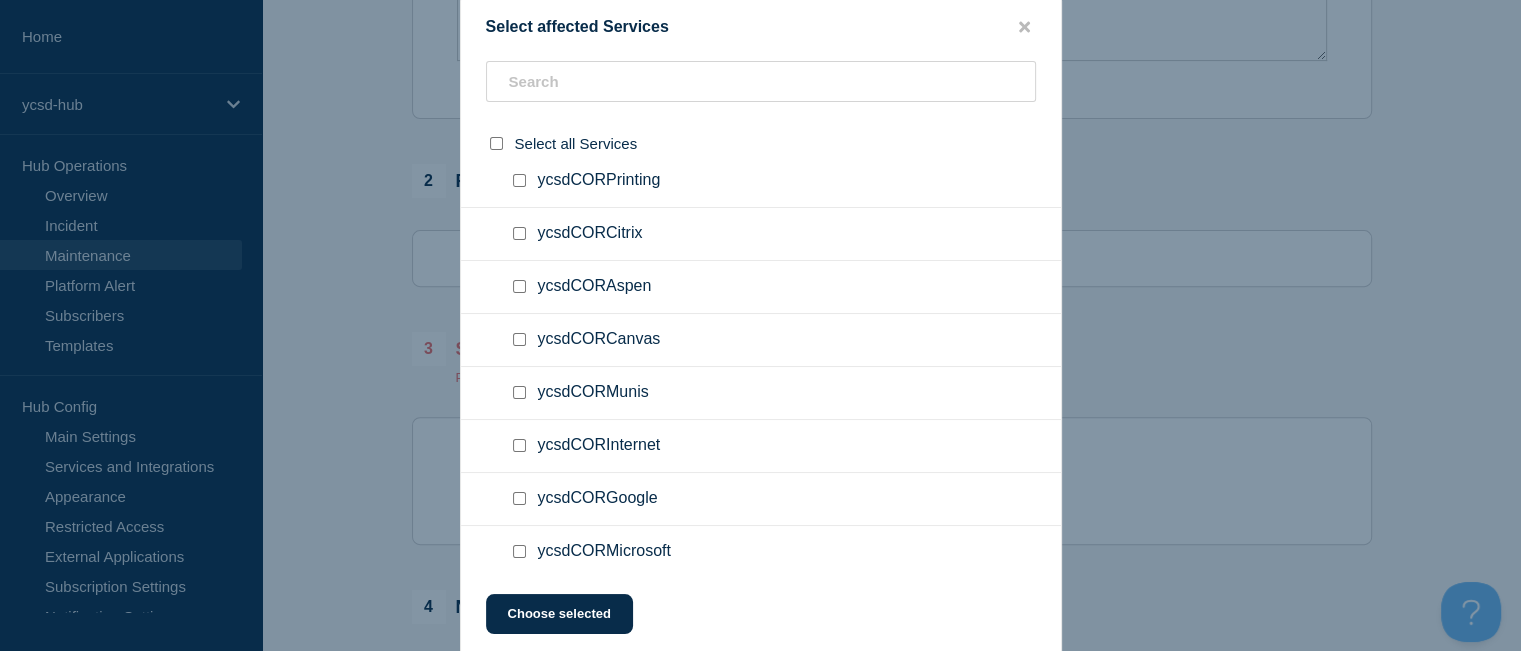 scroll, scrollTop: 864, scrollLeft: 0, axis: vertical 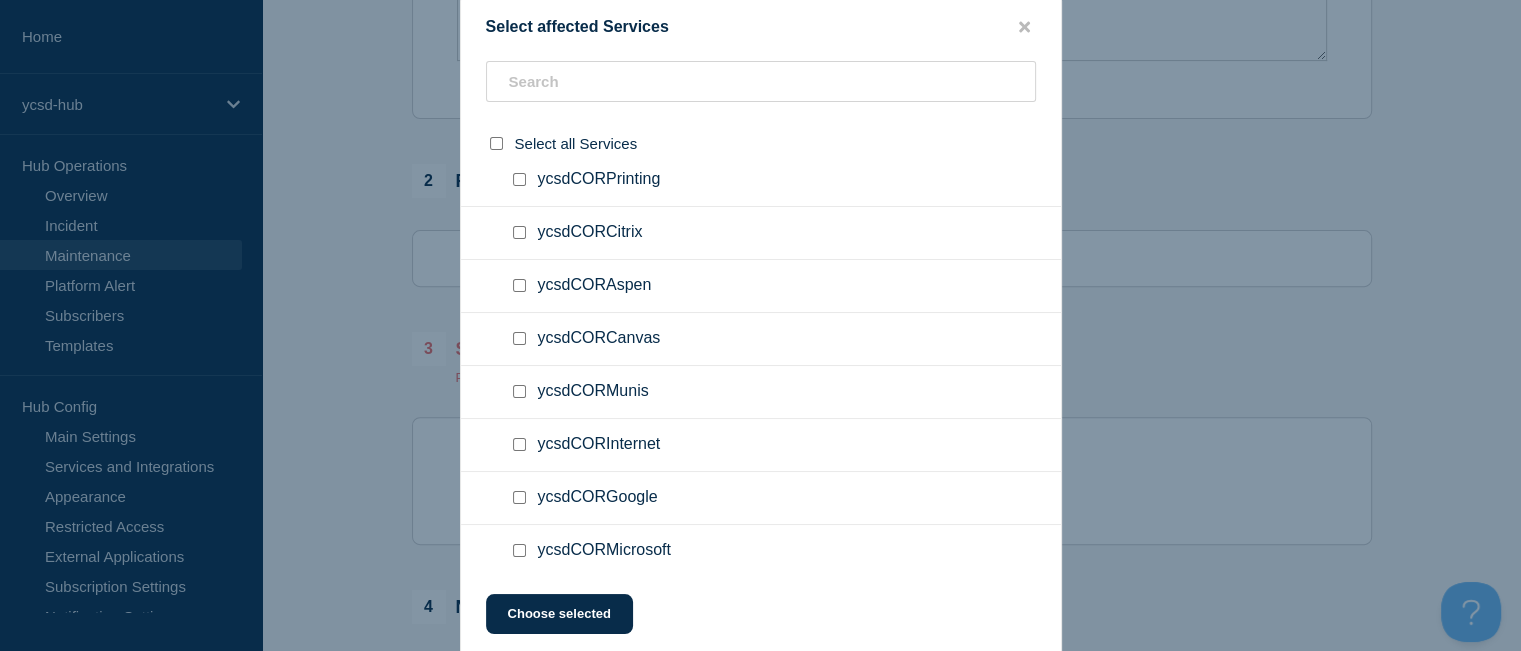 click at bounding box center (519, 444) 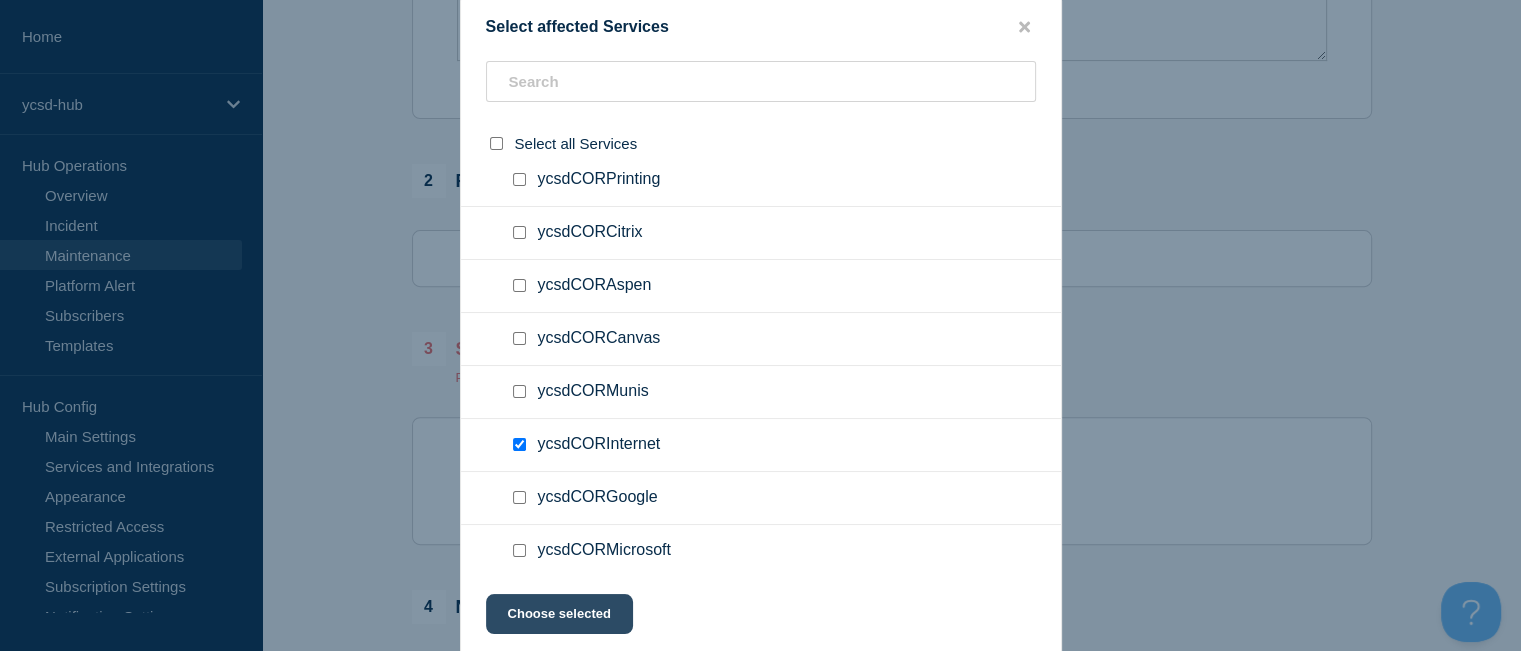 click on "Choose selected" 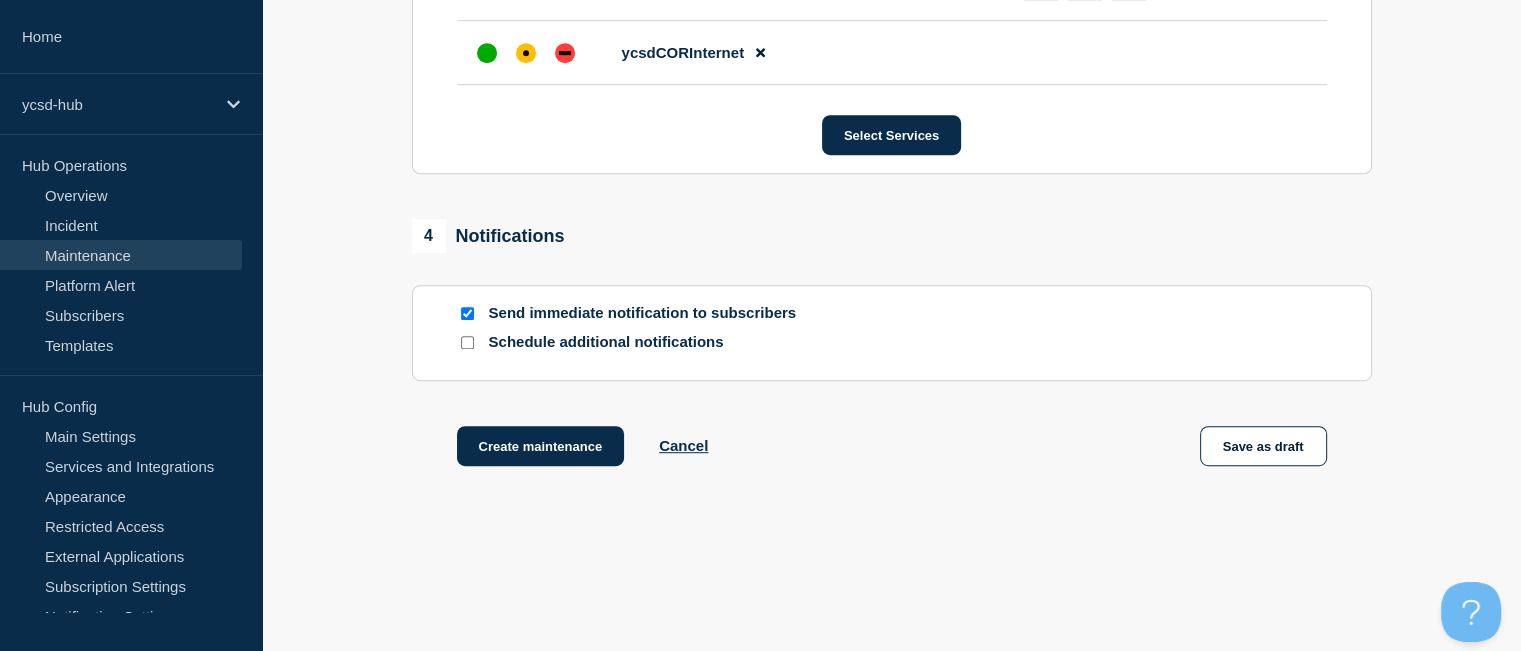 scroll, scrollTop: 1147, scrollLeft: 0, axis: vertical 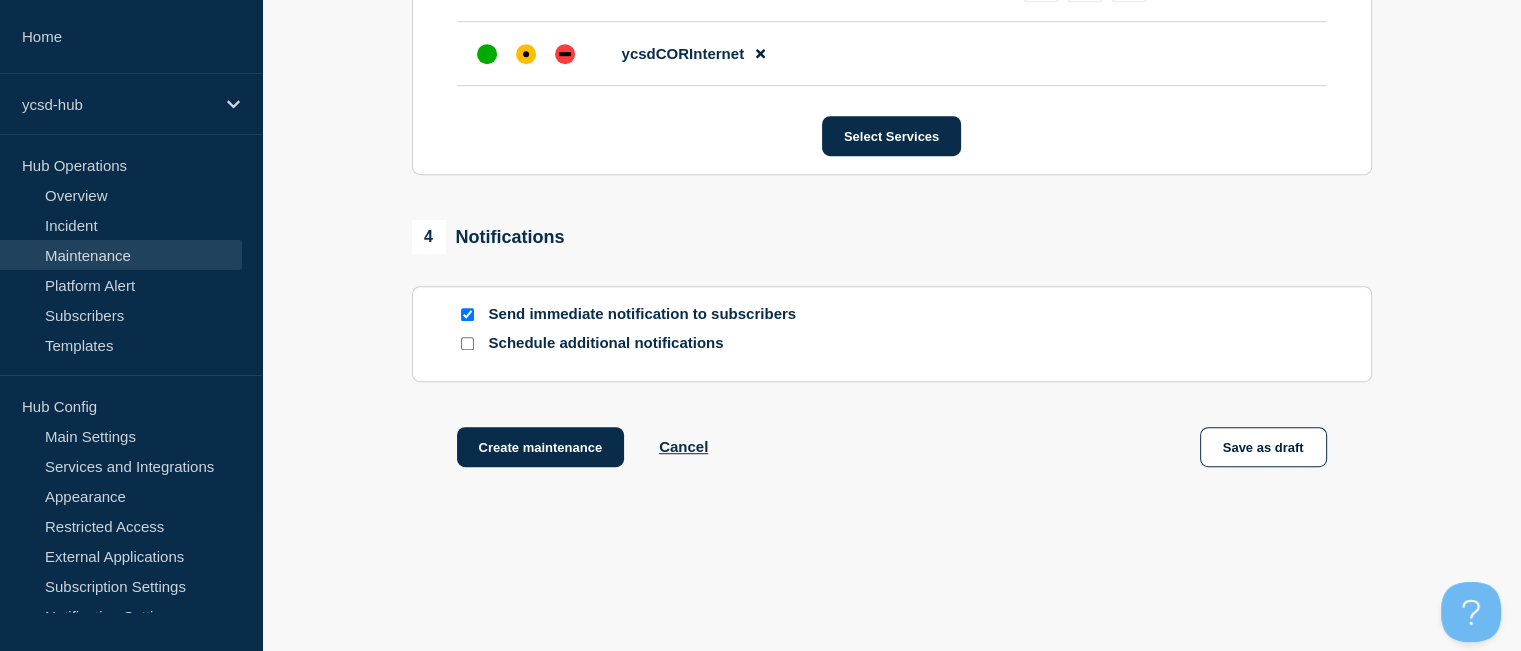 click on "Schedule additional notifications" at bounding box center (649, 343) 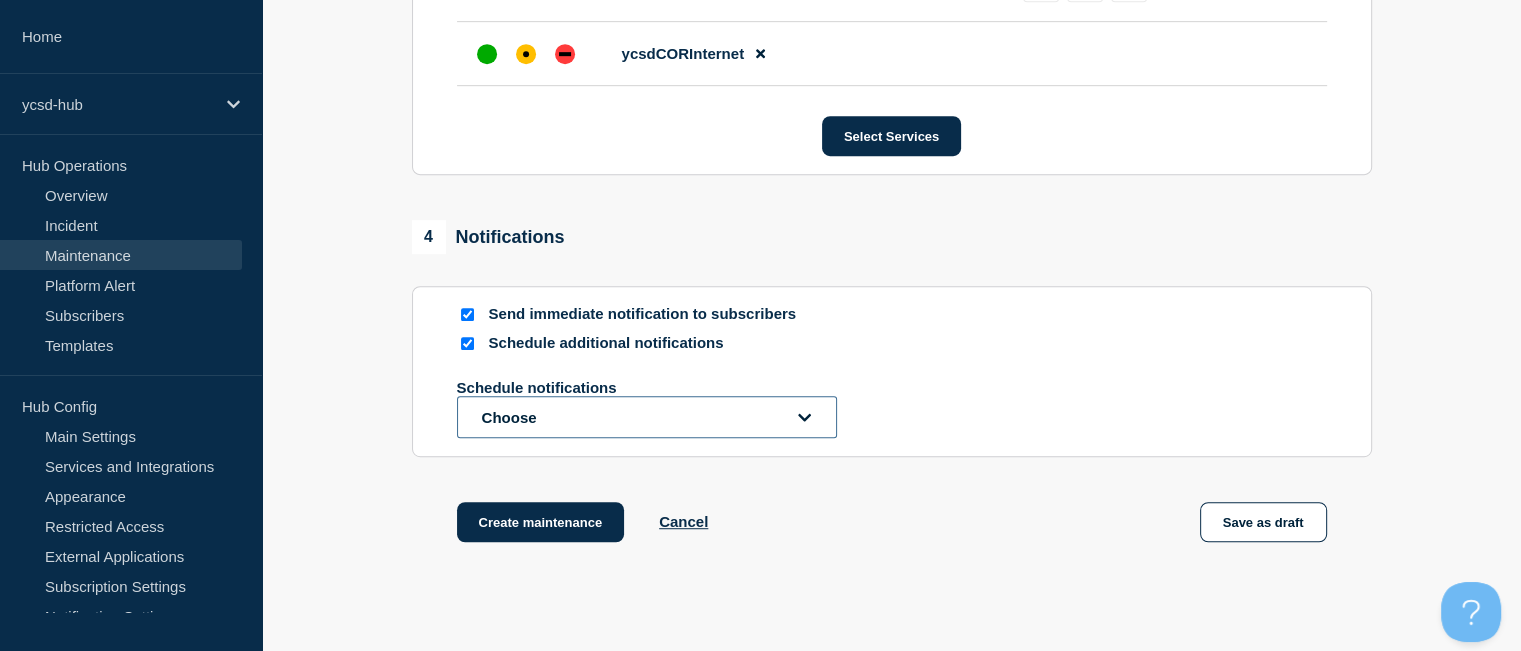 click on "Choose" 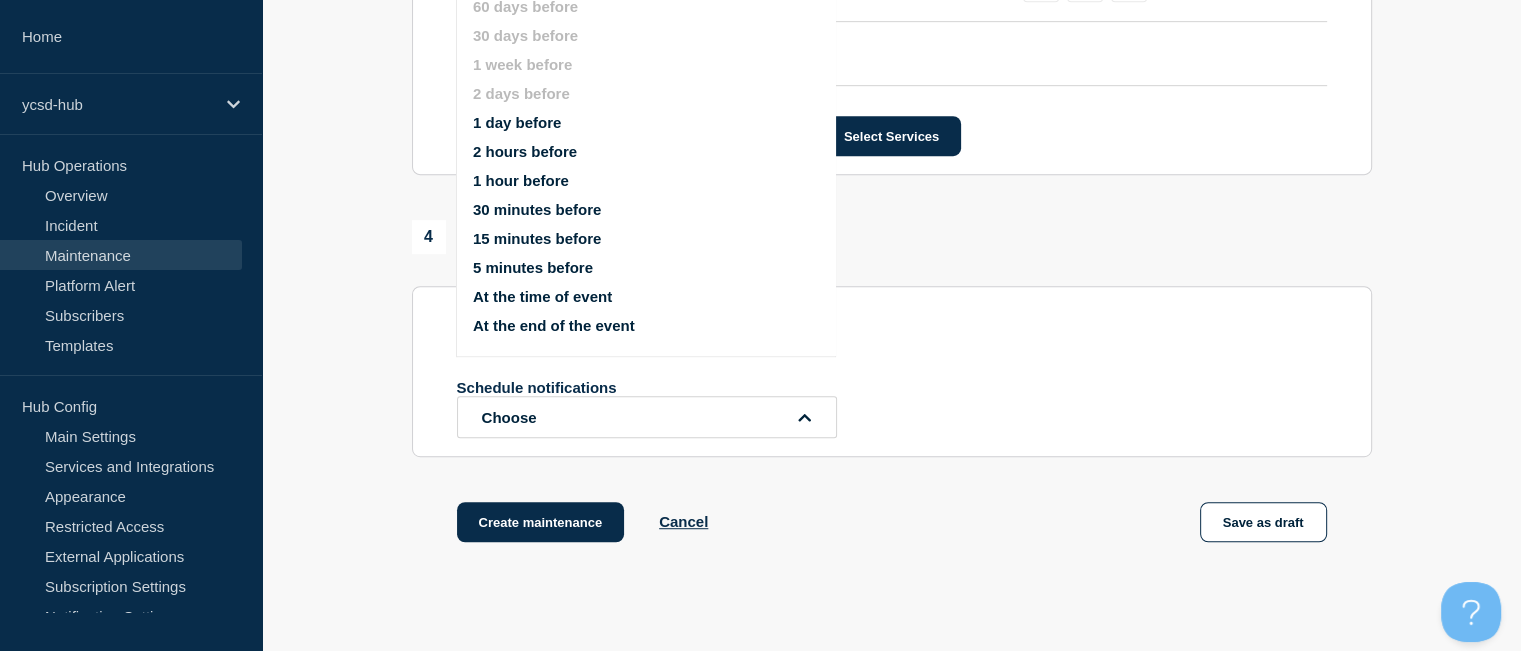 scroll, scrollTop: 1098, scrollLeft: 0, axis: vertical 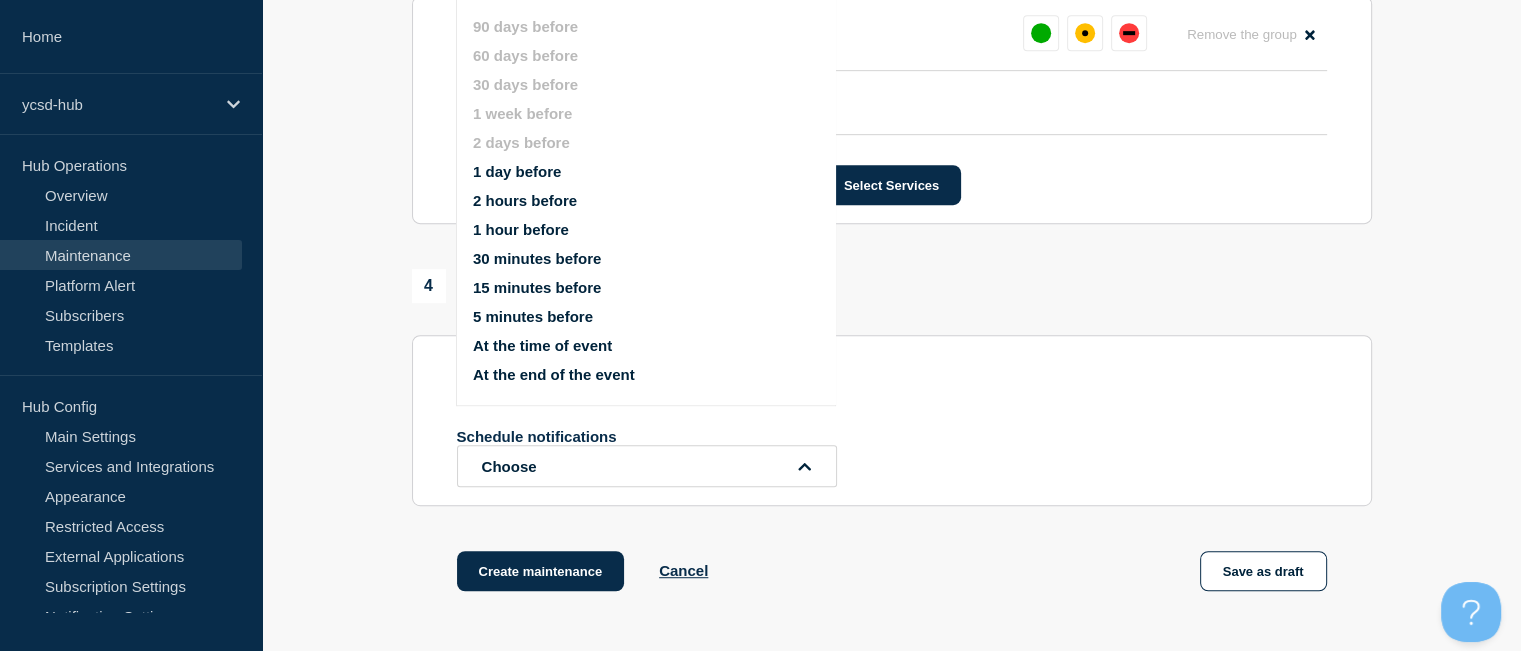 click on "1 Provide details Title (required) Cox Internet equipment replacement Start time (EDT) (required) 2025-08-08 09:00 End time (EDT) (required) 2025-08-08 12:00 Message YCSD IT will perform scheduled maintenance on the Cox Internet connections at SBO and THS between 9am and 12pm on 8/8/2025 impacting all internet access at the school division. During this time, please expect all remote connections and internet access to be disrupted. This includes: Citrix connections Wifi internet External access to Aspen. We will notify when service is restored. Suppress automated incidents during maintenance 2 Recurring maintenance Repeat maintenance 3 Set affected Services Clear all Core Services Remove the group Remove ycsdCORInternet Select Services 4 Notifications Send immediate notification to subscribers Schedule additional notifications Schedule notifications Choose 90 days before 60 days before 30 days before 1 week before 2 days before 1 day before 2 hours before 1 hour before 30 minutes before Cancel" at bounding box center [891, -142] 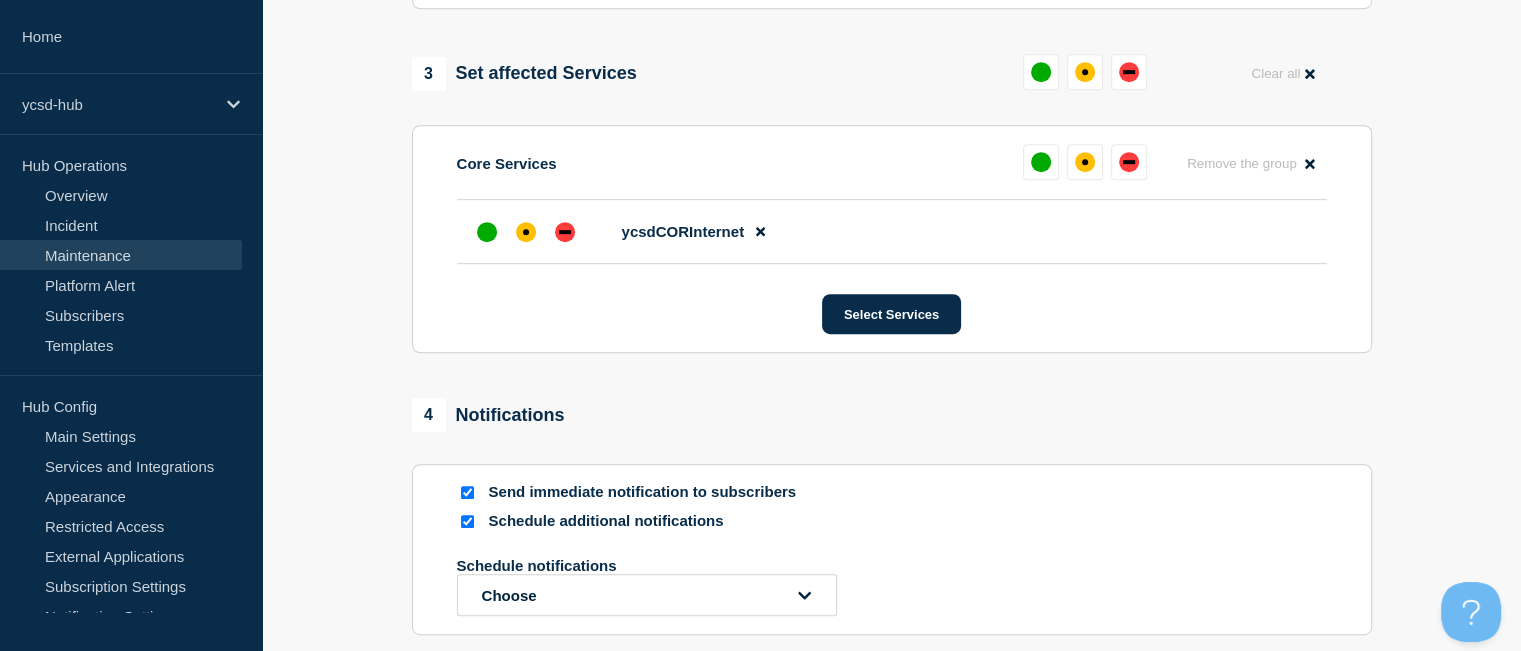 scroll, scrollTop: 970, scrollLeft: 0, axis: vertical 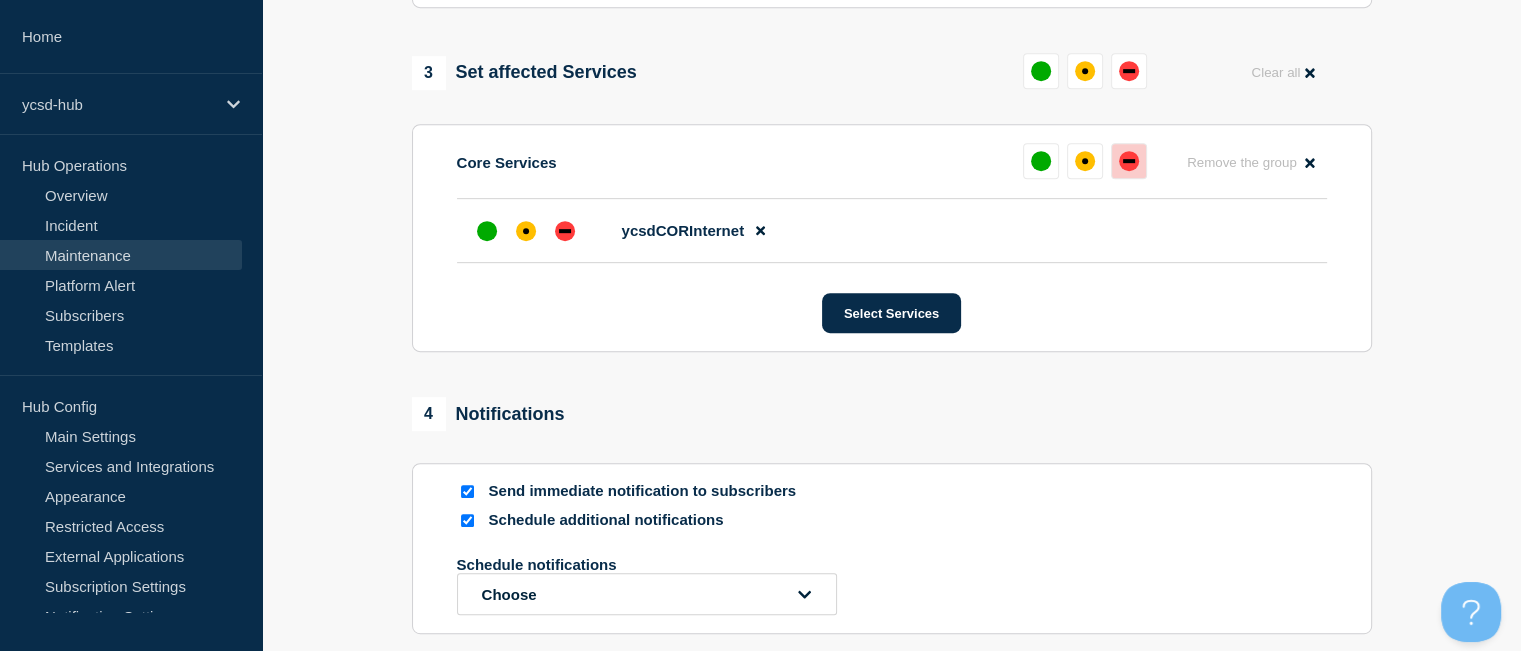click at bounding box center (1129, 161) 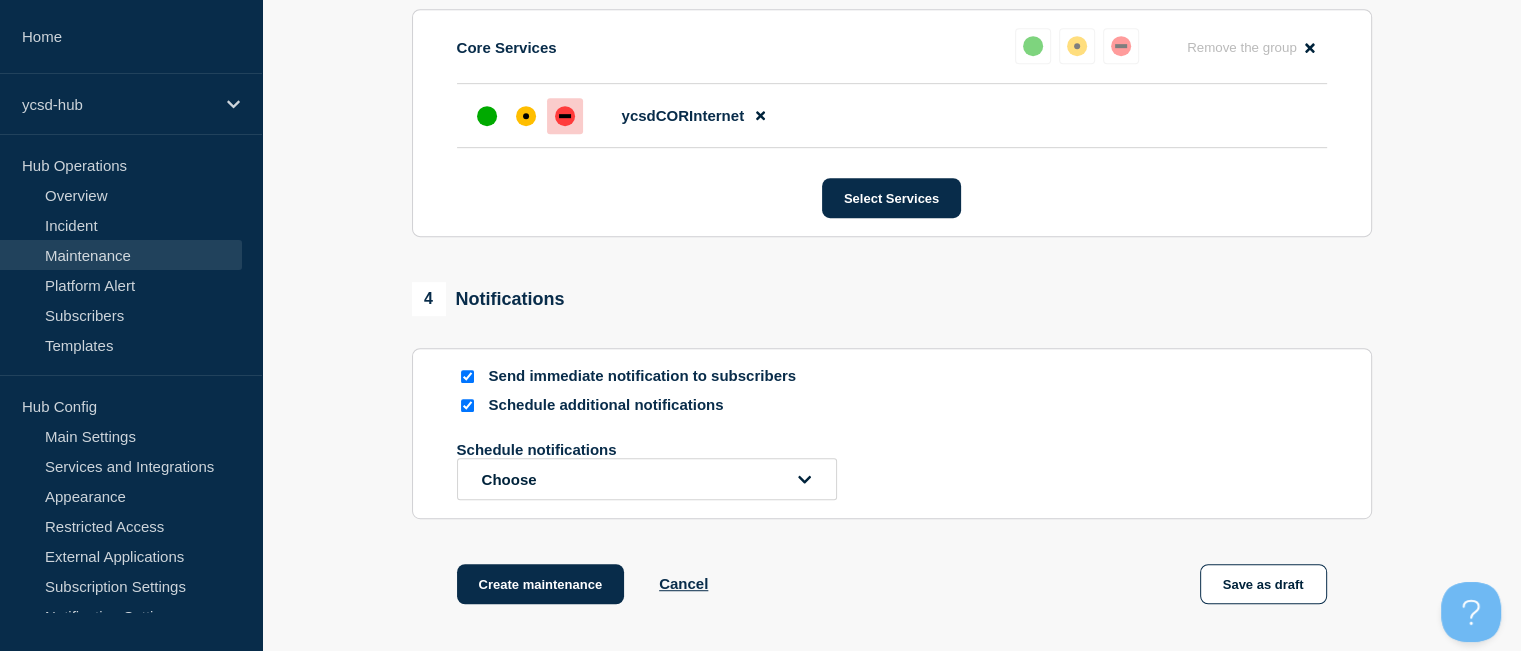 scroll, scrollTop: 1106, scrollLeft: 0, axis: vertical 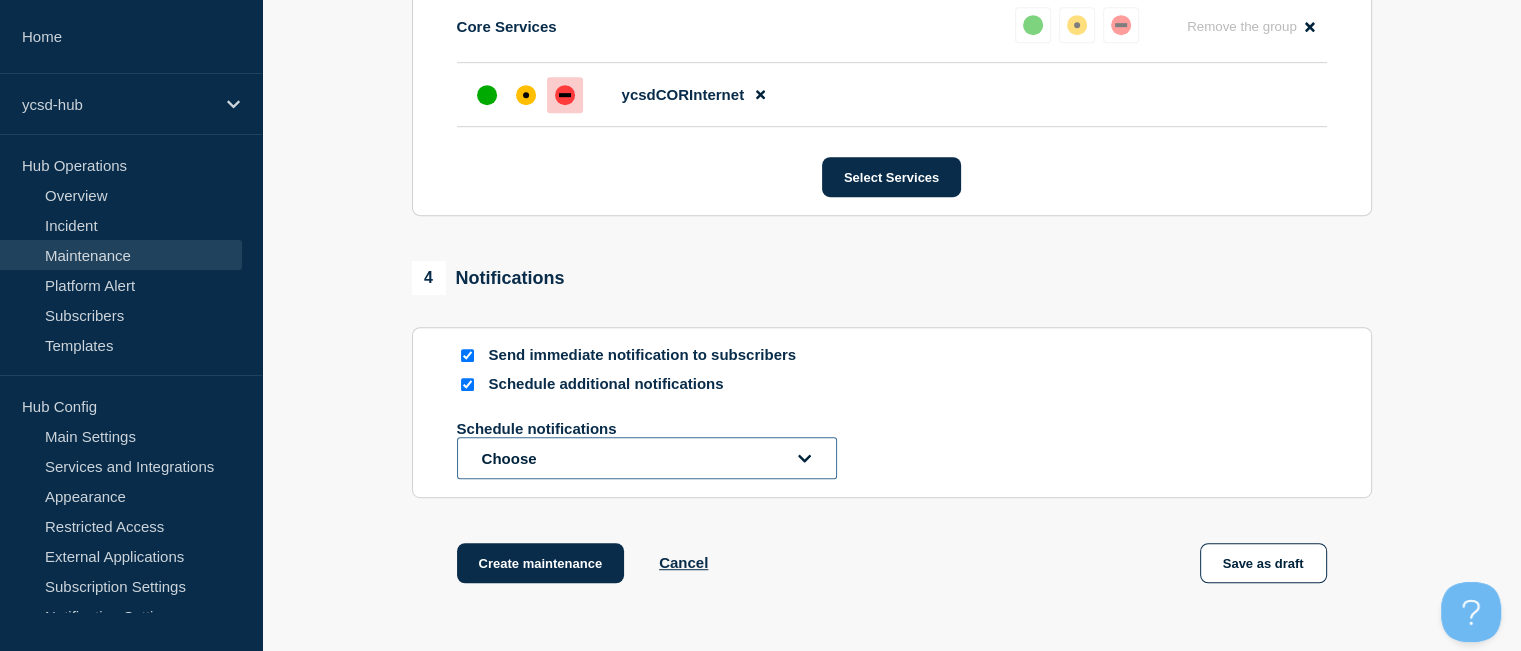 click on "Choose" 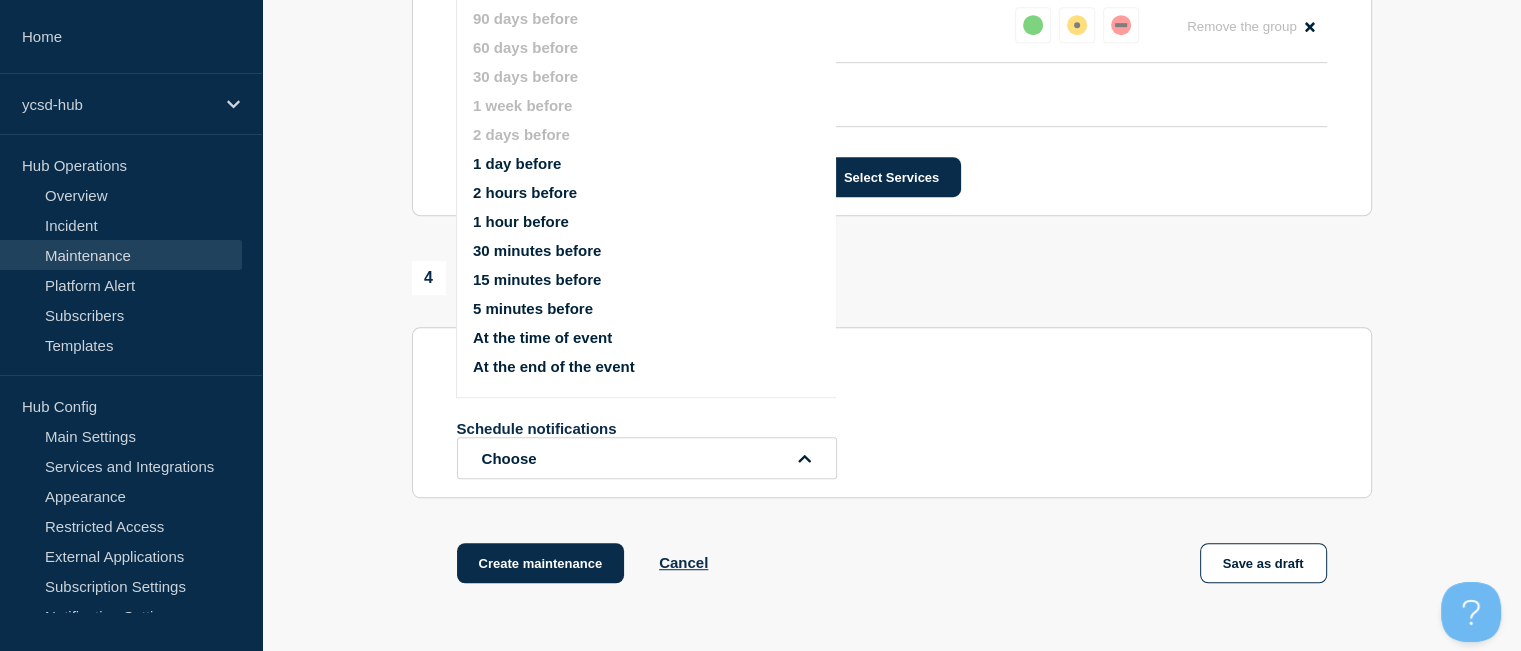 scroll, scrollTop: 1098, scrollLeft: 0, axis: vertical 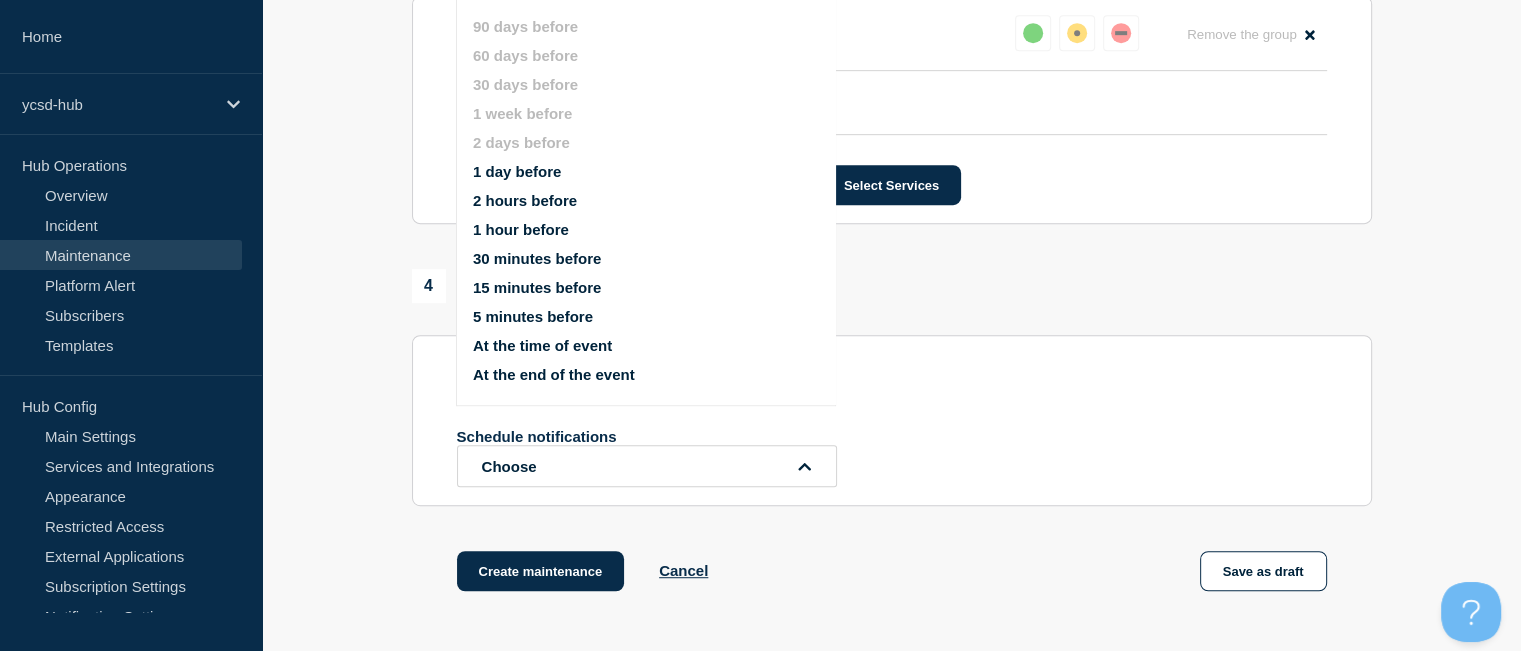click on "Send immediate notification to subscribers Schedule additional notifications Schedule notifications Choose  90 days before 60 days before 30 days before 1 week before 2 days before 1 day before 2 hours before 1 hour before 30 minutes before 15 minutes before 5 minutes before At the time of event At the end of the event" at bounding box center (892, 420) 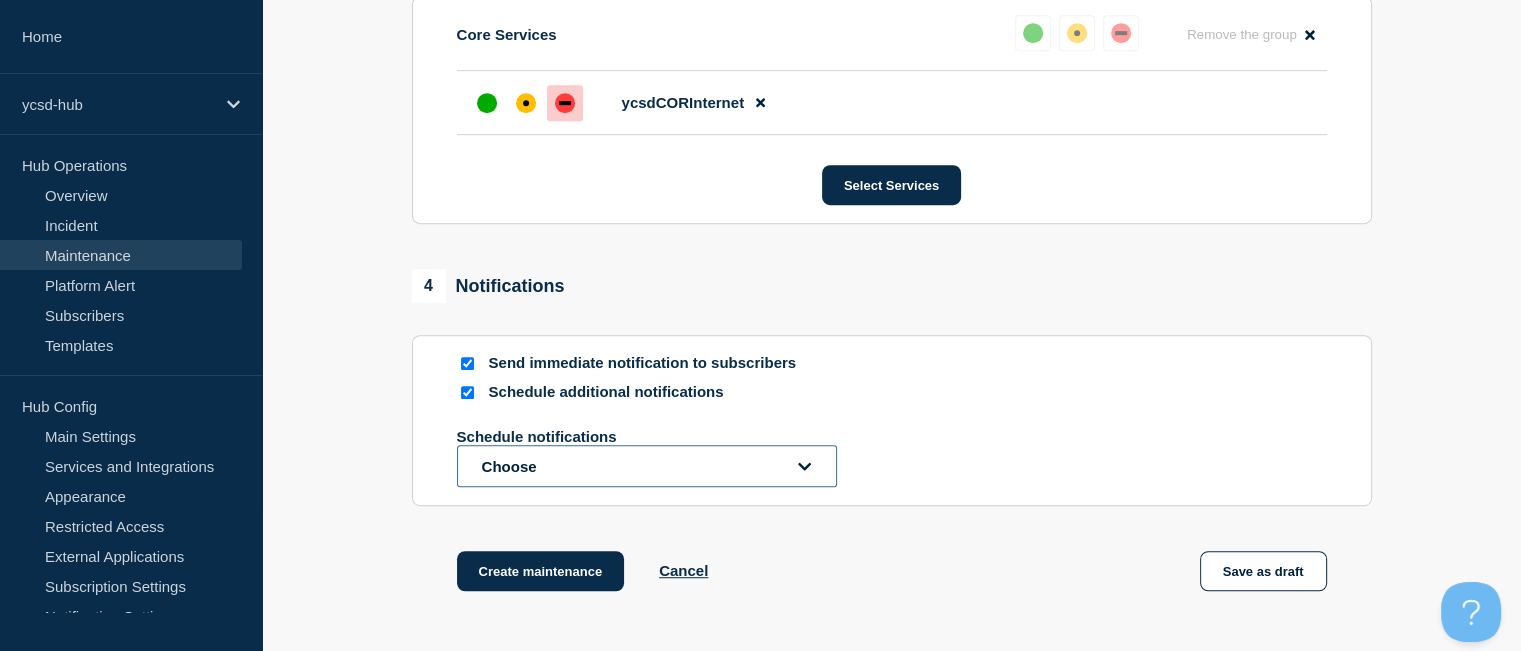 click on "Choose" 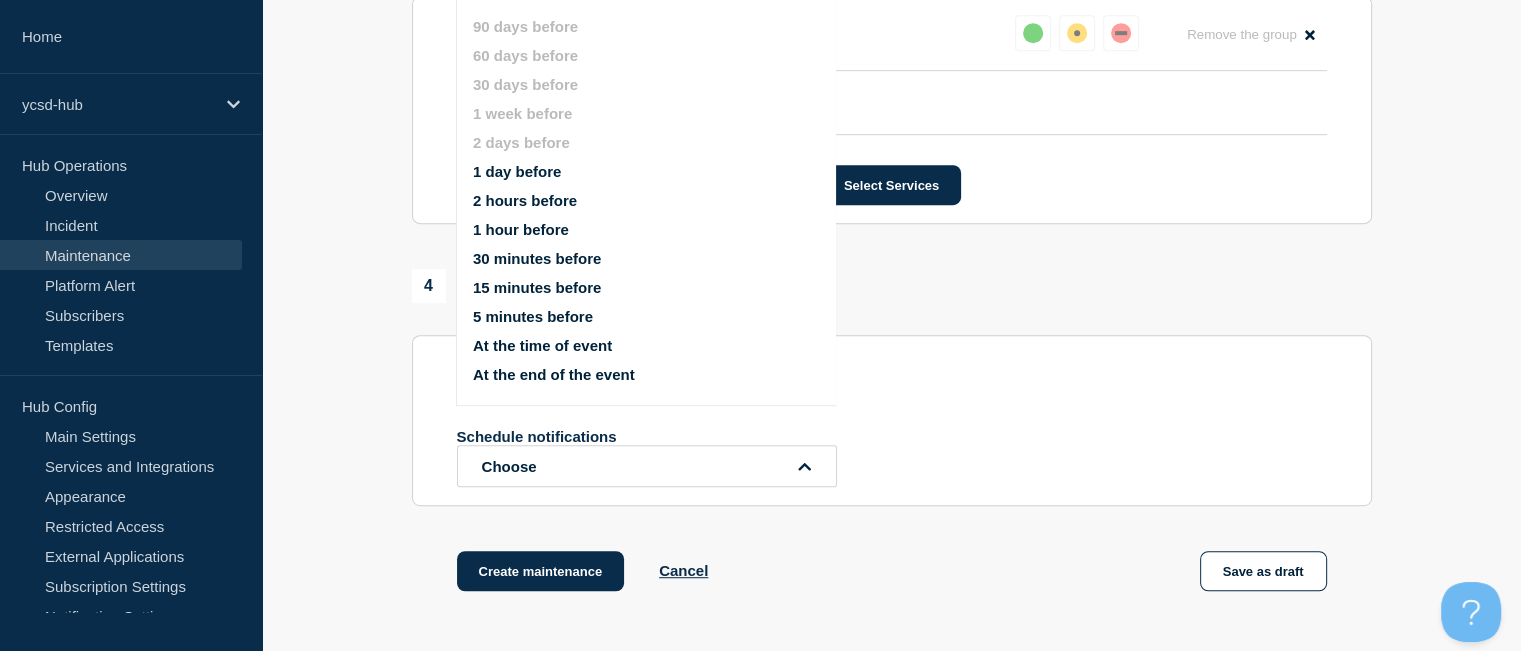 drag, startPoint x: 387, startPoint y: 452, endPoint x: 331, endPoint y: 494, distance: 70 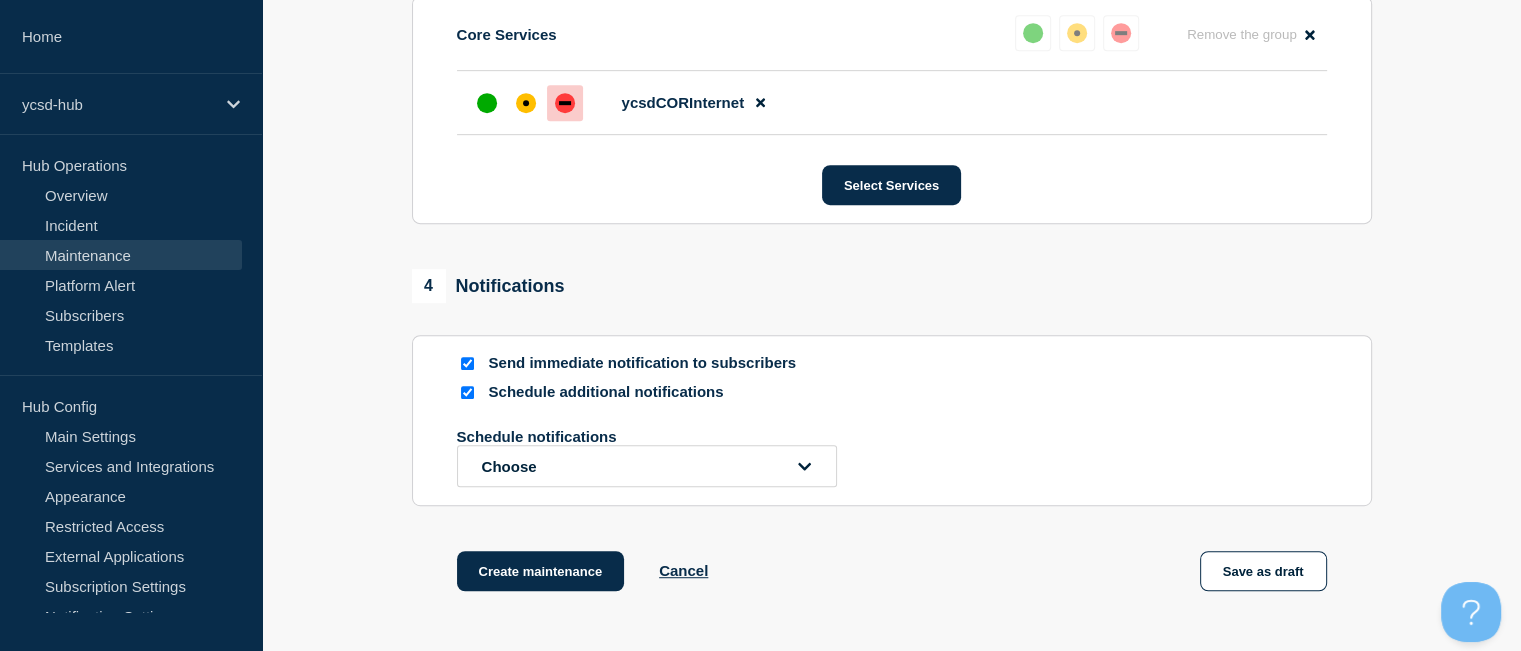 click at bounding box center (467, 392) 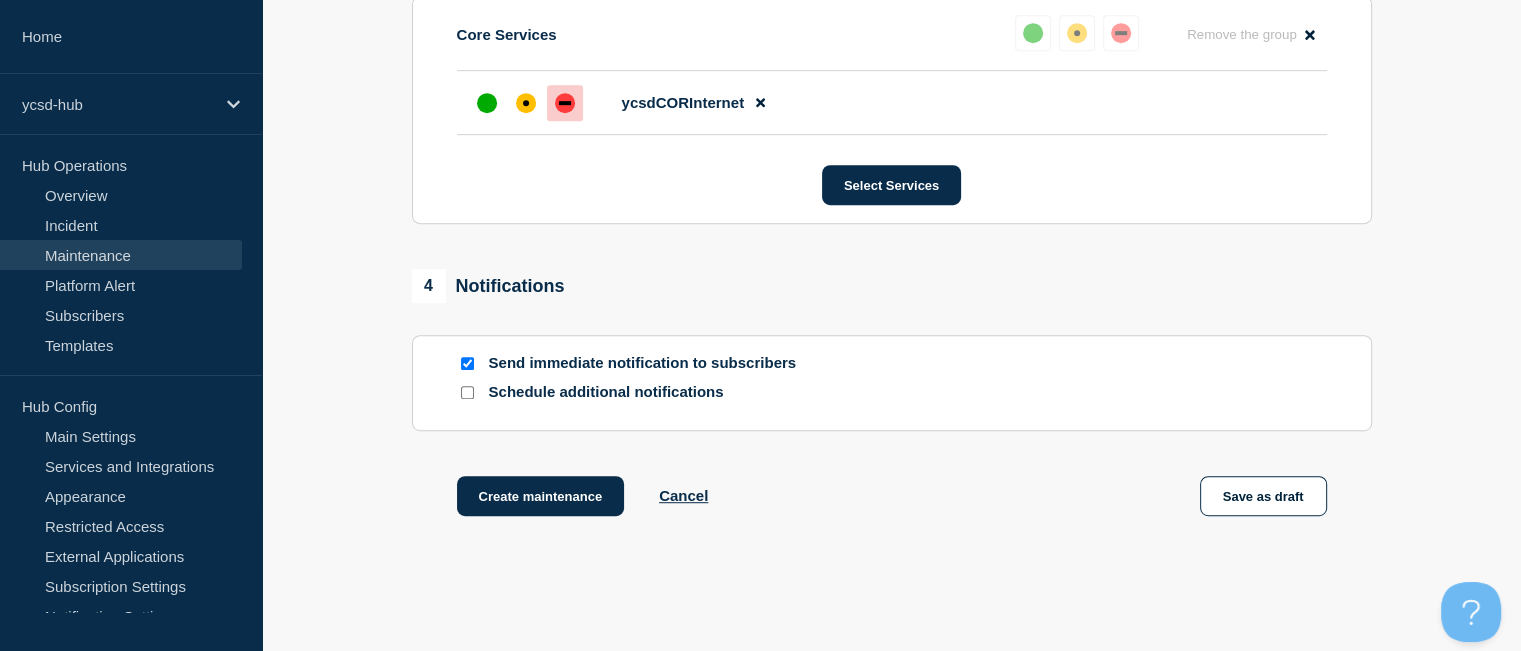 drag, startPoint x: 551, startPoint y: 510, endPoint x: 554, endPoint y: 565, distance: 55.081757 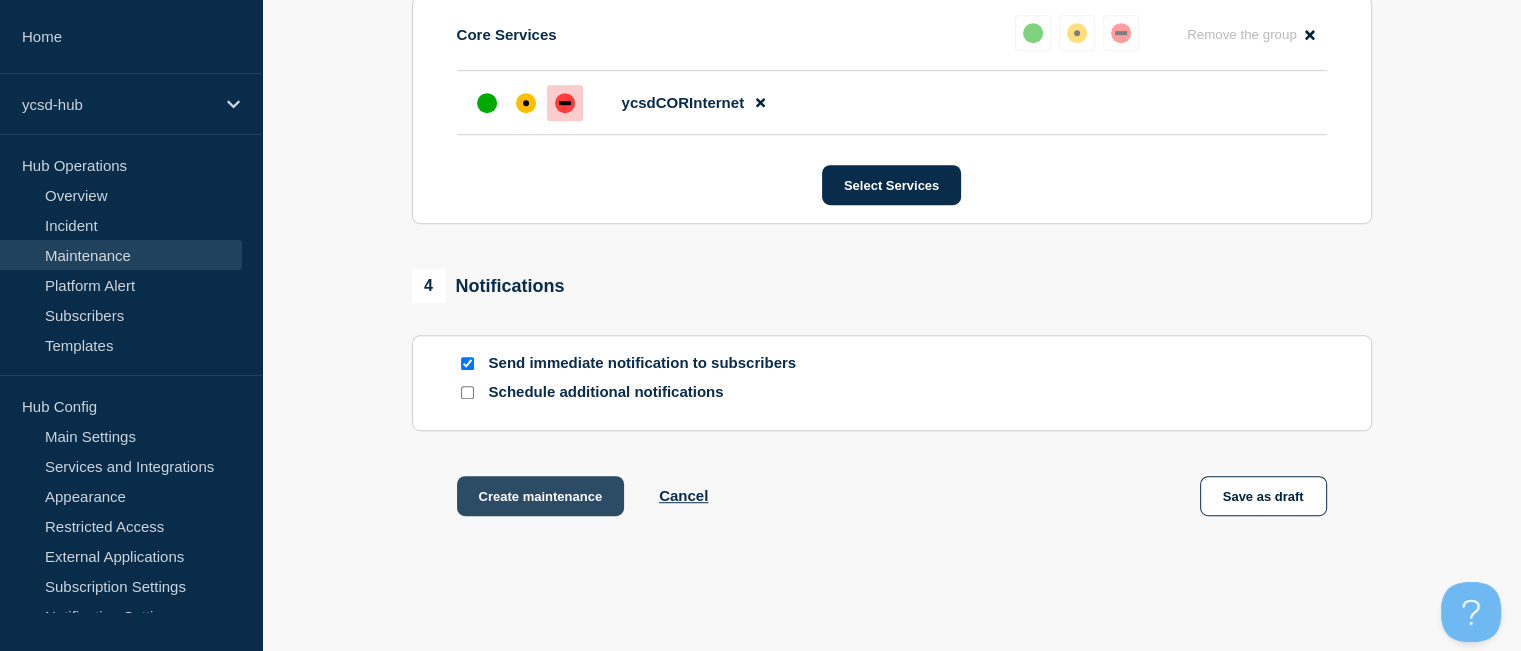 click on "Create maintenance" at bounding box center (541, 496) 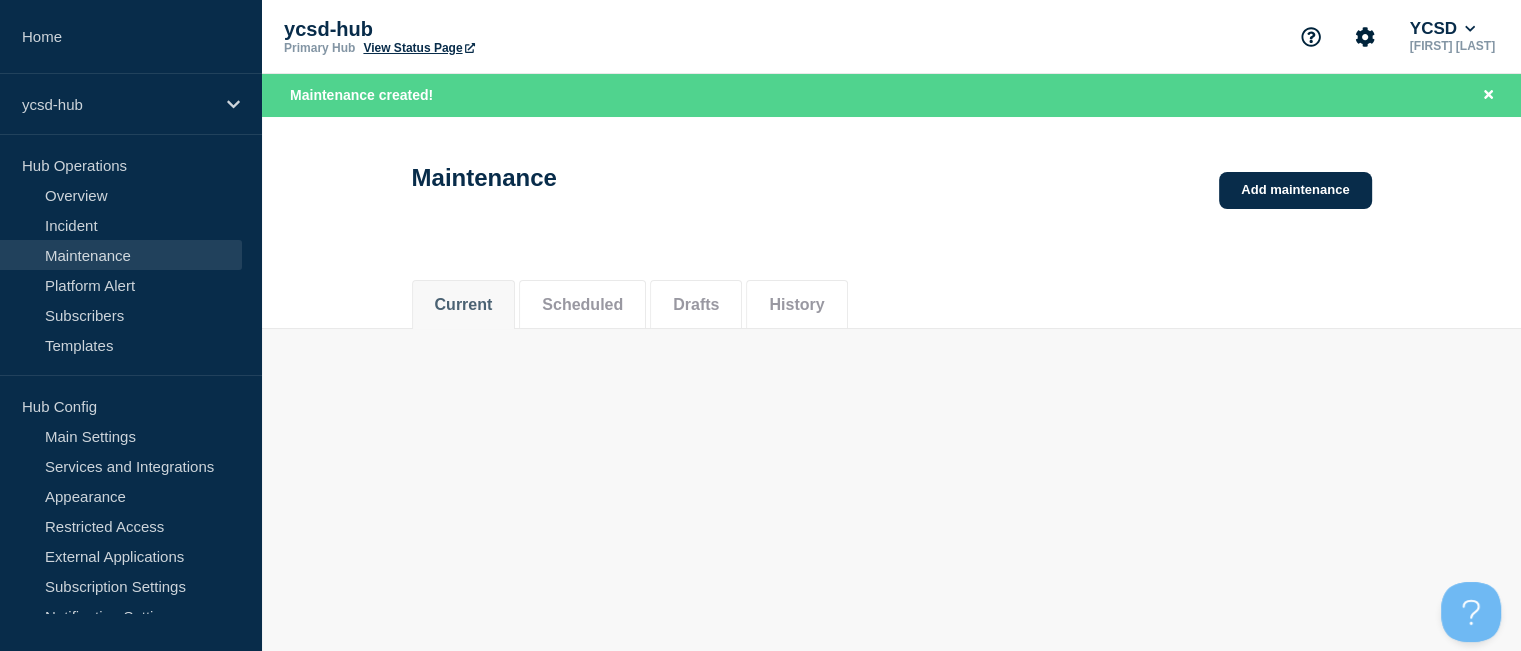 scroll, scrollTop: 0, scrollLeft: 0, axis: both 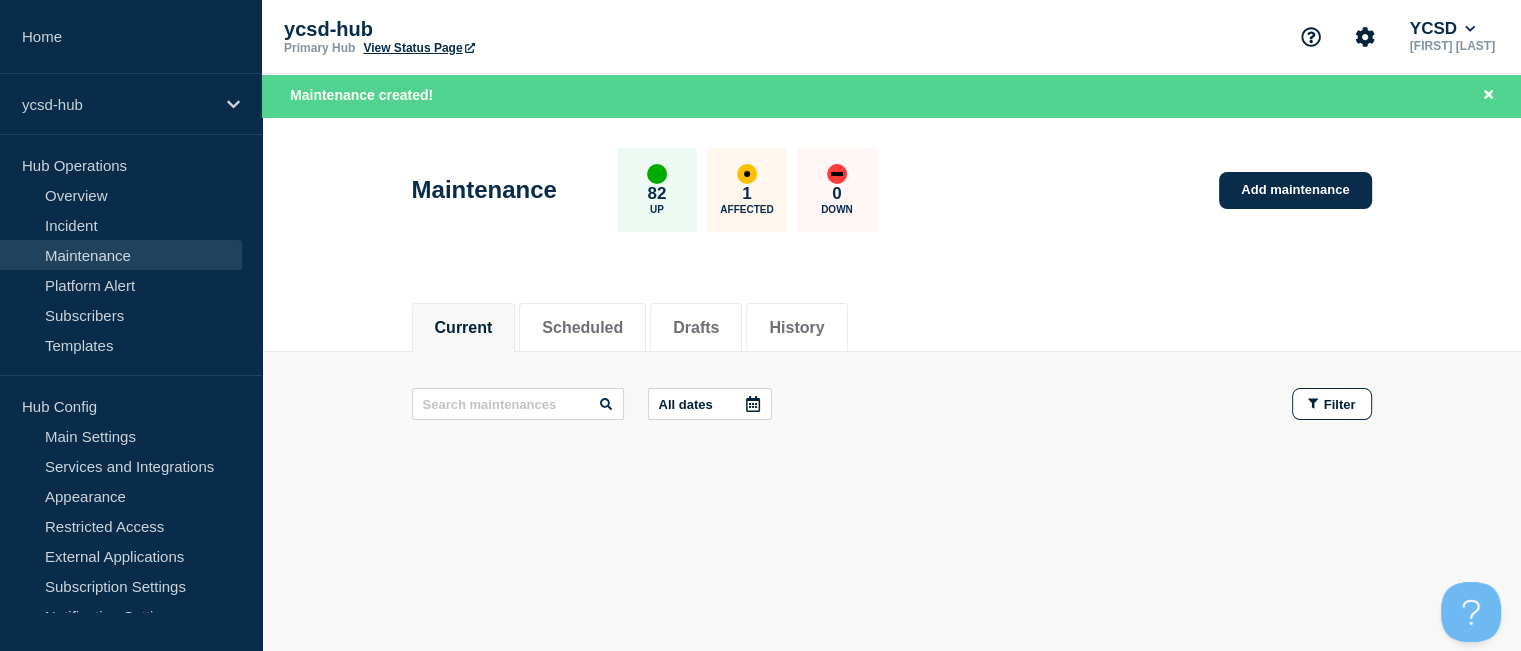 click on "View Status Page" at bounding box center (418, 48) 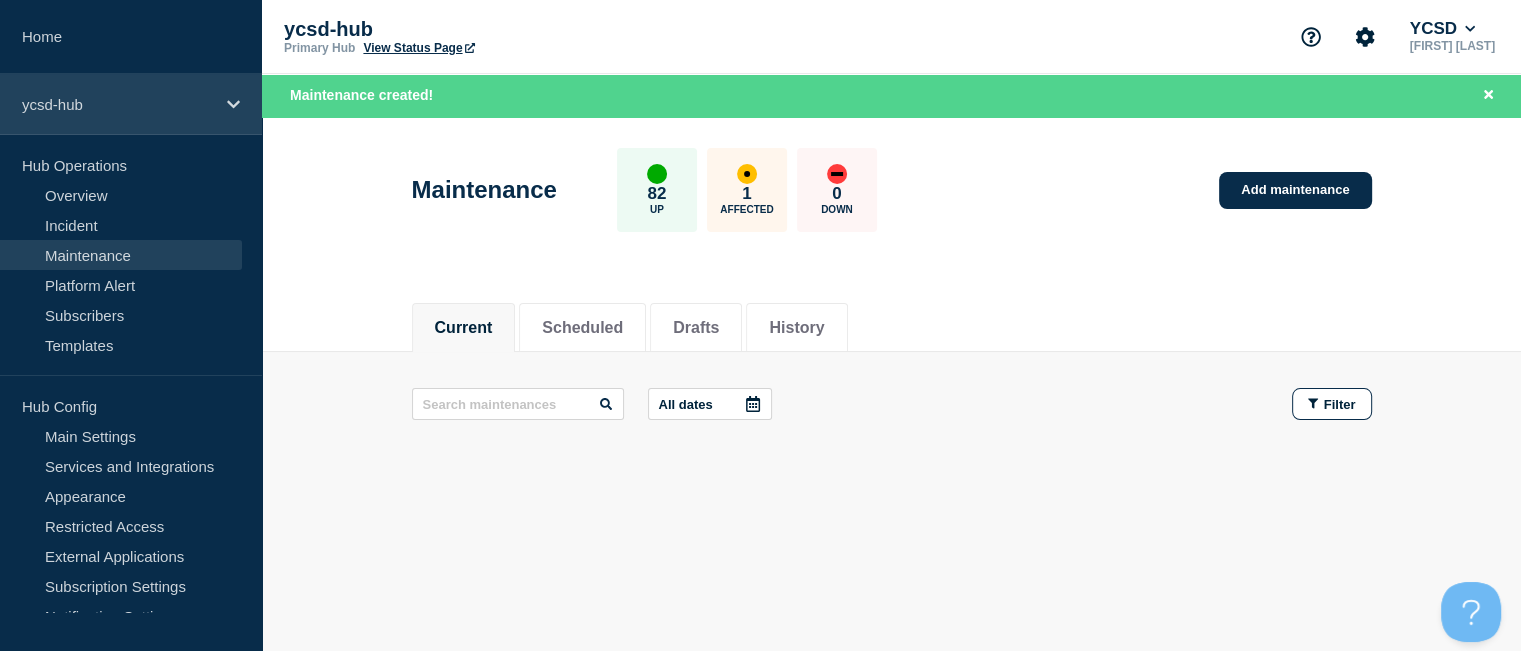 click on "ycsd-hub" at bounding box center [131, 104] 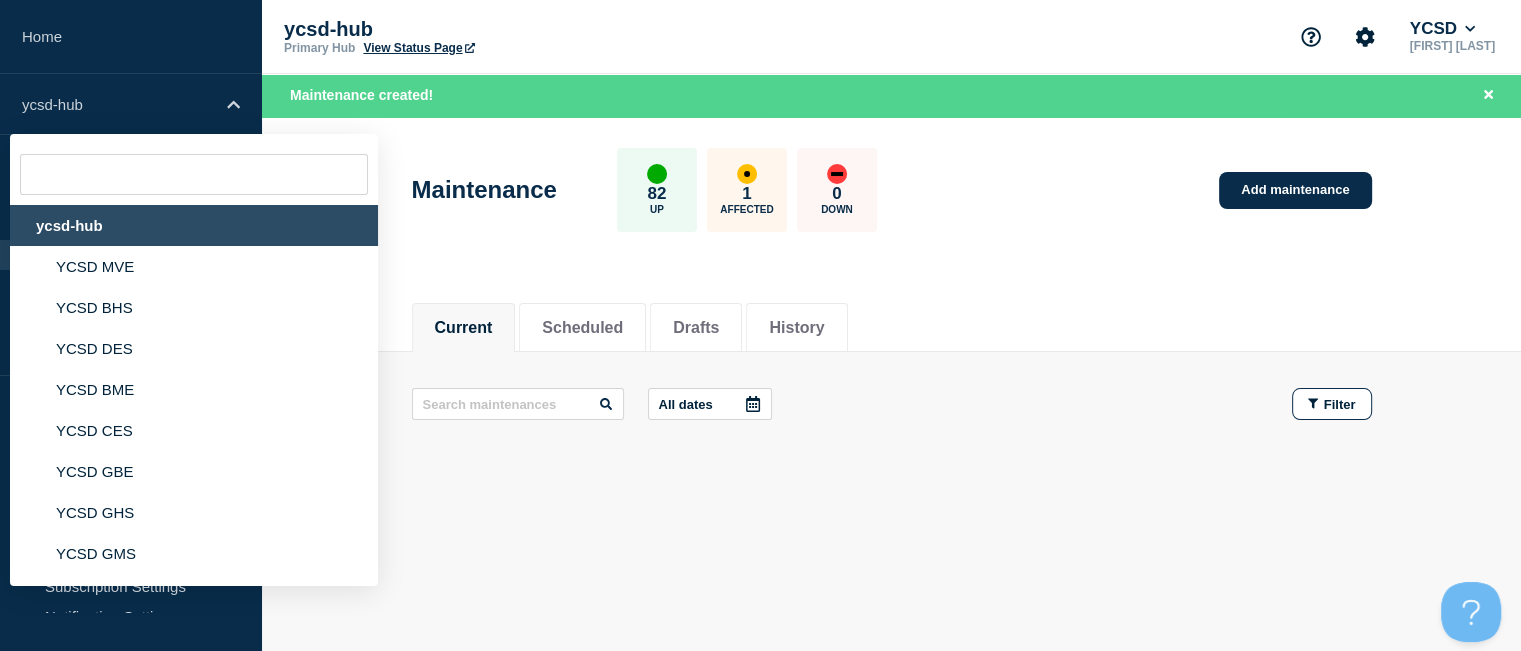 click on "ycsd-hub" at bounding box center [194, 225] 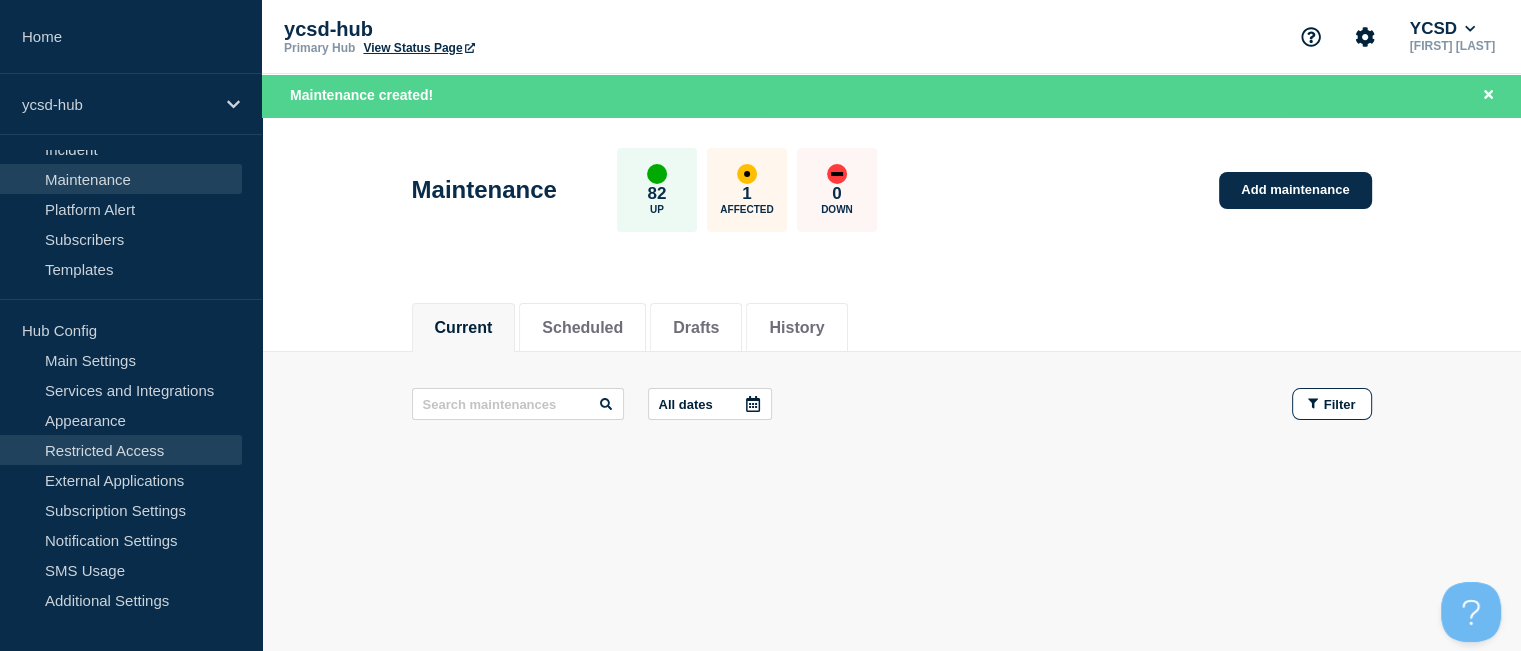 scroll, scrollTop: 36, scrollLeft: 0, axis: vertical 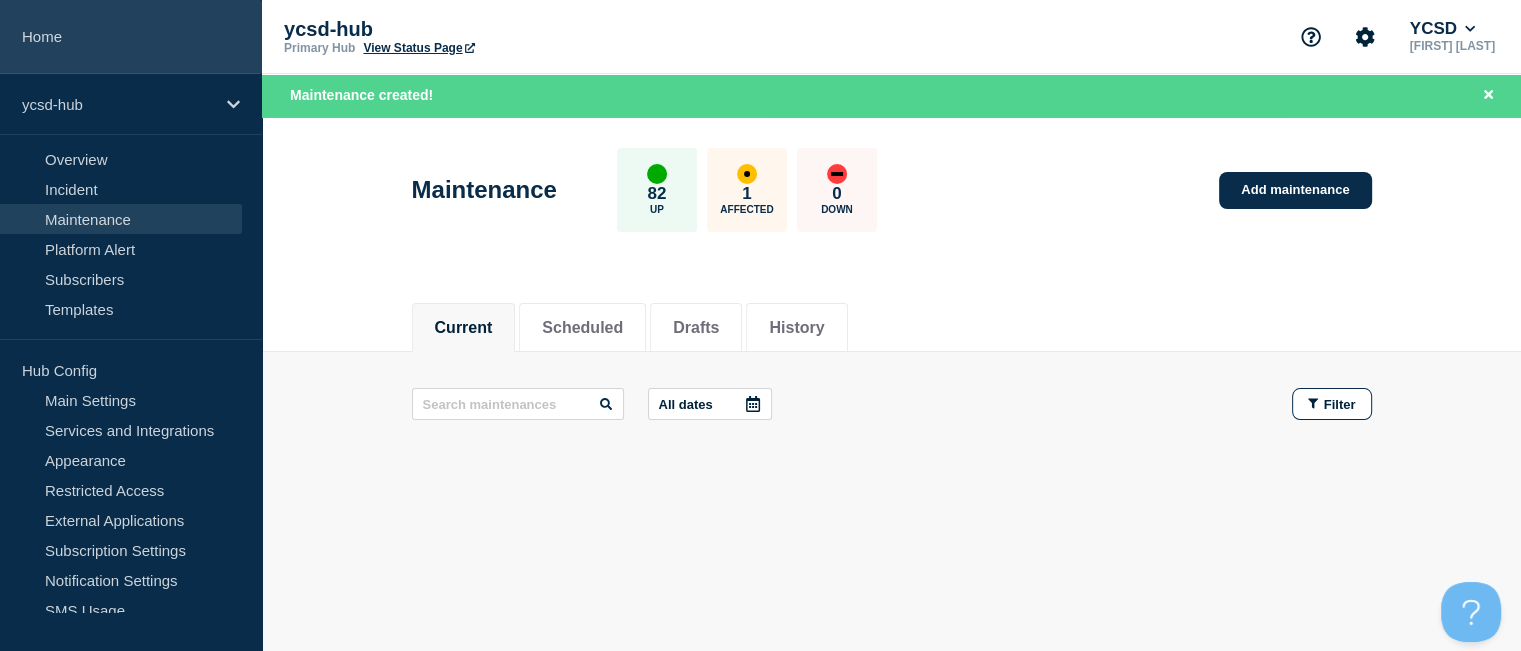click on "Home" at bounding box center [131, 37] 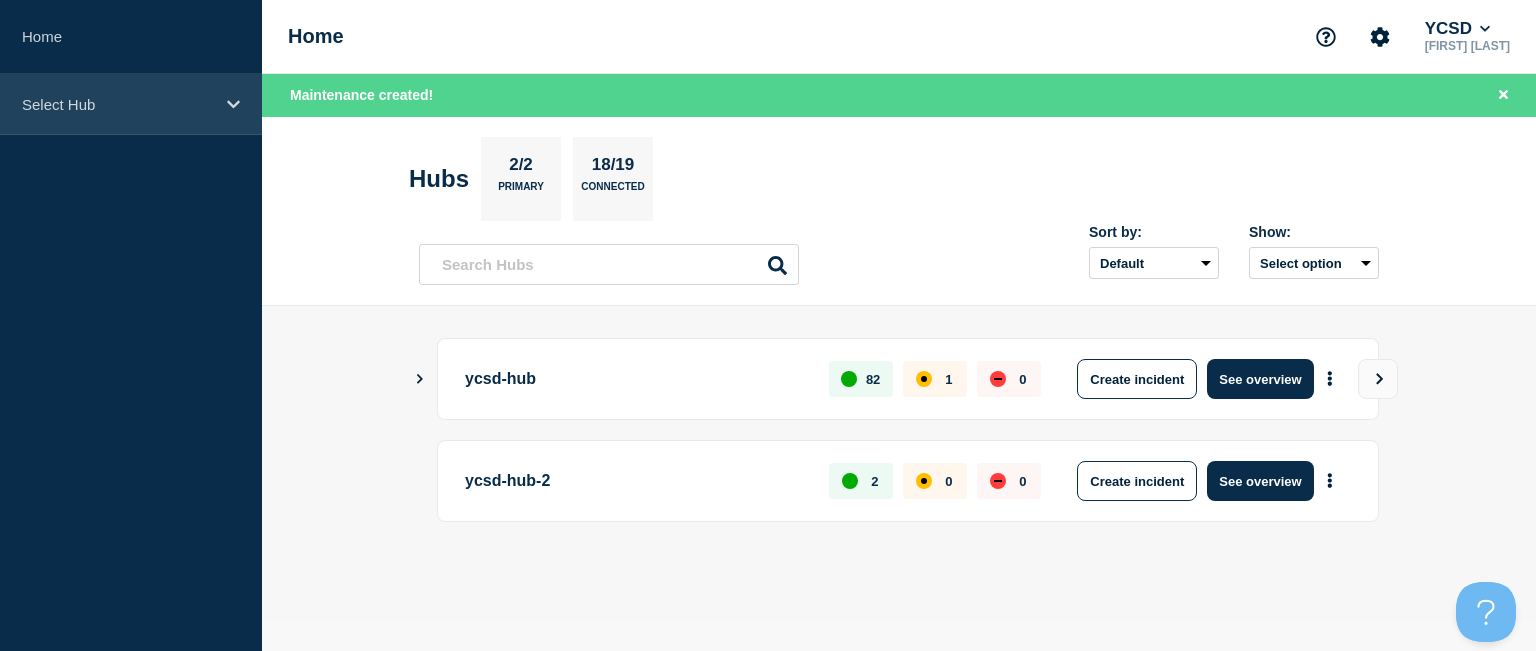 click 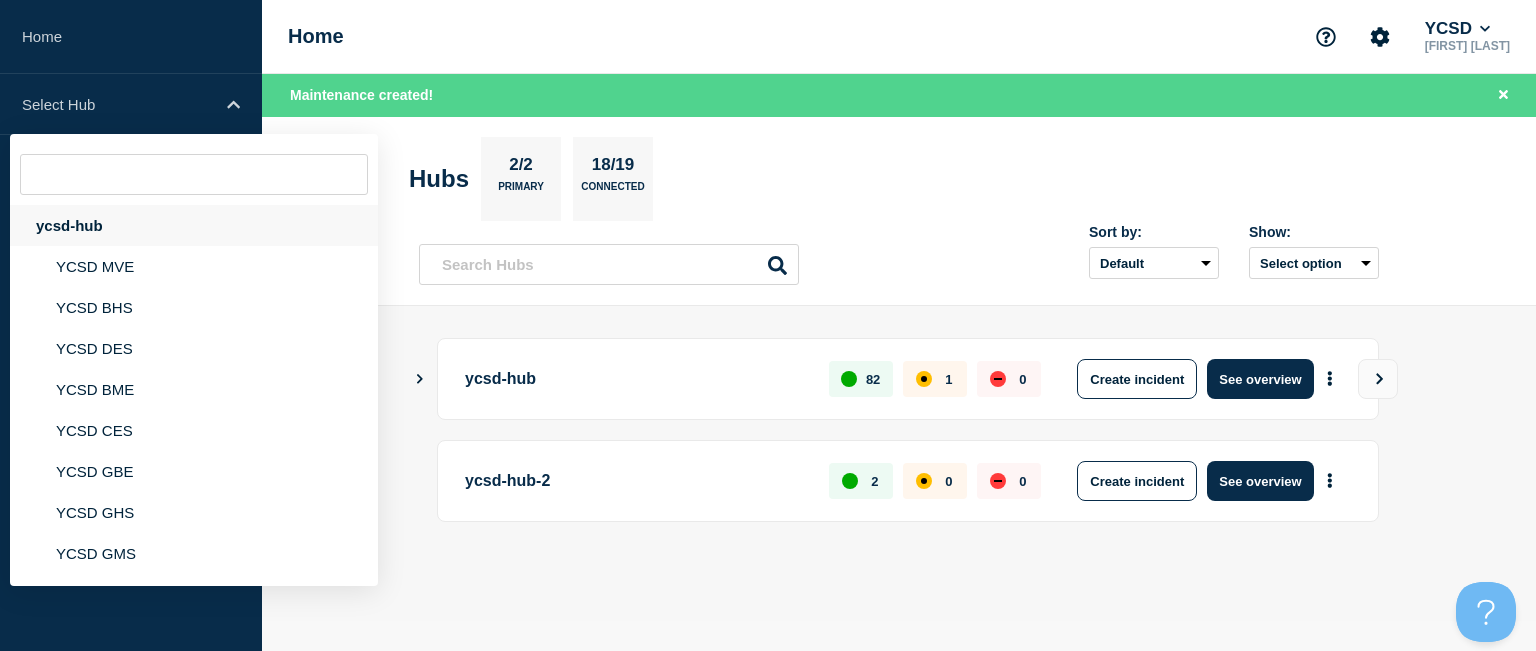 click on "ycsd-hub" at bounding box center (194, 225) 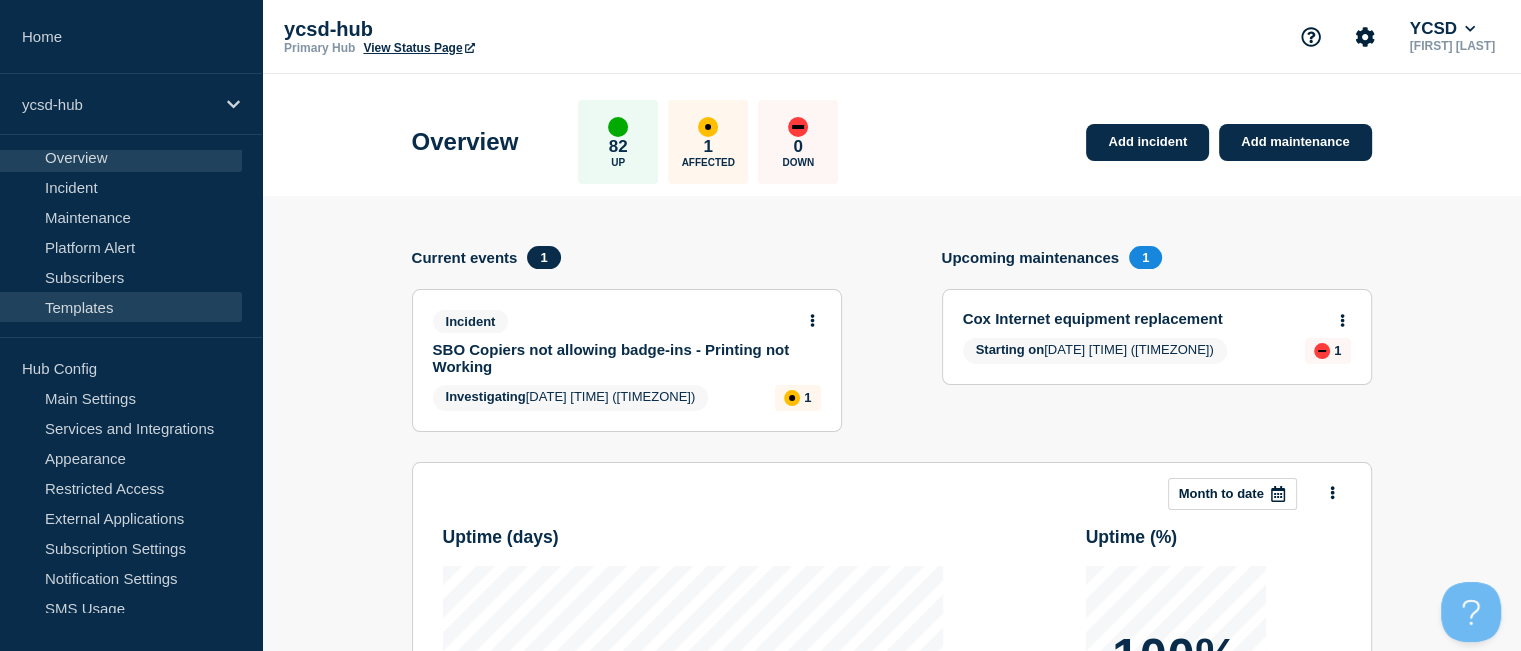 scroll, scrollTop: 0, scrollLeft: 0, axis: both 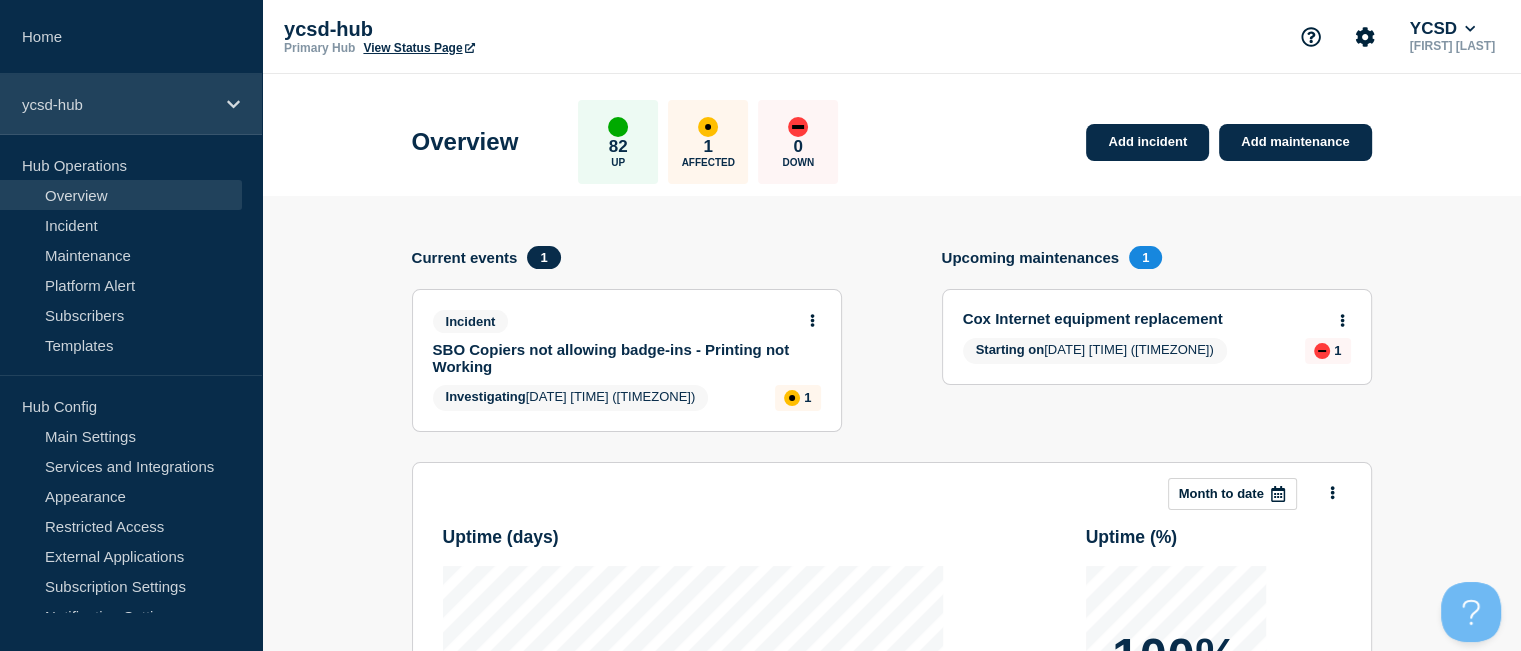 click on "ycsd-hub" at bounding box center (131, 104) 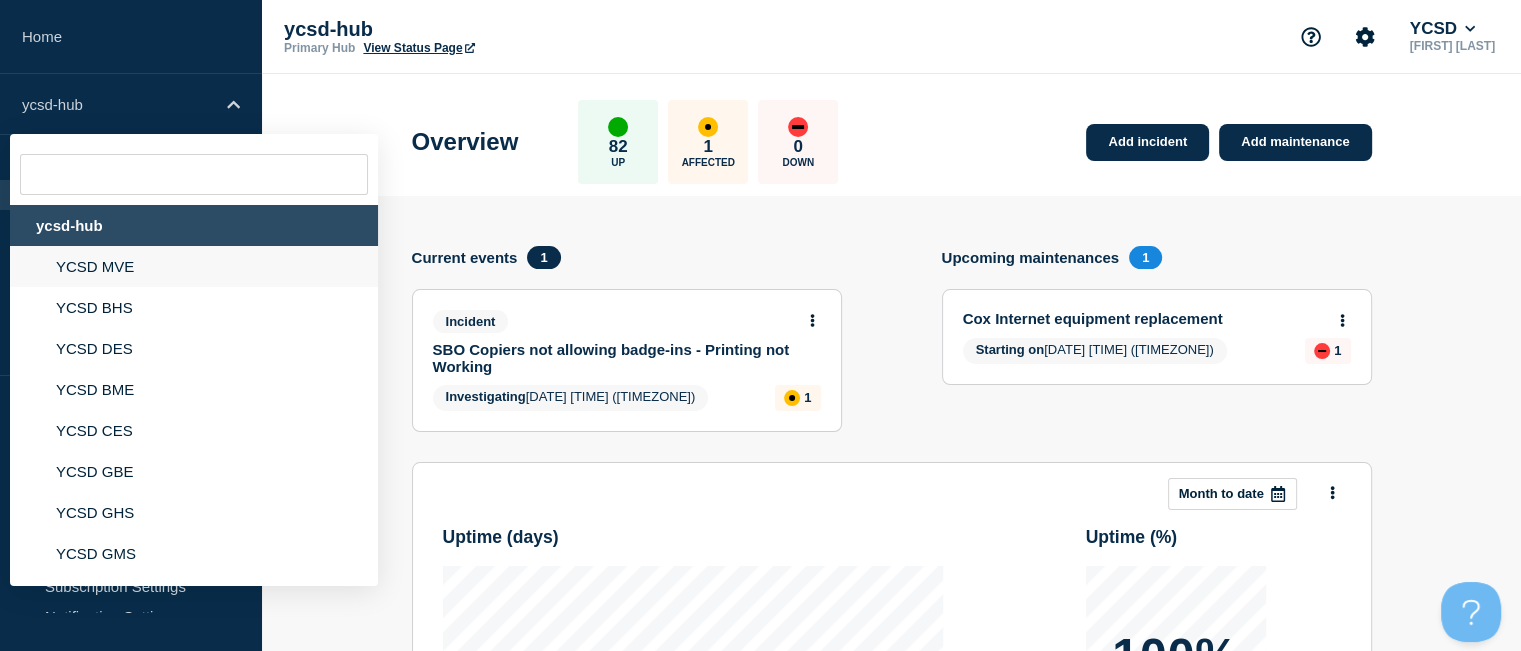 click on "YCSD MVE" 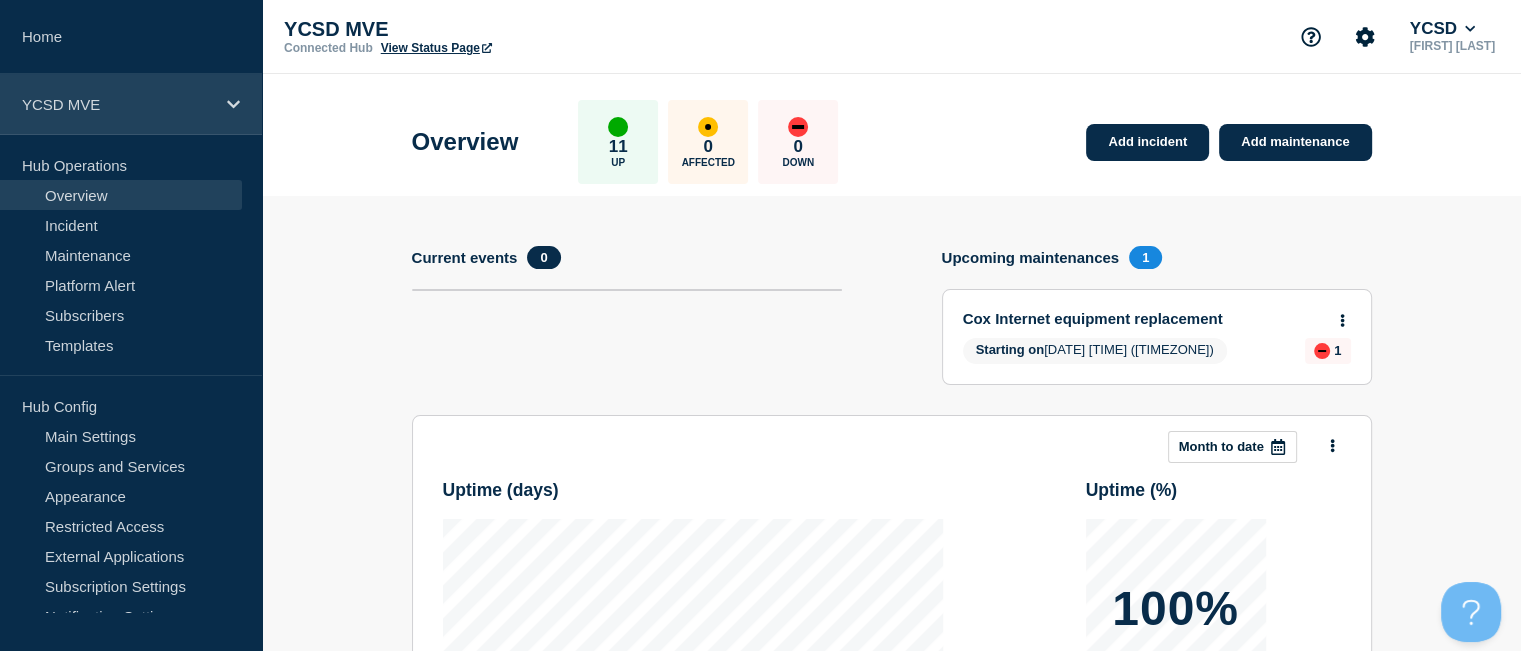 click 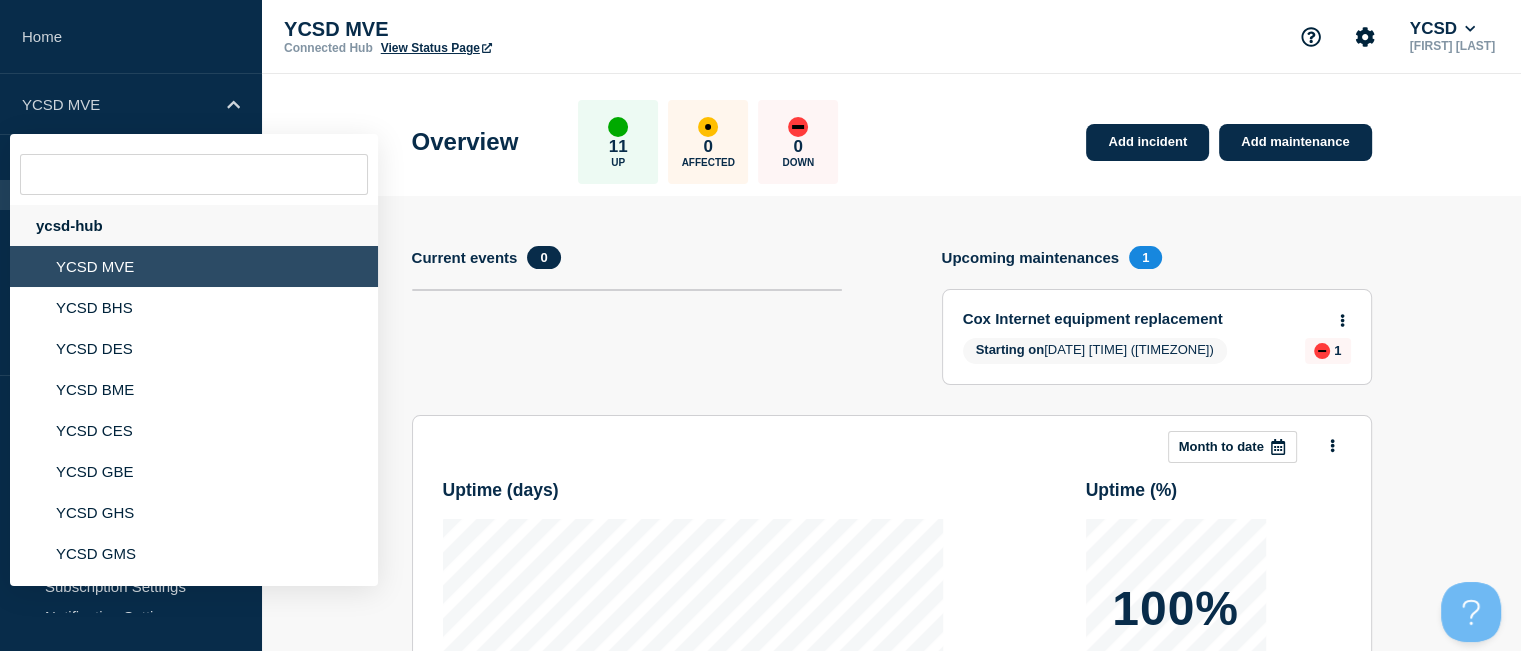 click on "ycsd-hub" at bounding box center [194, 225] 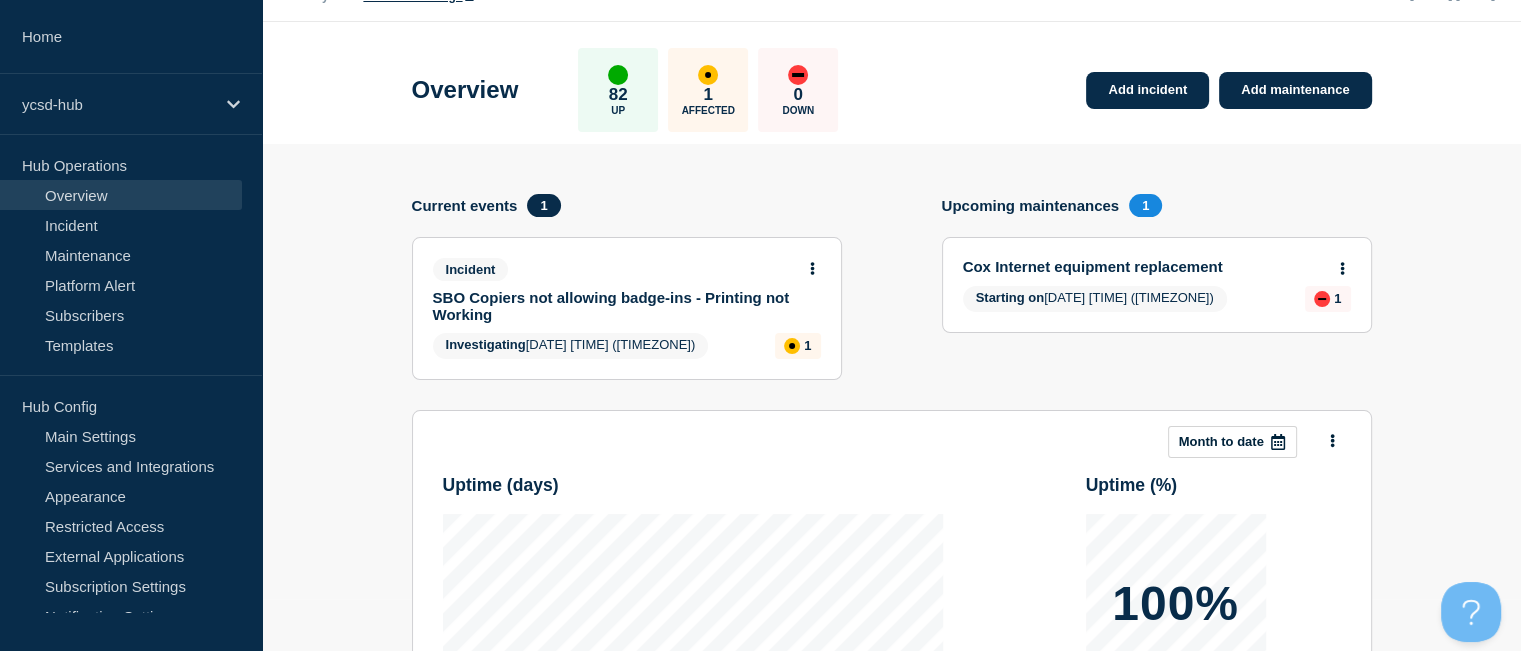 scroll, scrollTop: 0, scrollLeft: 0, axis: both 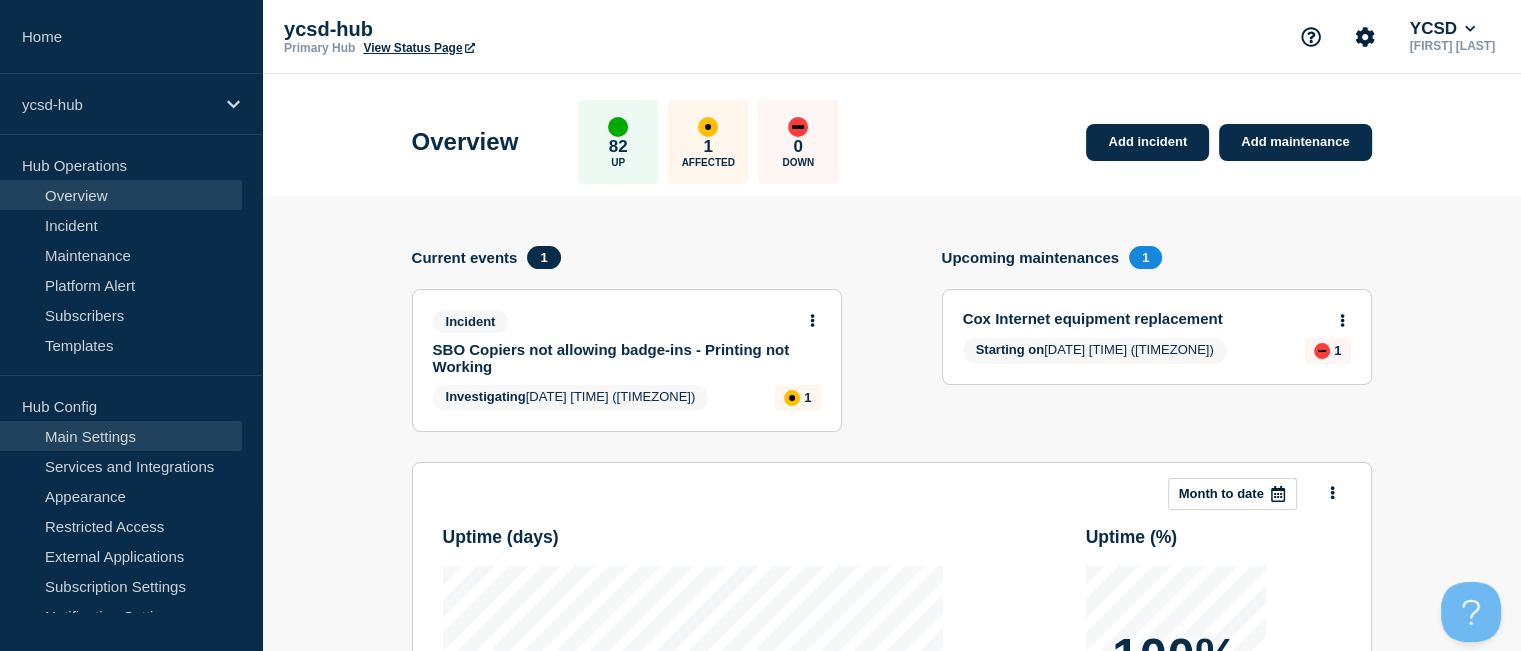 click on "Main Settings" at bounding box center [121, 436] 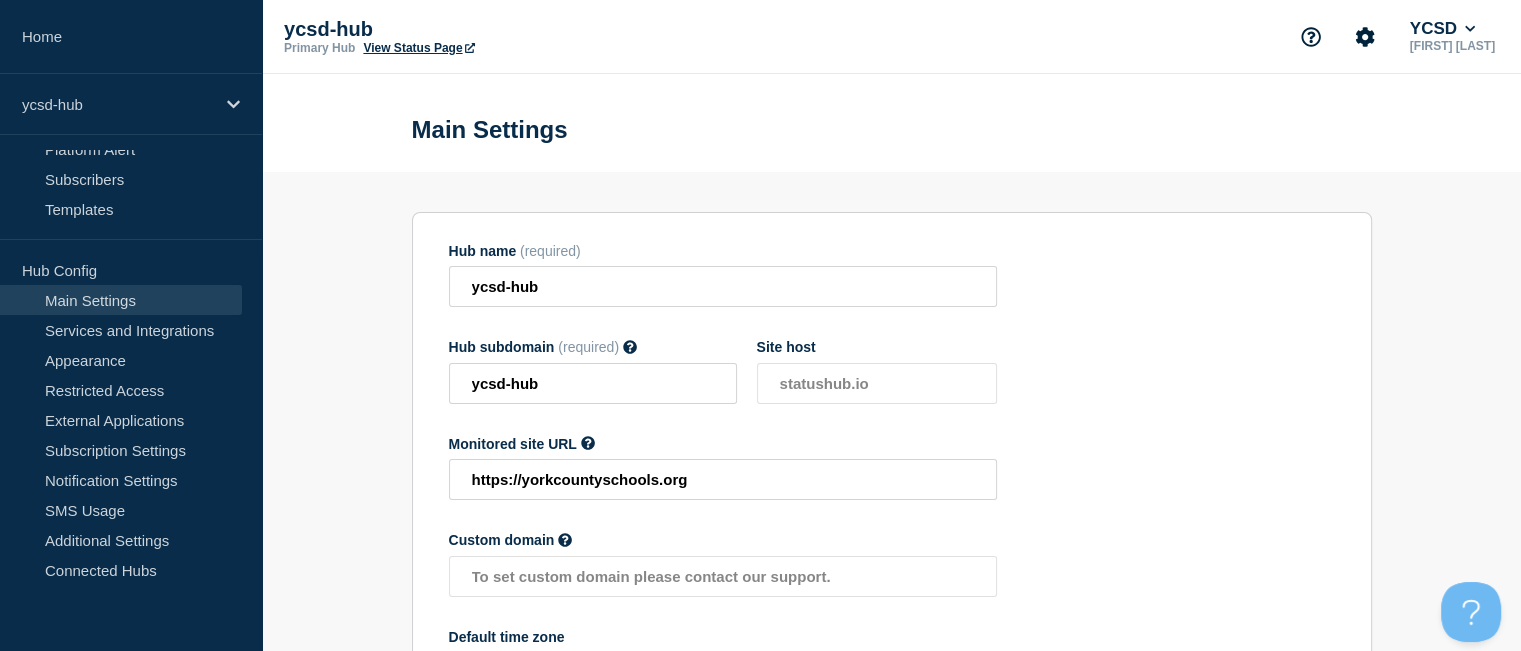 scroll, scrollTop: 137, scrollLeft: 0, axis: vertical 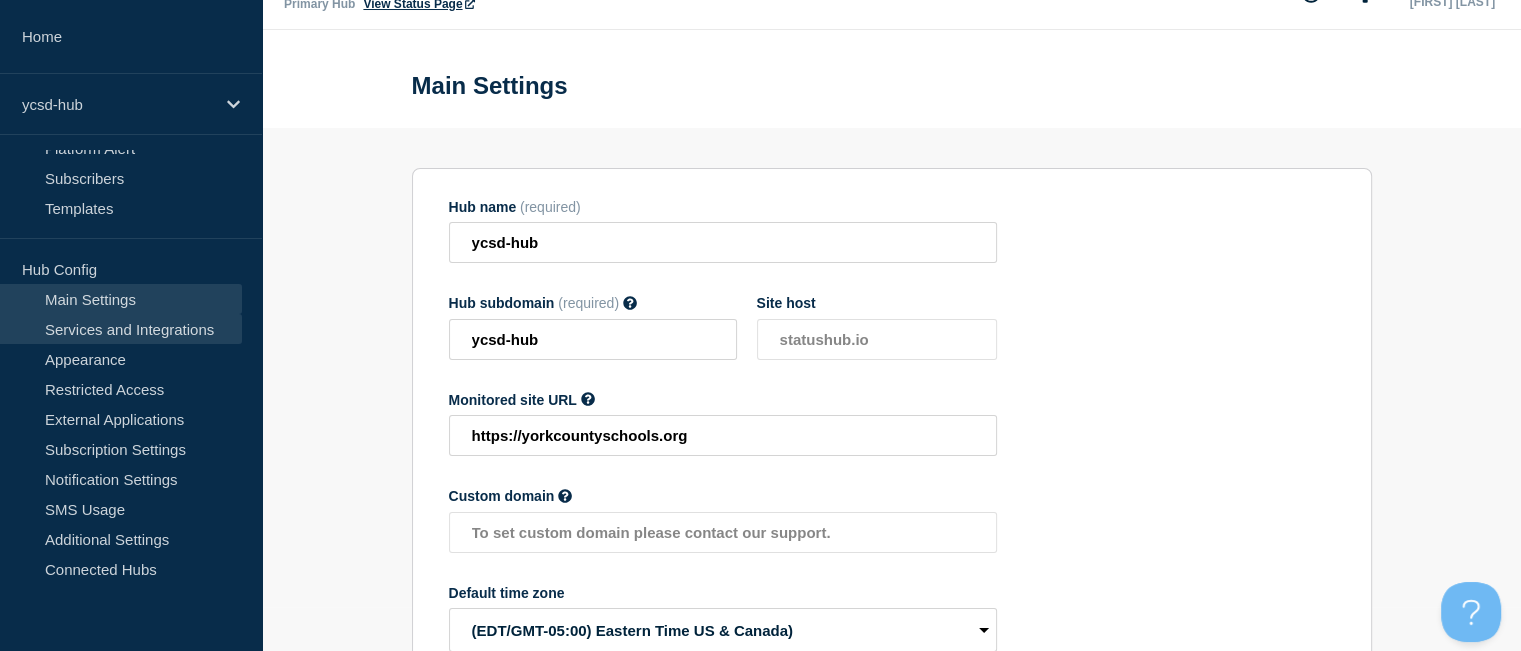 click on "Services and Integrations" at bounding box center (121, 329) 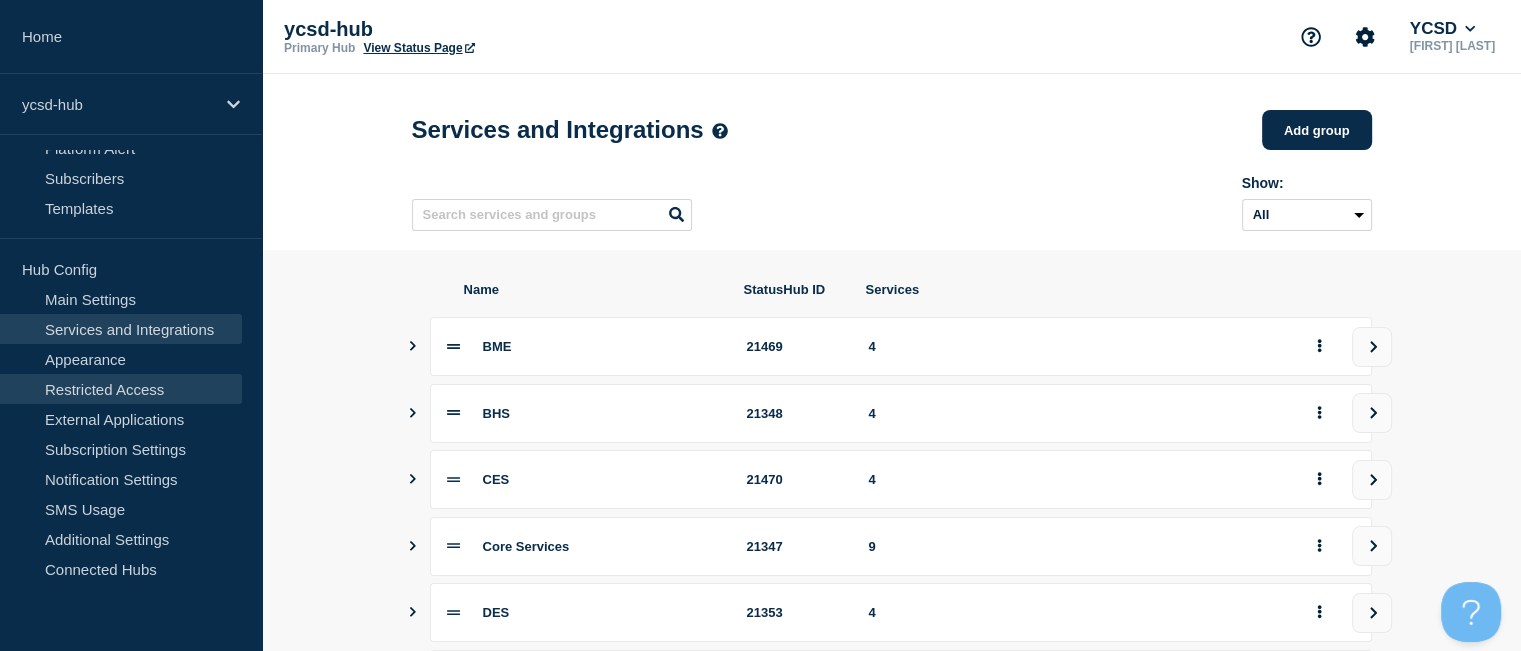 click on "Restricted Access" at bounding box center [121, 389] 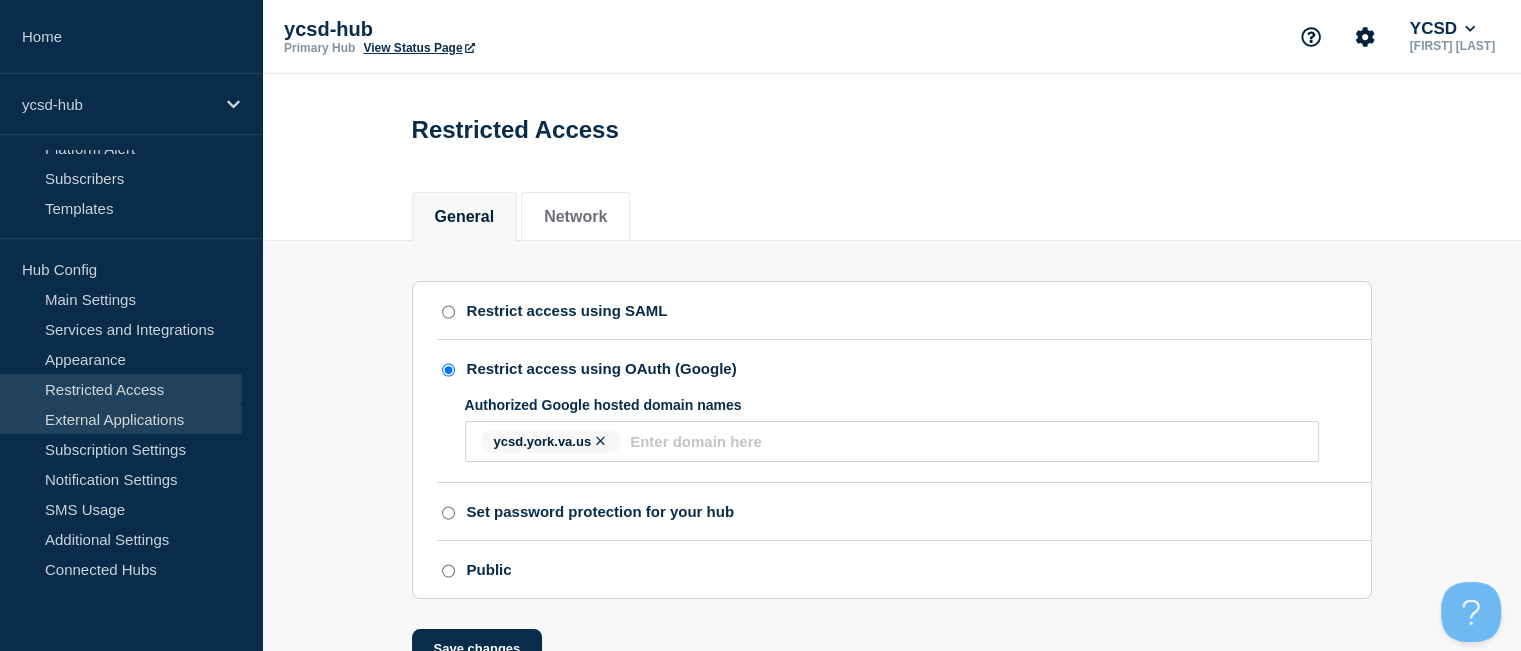 click on "External Applications" at bounding box center (121, 419) 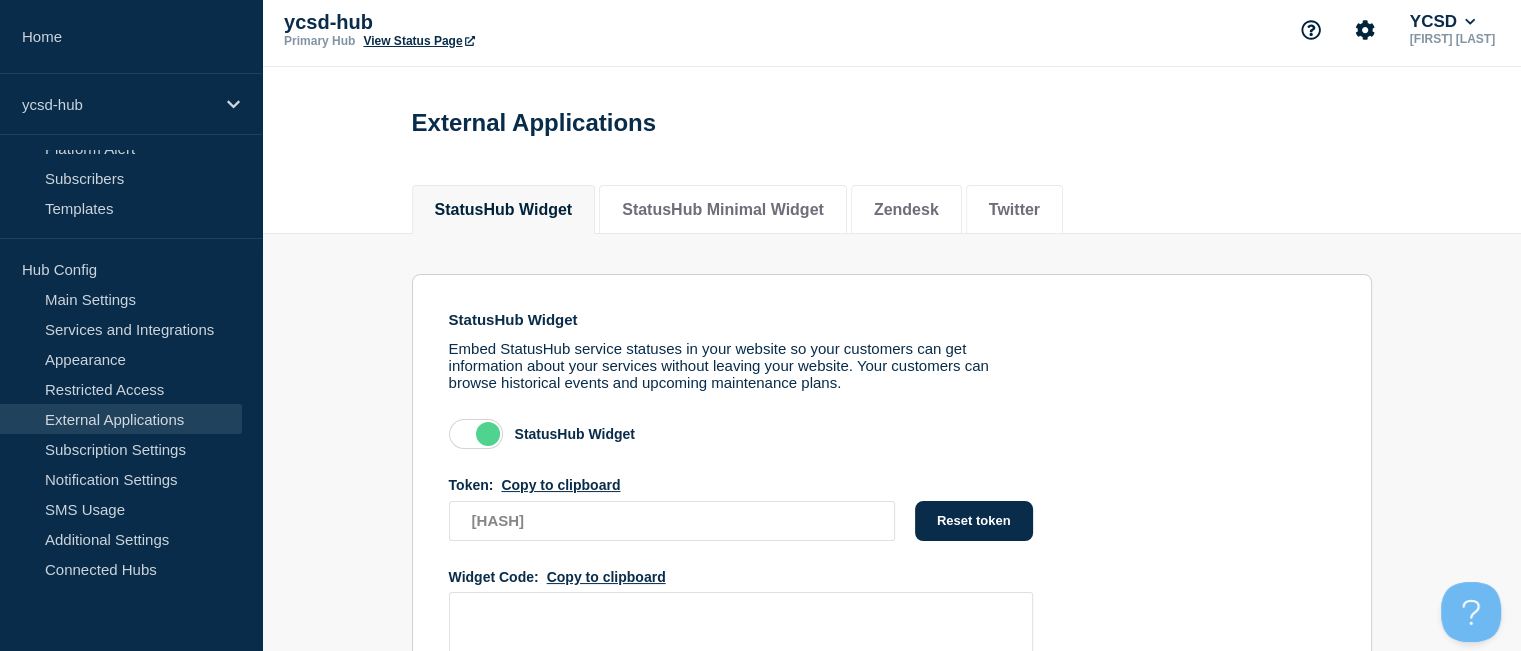 scroll, scrollTop: 0, scrollLeft: 0, axis: both 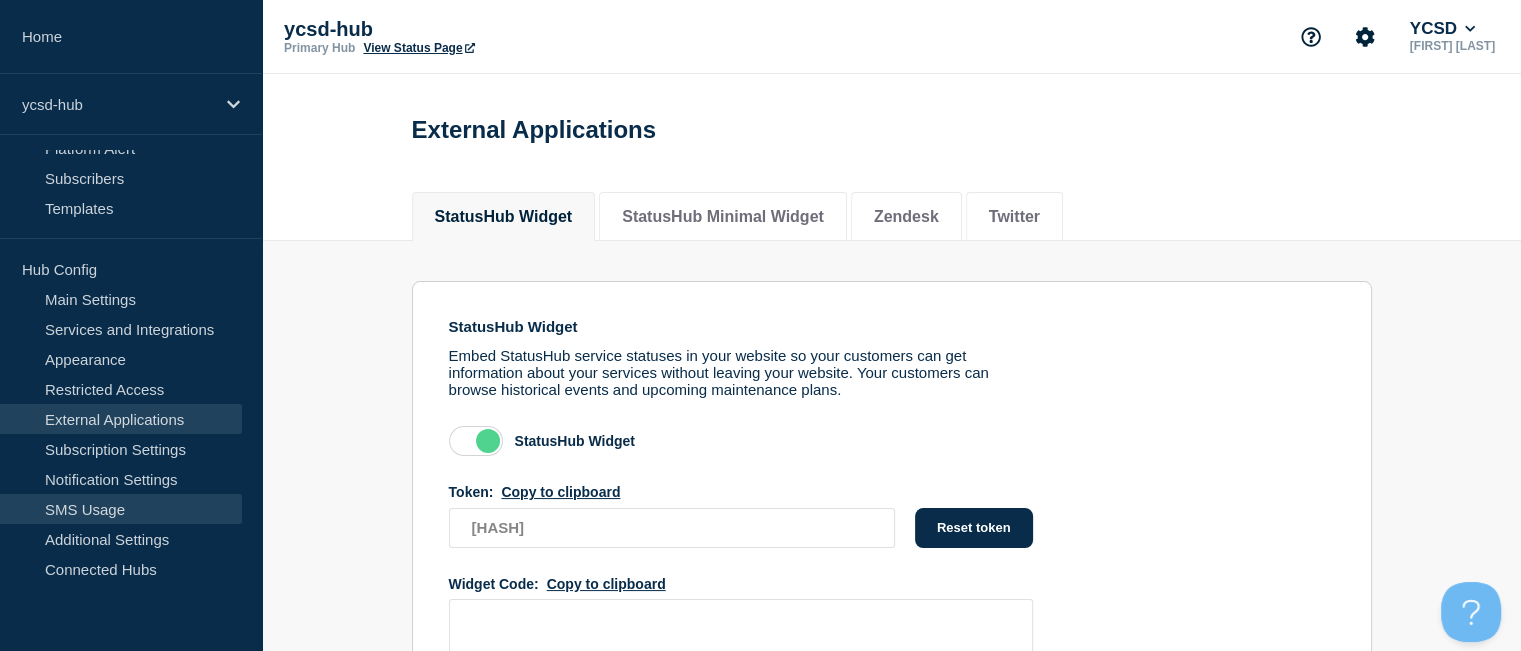 click on "SMS Usage" at bounding box center (121, 509) 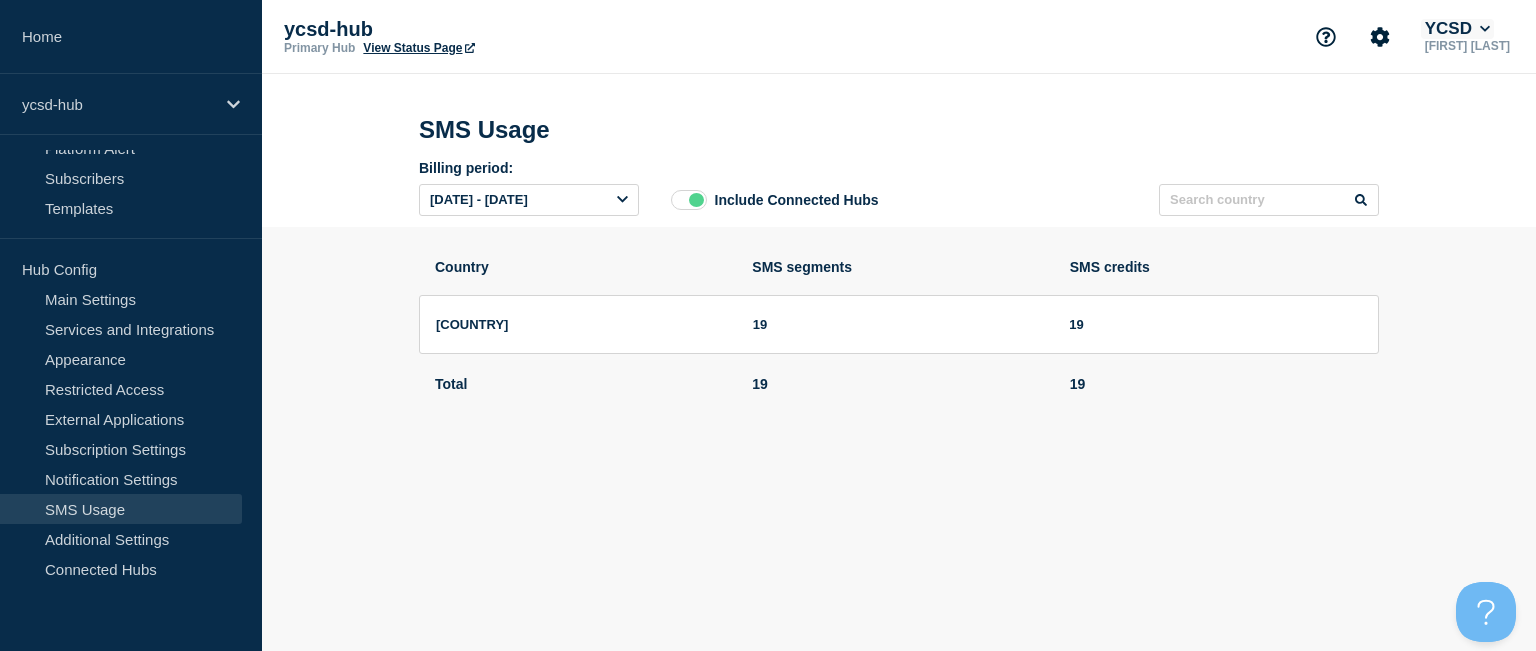 click on "YCSD" 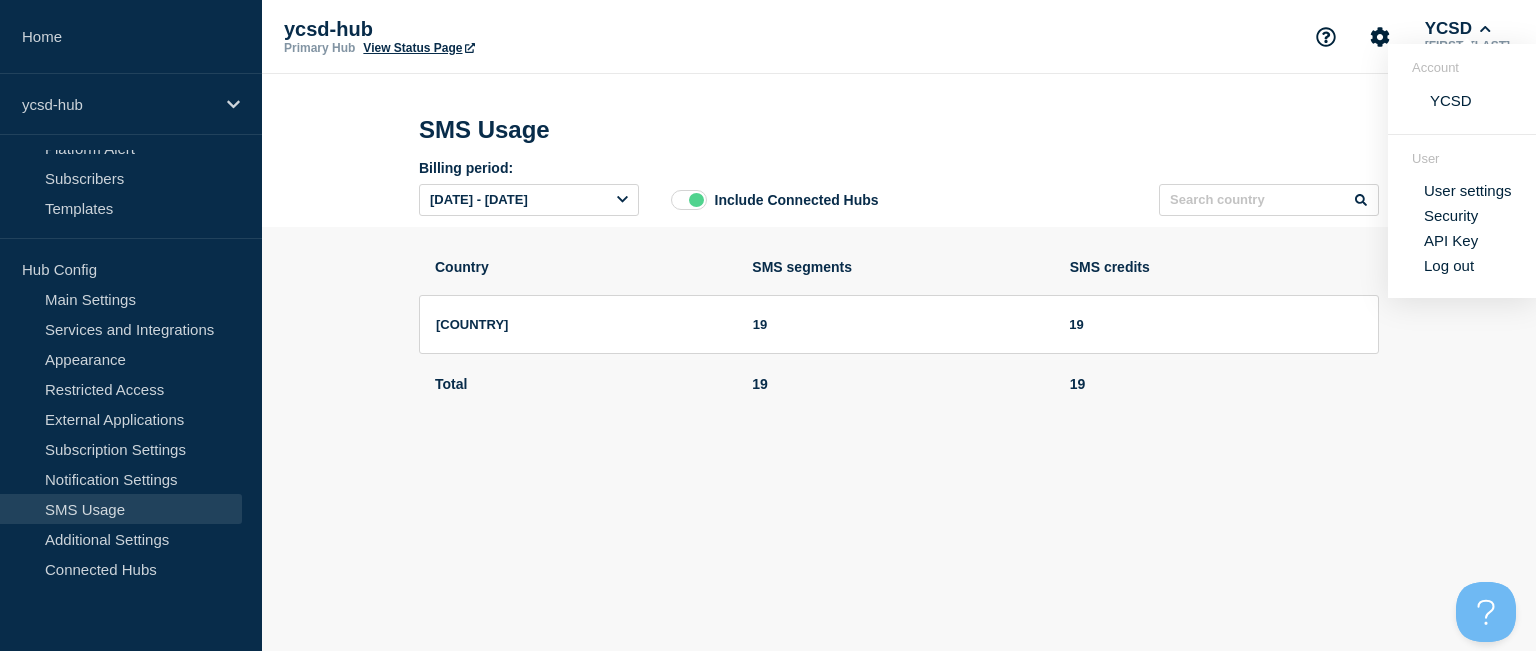 click on "Security" at bounding box center (1451, 215) 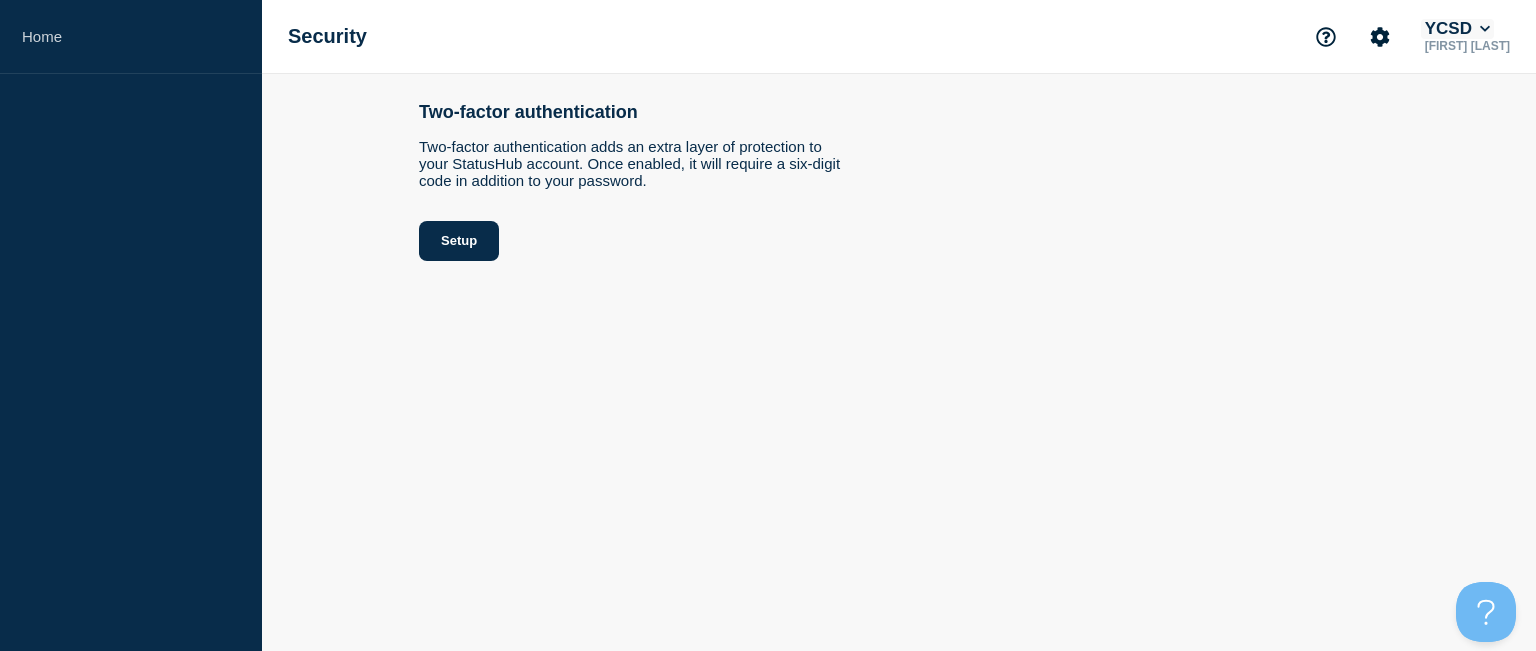 click on "YCSD" 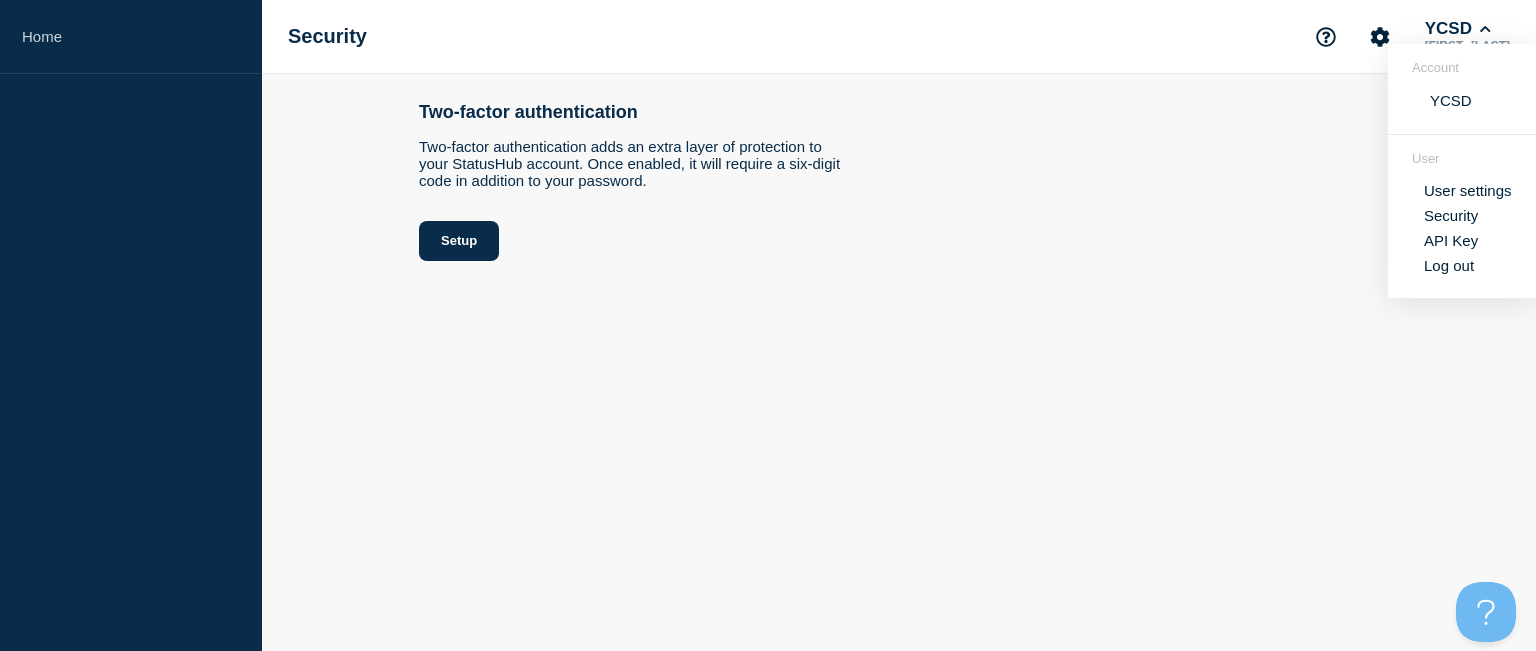 click on "User settings Security API Key Log out" at bounding box center (1462, 220) 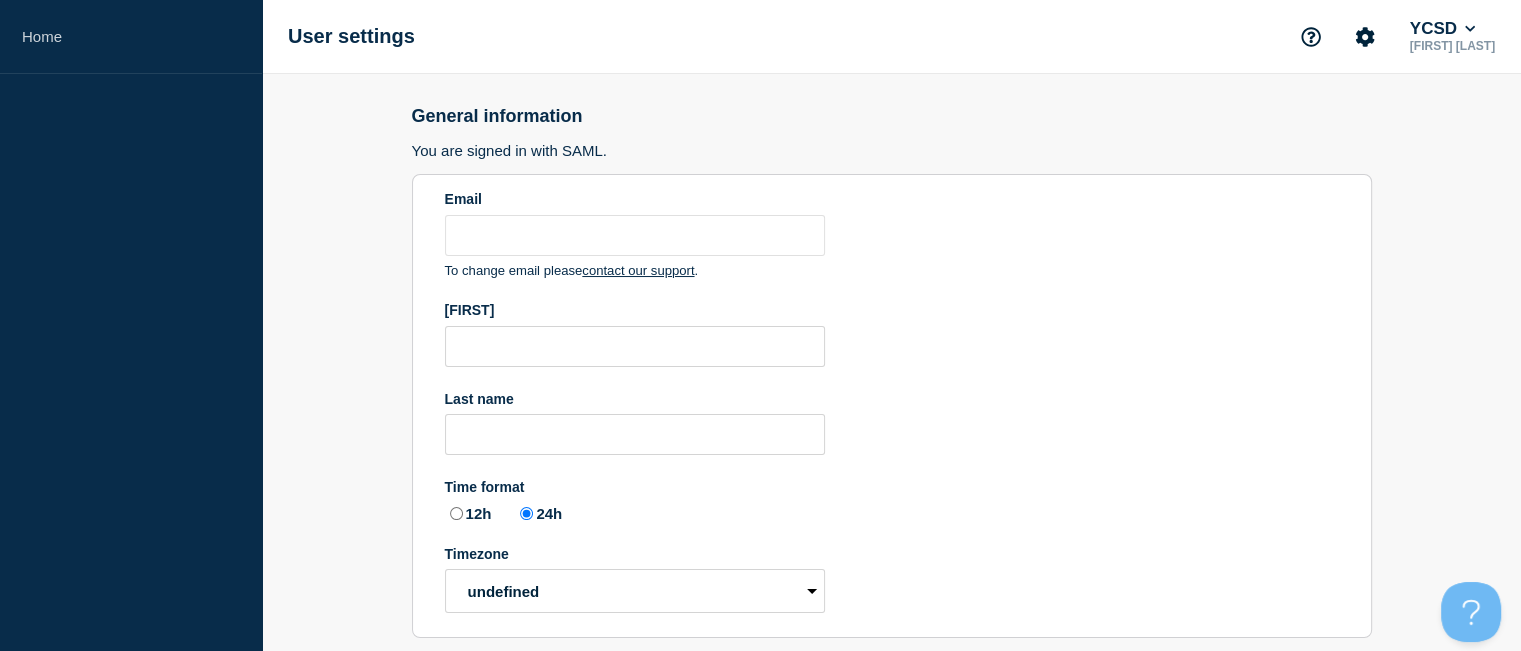 type on "[EMAIL]" 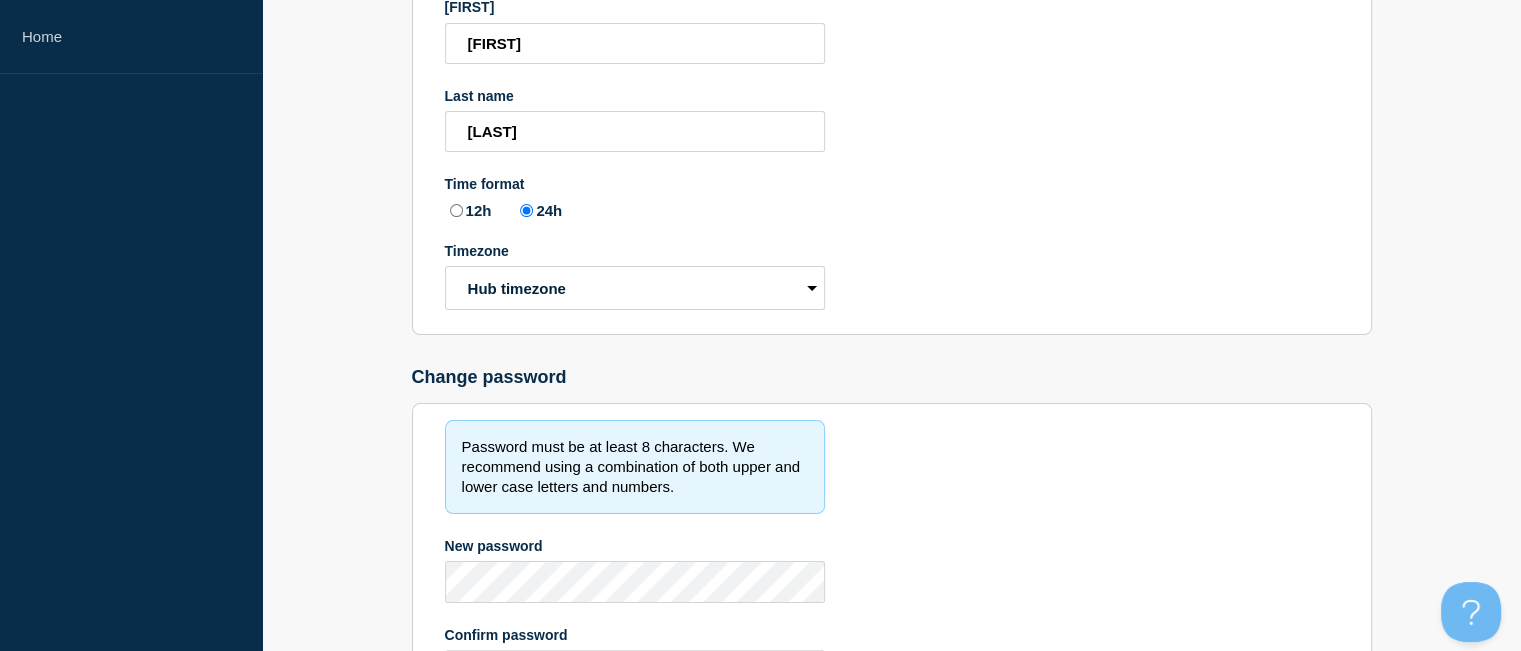scroll, scrollTop: 0, scrollLeft: 0, axis: both 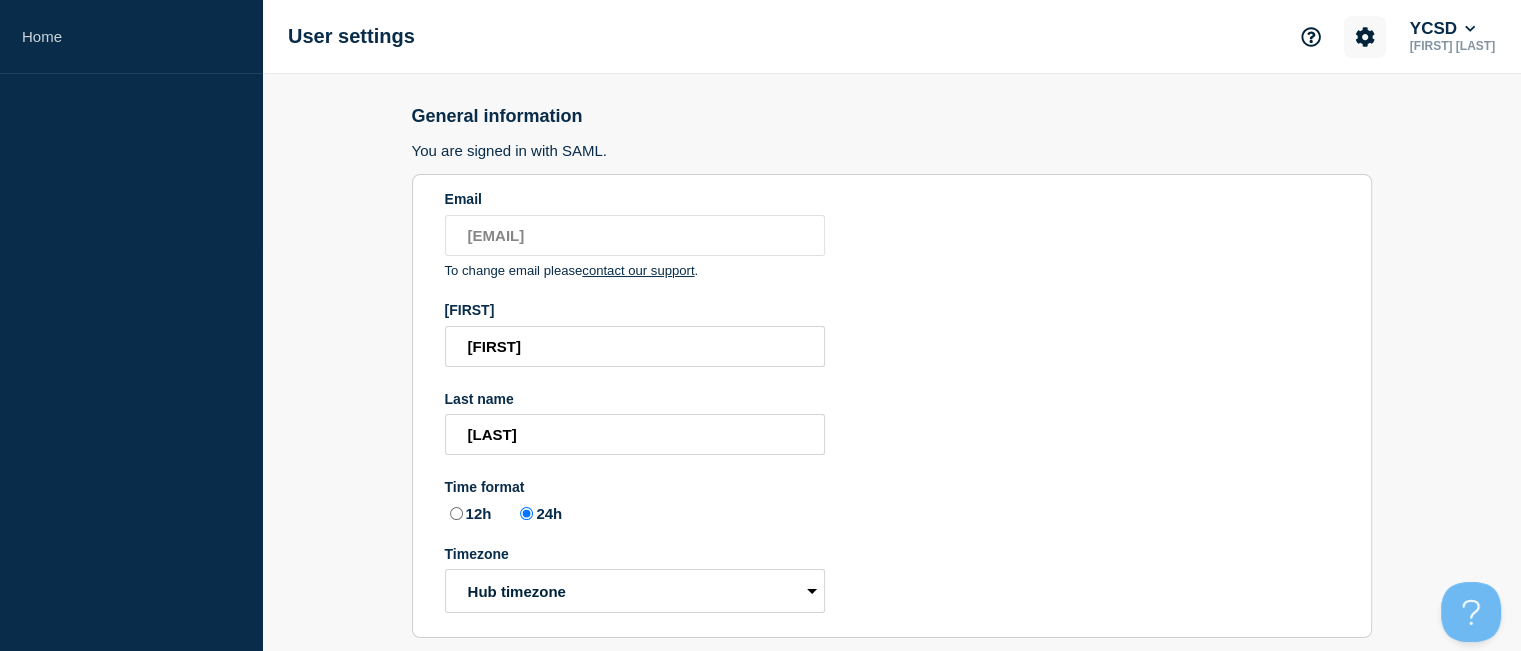 click 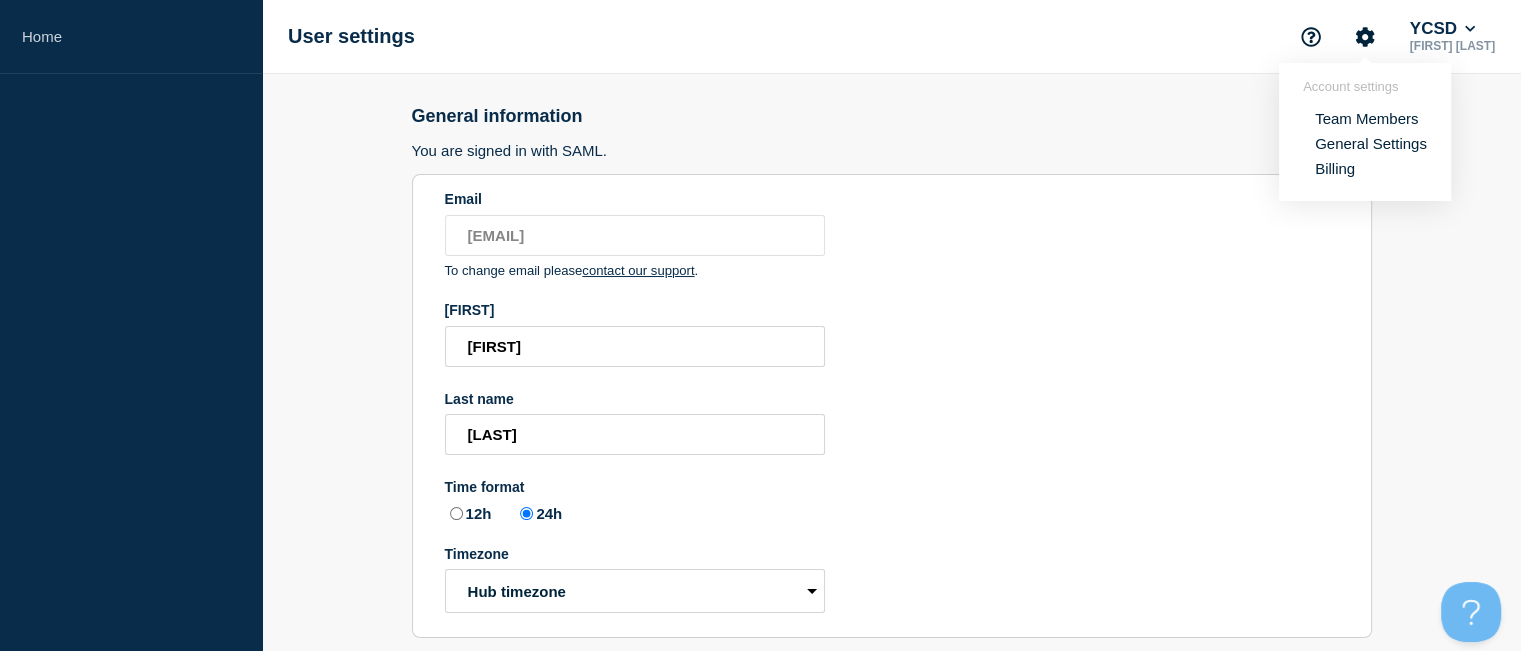 click on "Team Members" at bounding box center [1366, 118] 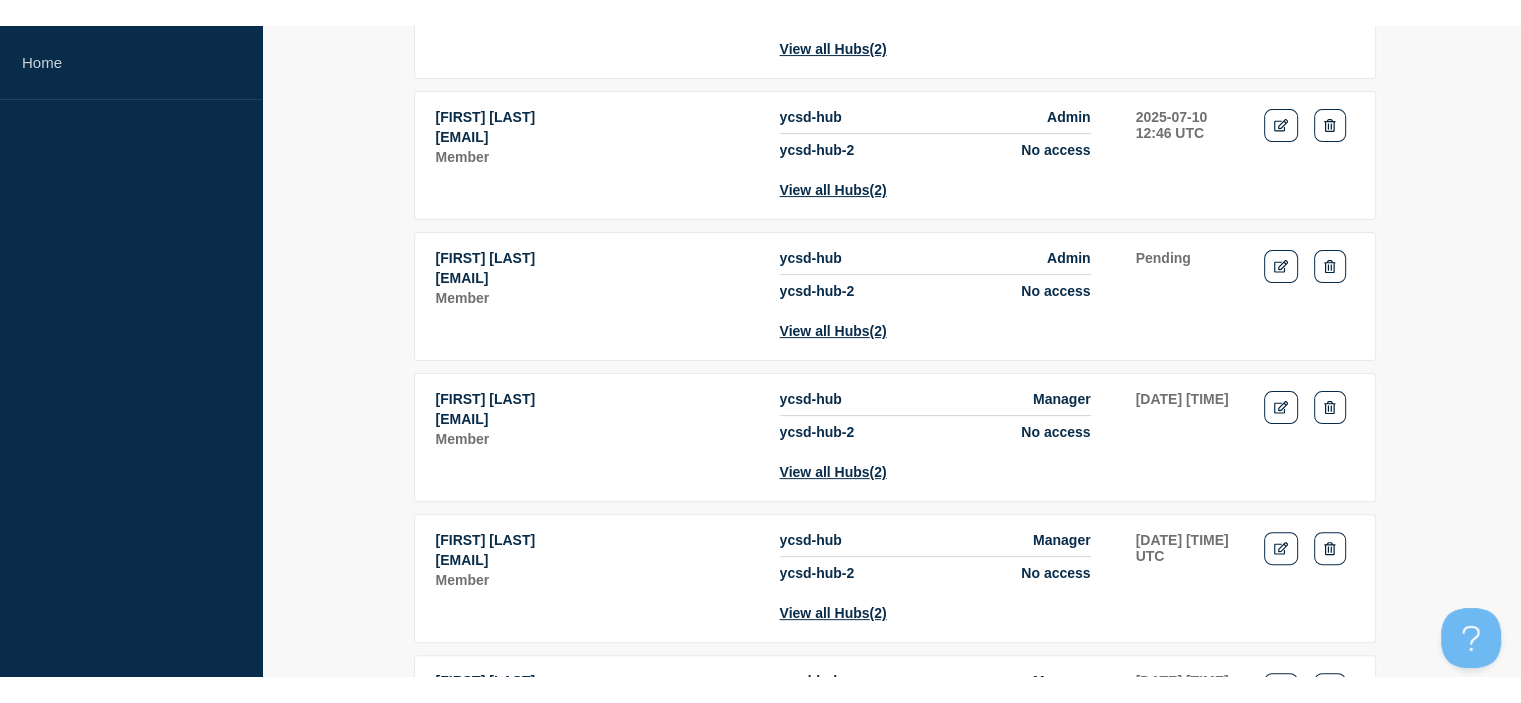 scroll, scrollTop: 0, scrollLeft: 0, axis: both 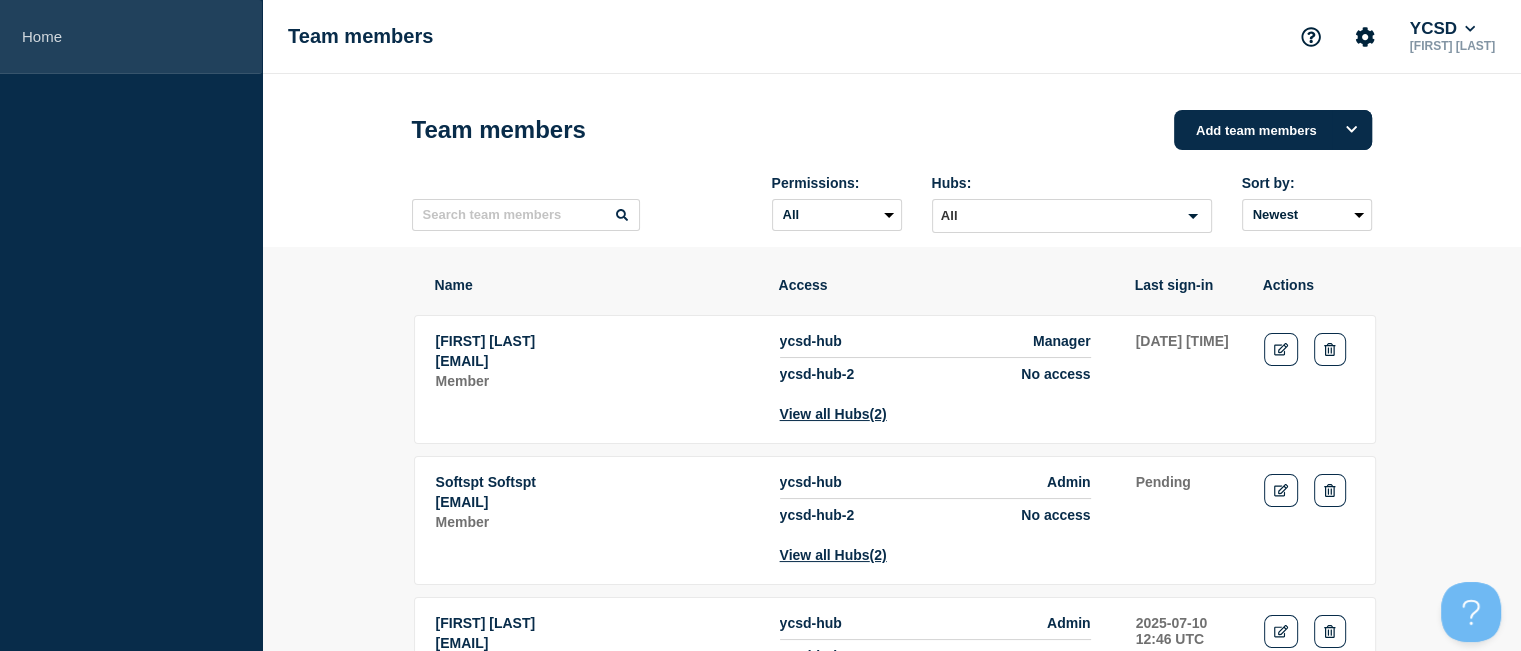 click on "Home" at bounding box center [131, 37] 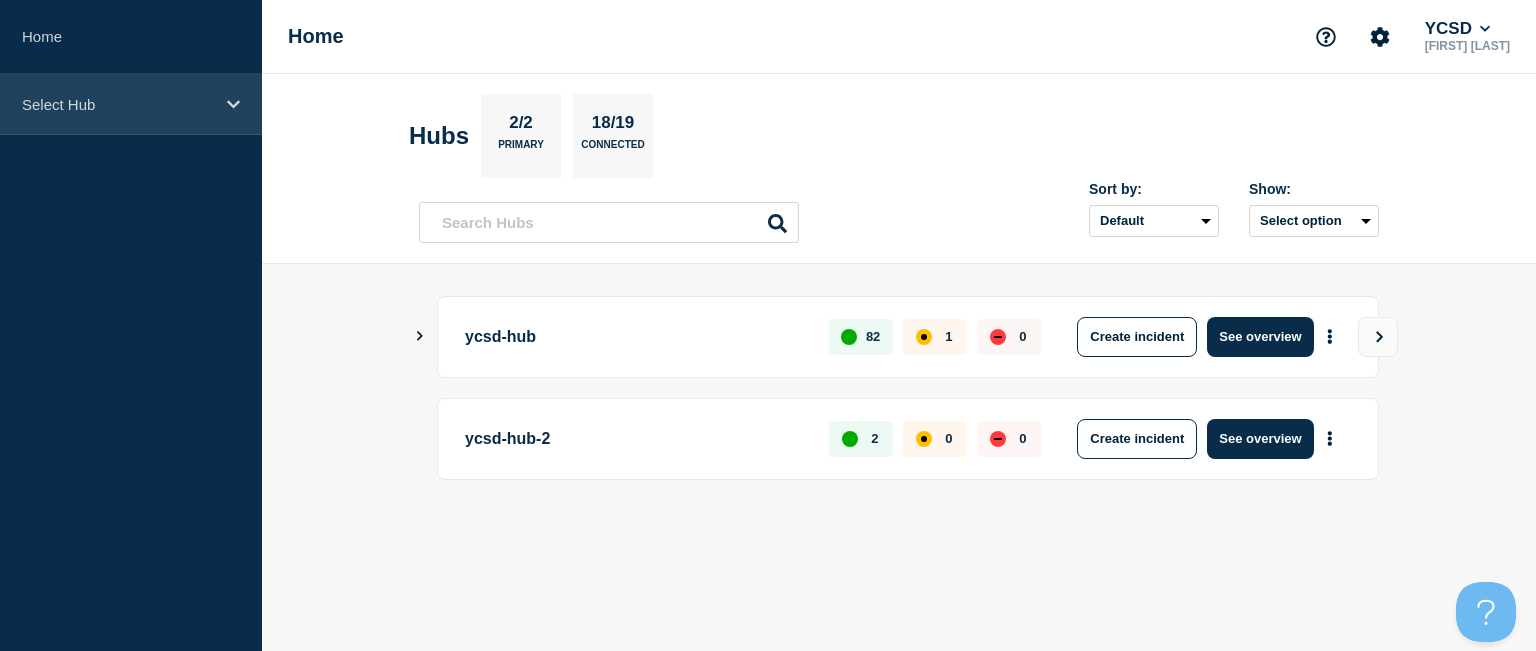 click on "Select Hub" at bounding box center (118, 104) 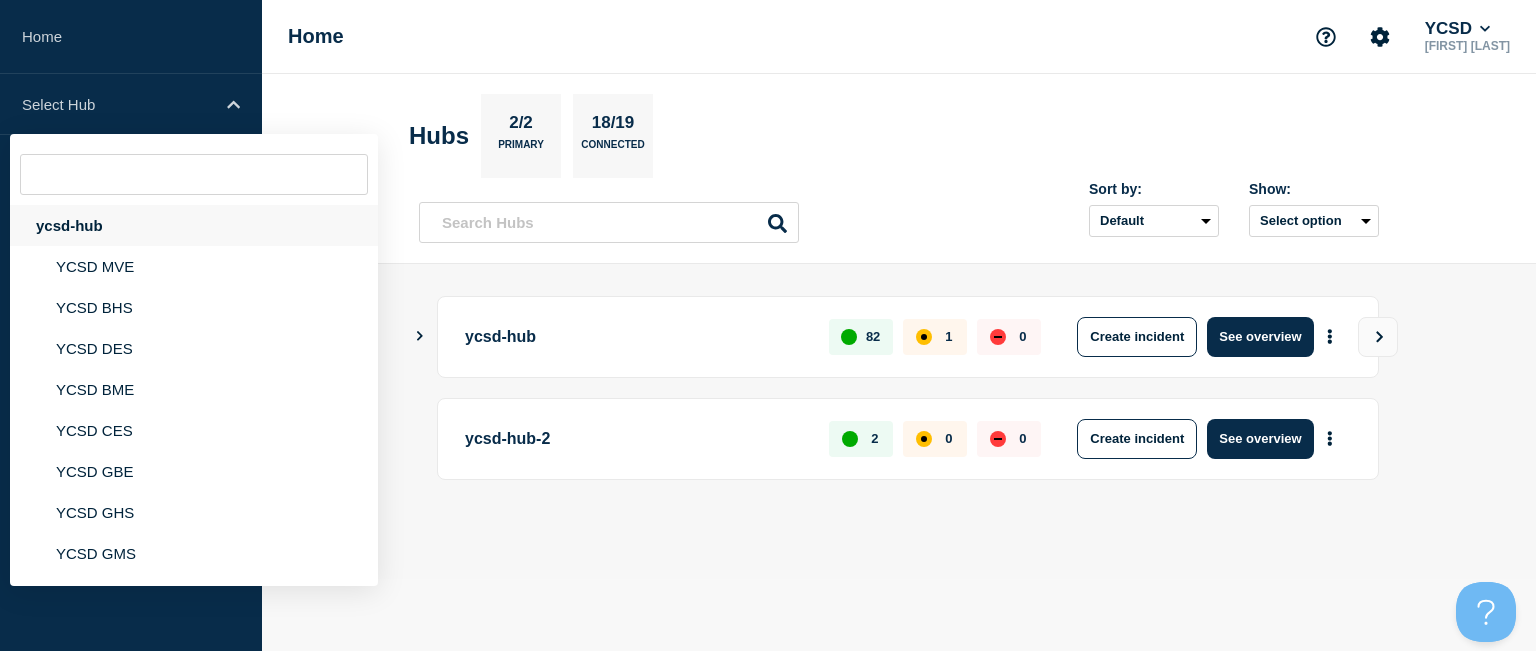 click on "ycsd-hub" at bounding box center [194, 225] 